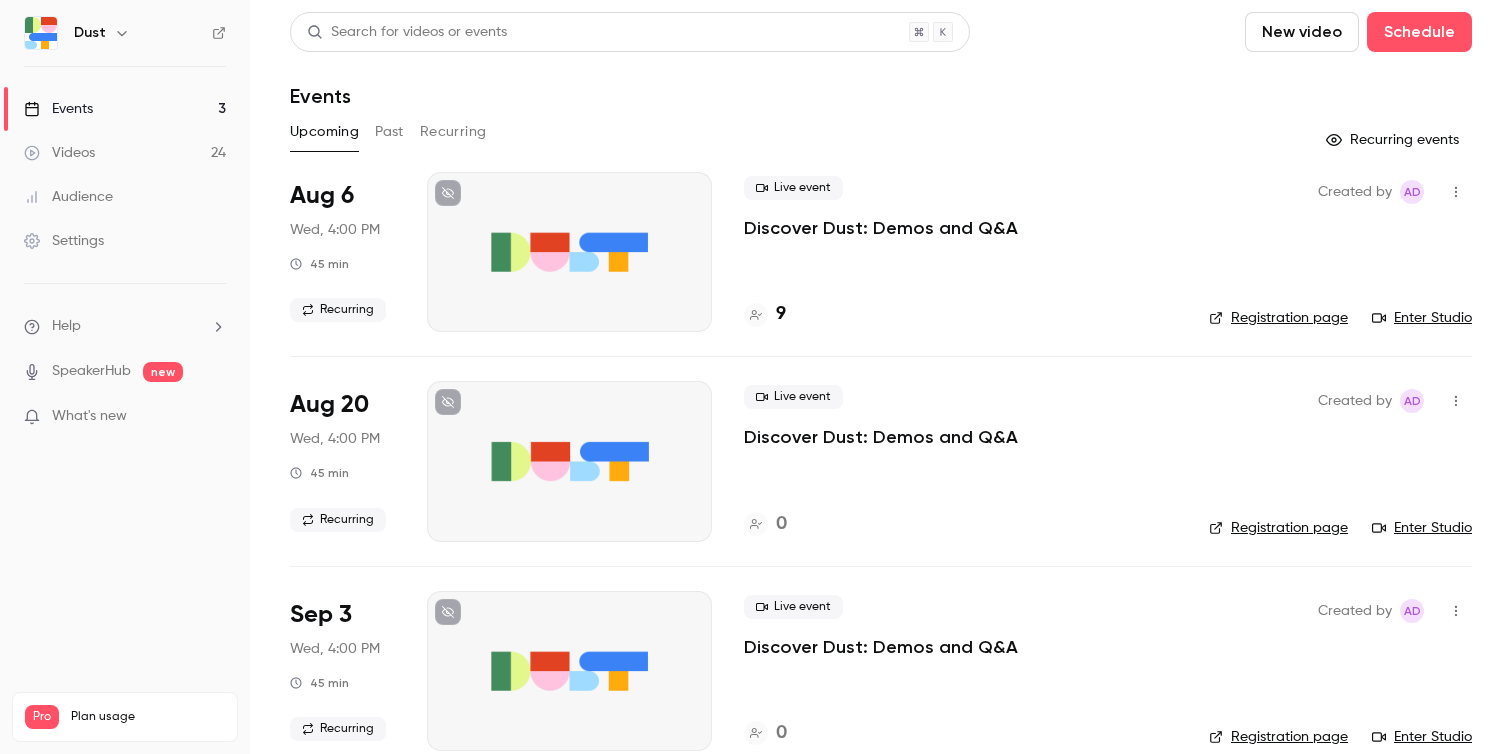scroll, scrollTop: 0, scrollLeft: 0, axis: both 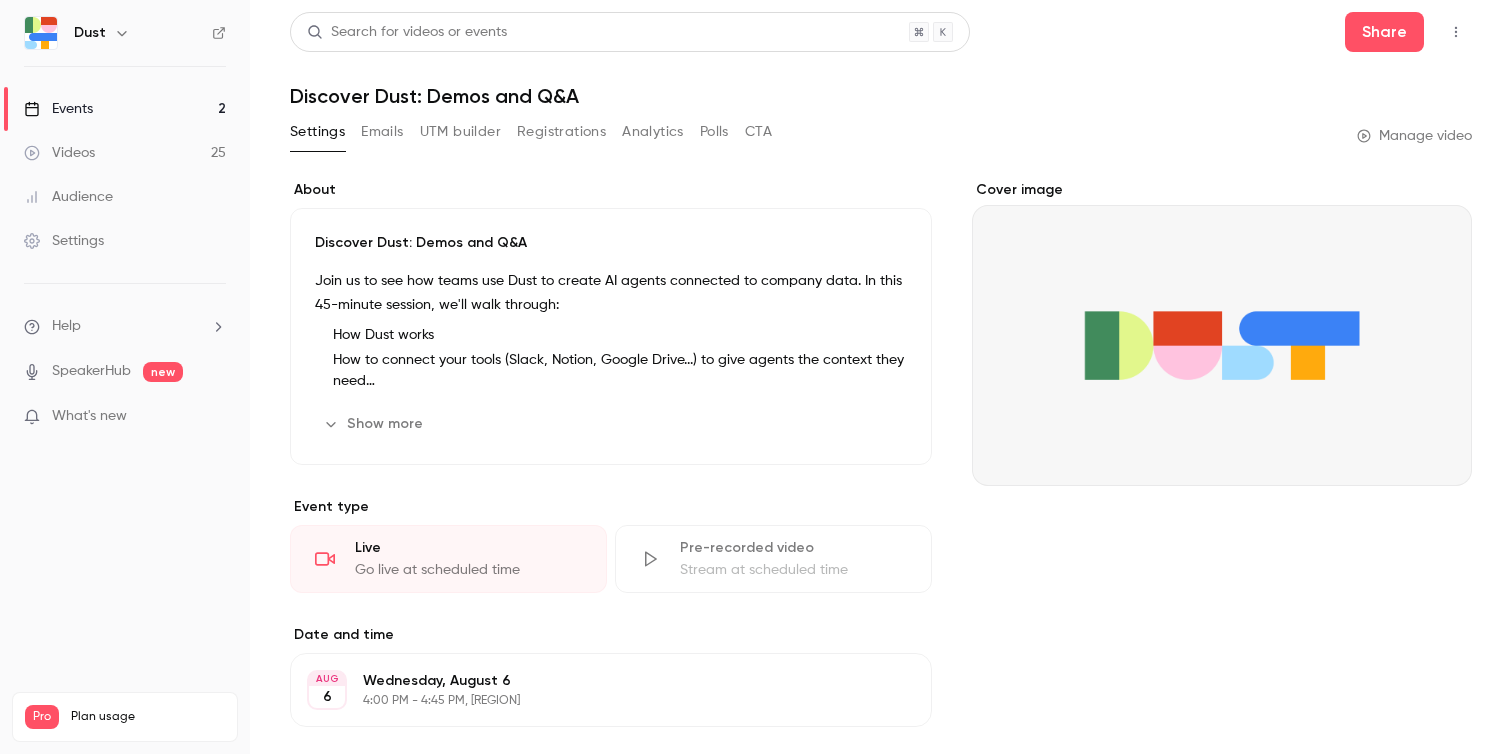 click on "Manage video" at bounding box center (1414, 136) 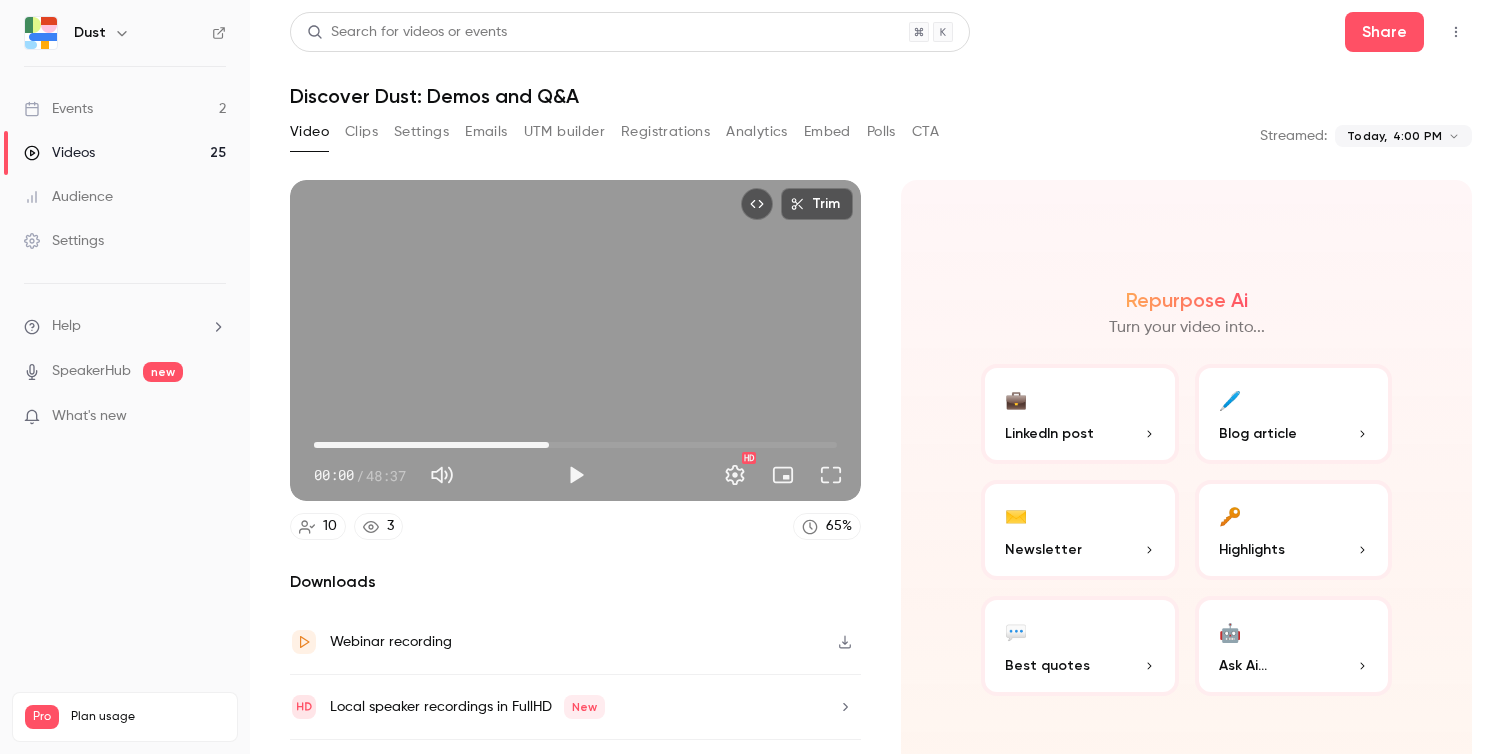 click on "21:50" at bounding box center [575, 445] 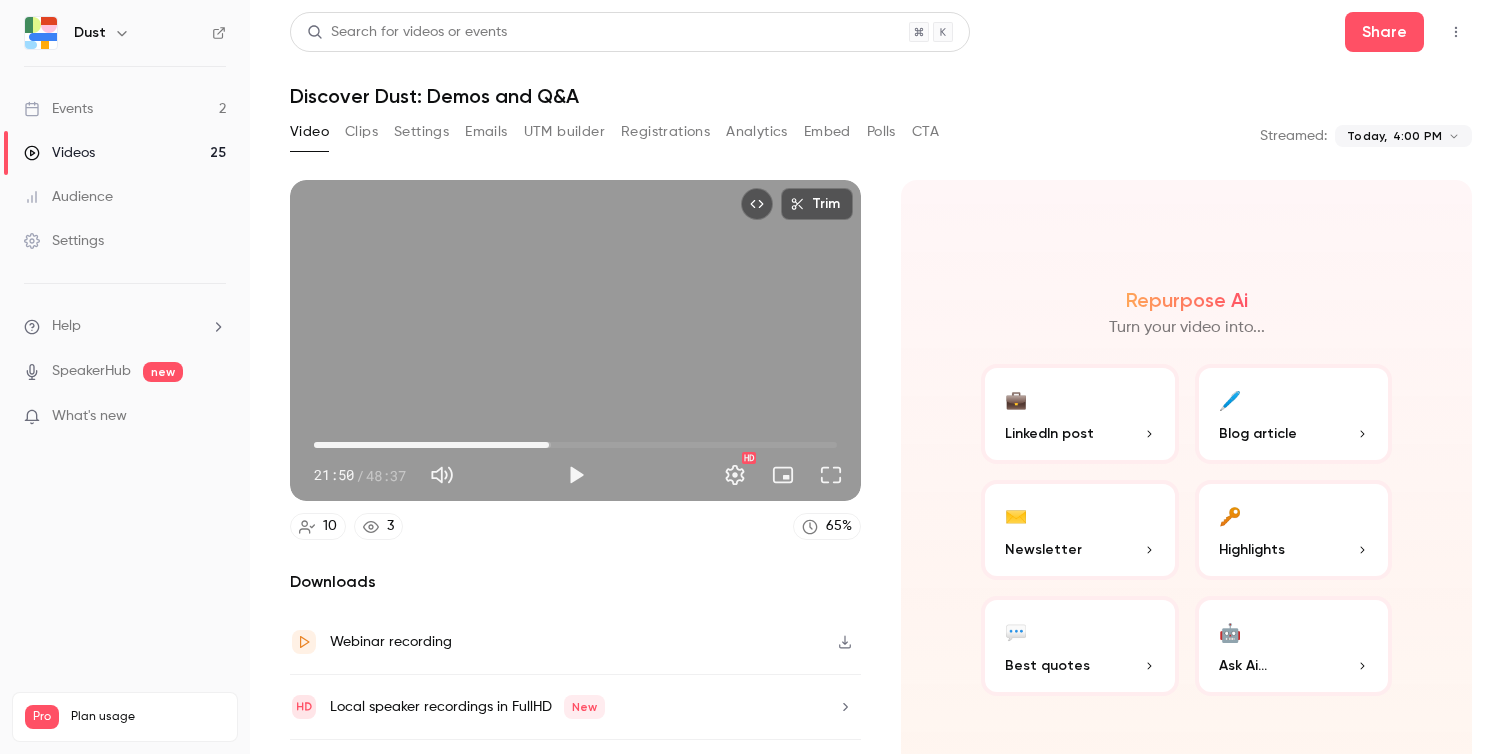 click on "21:50" at bounding box center (575, 445) 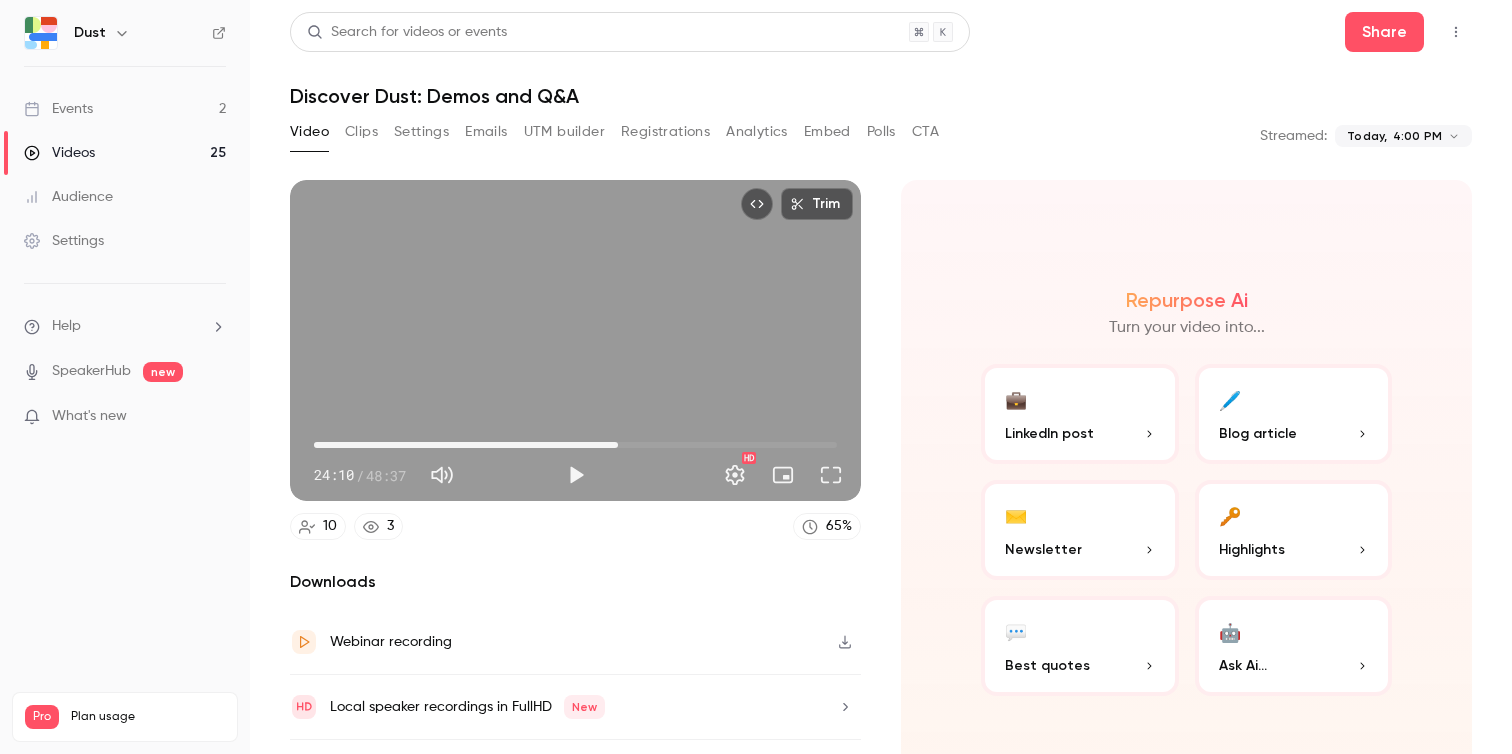 click on "28:15" at bounding box center (575, 445) 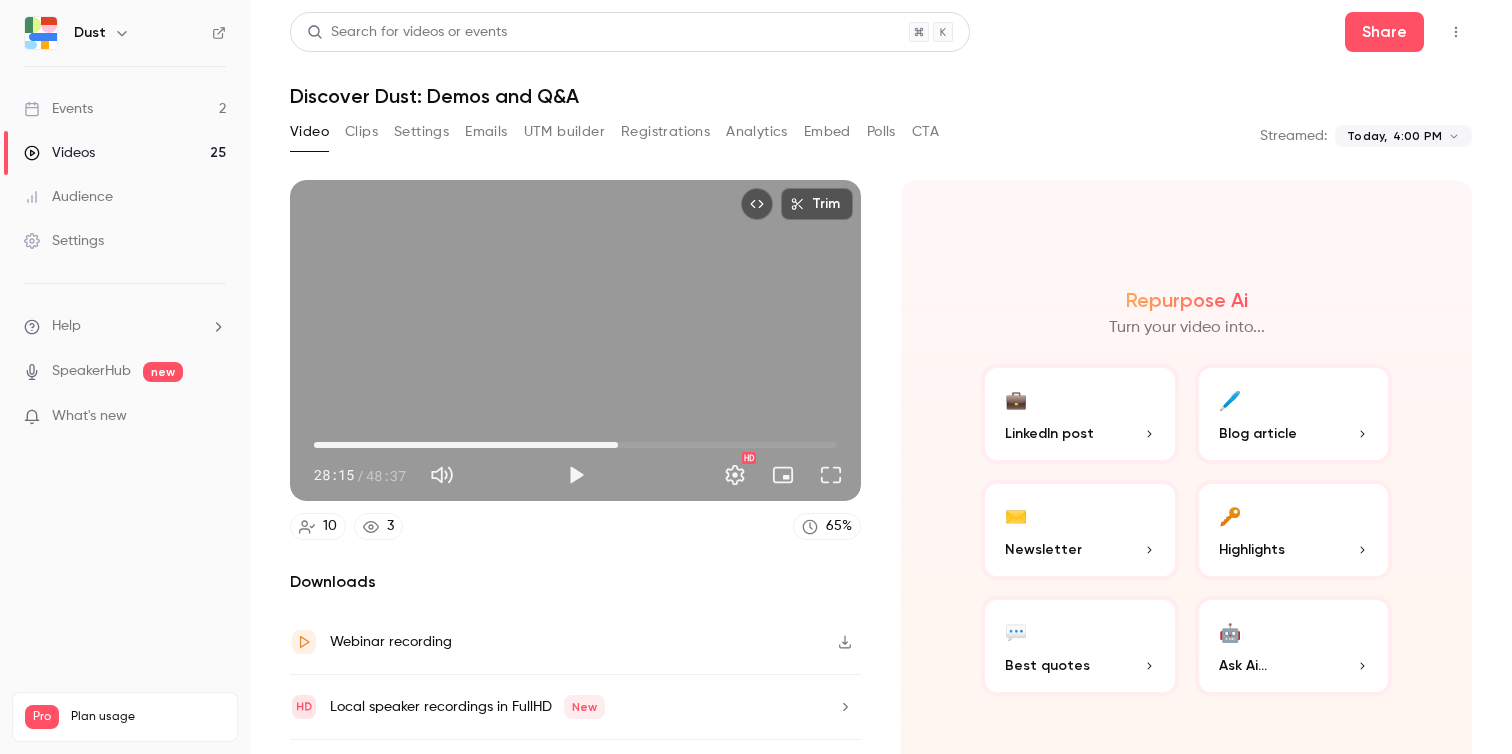 click on "28:15" at bounding box center (575, 445) 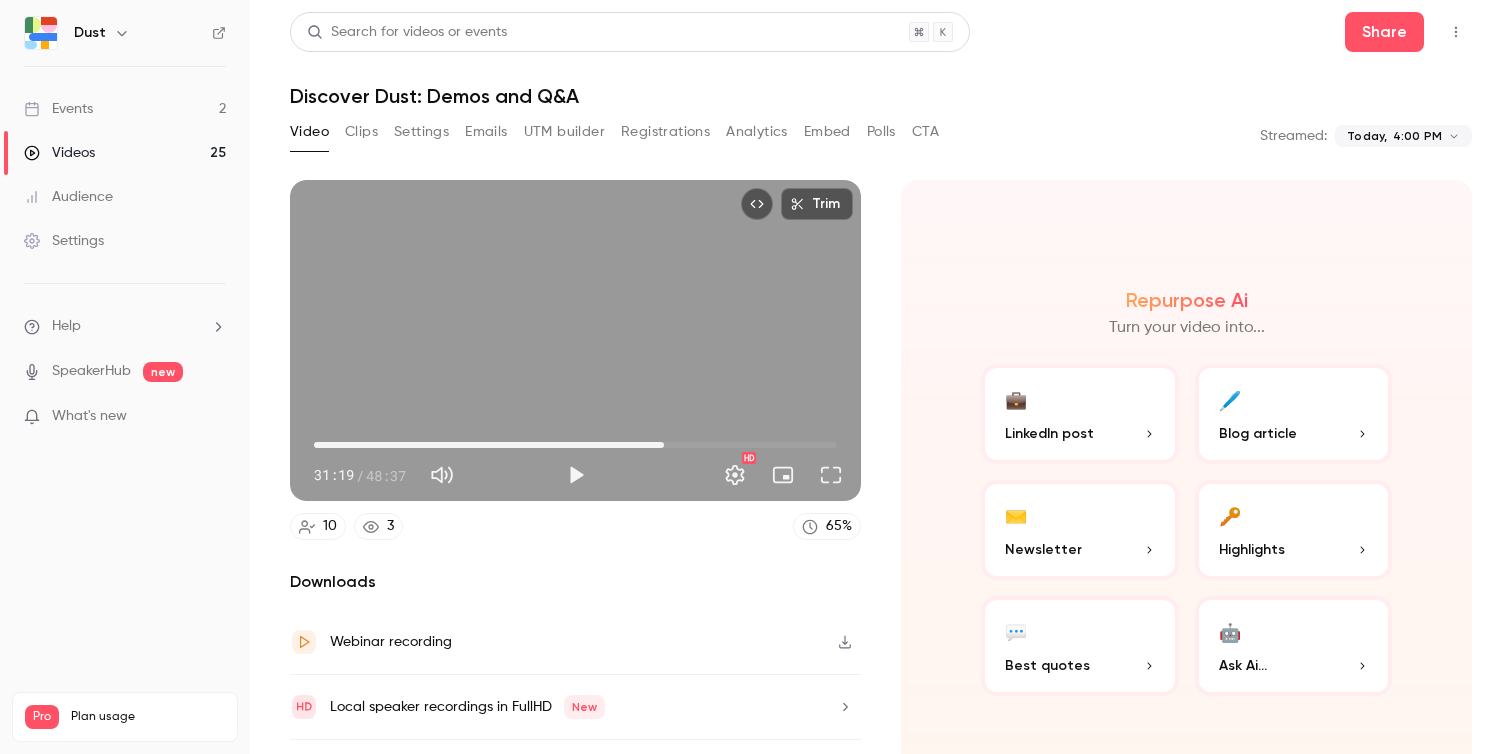 click on "32:32" at bounding box center (575, 445) 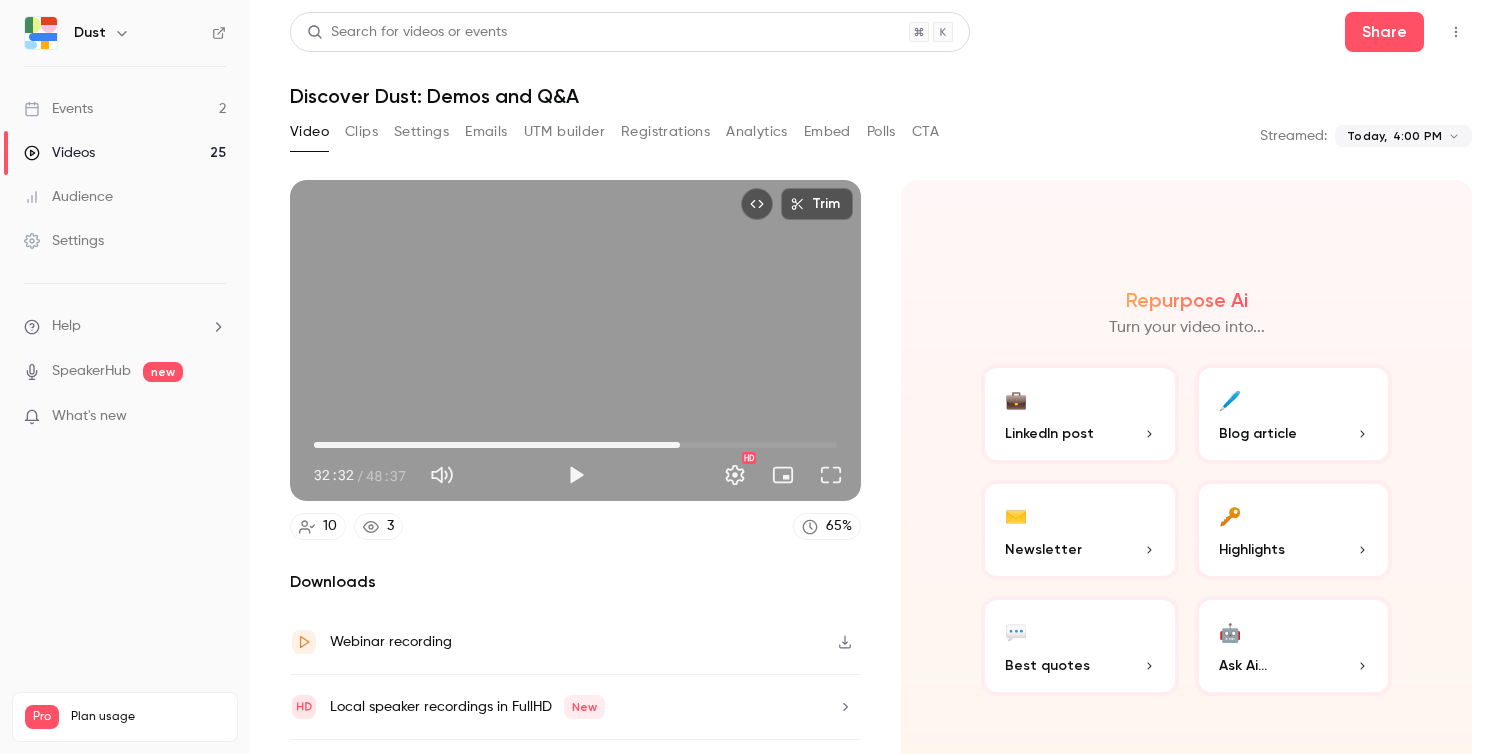 click on "34:01" at bounding box center [575, 445] 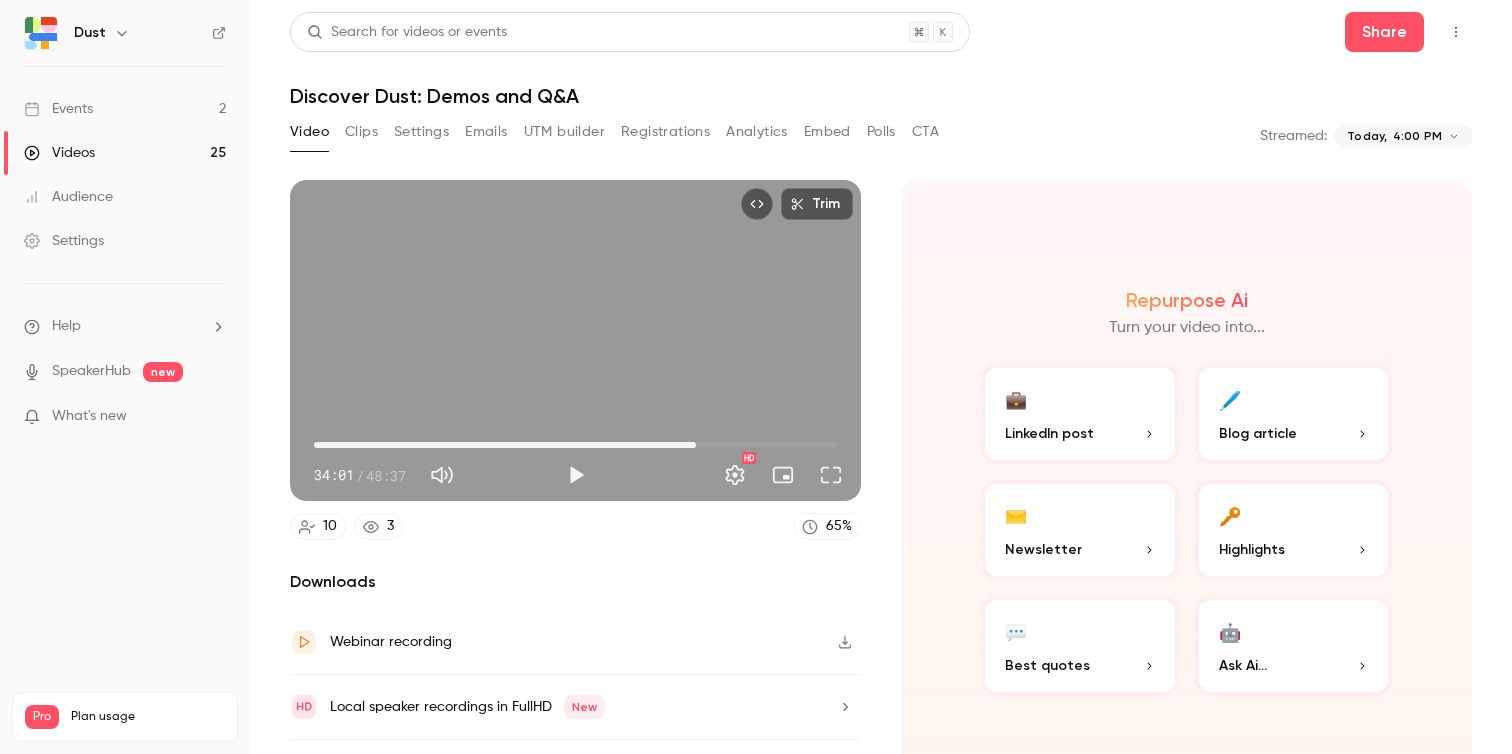 click on "35:30" at bounding box center (575, 445) 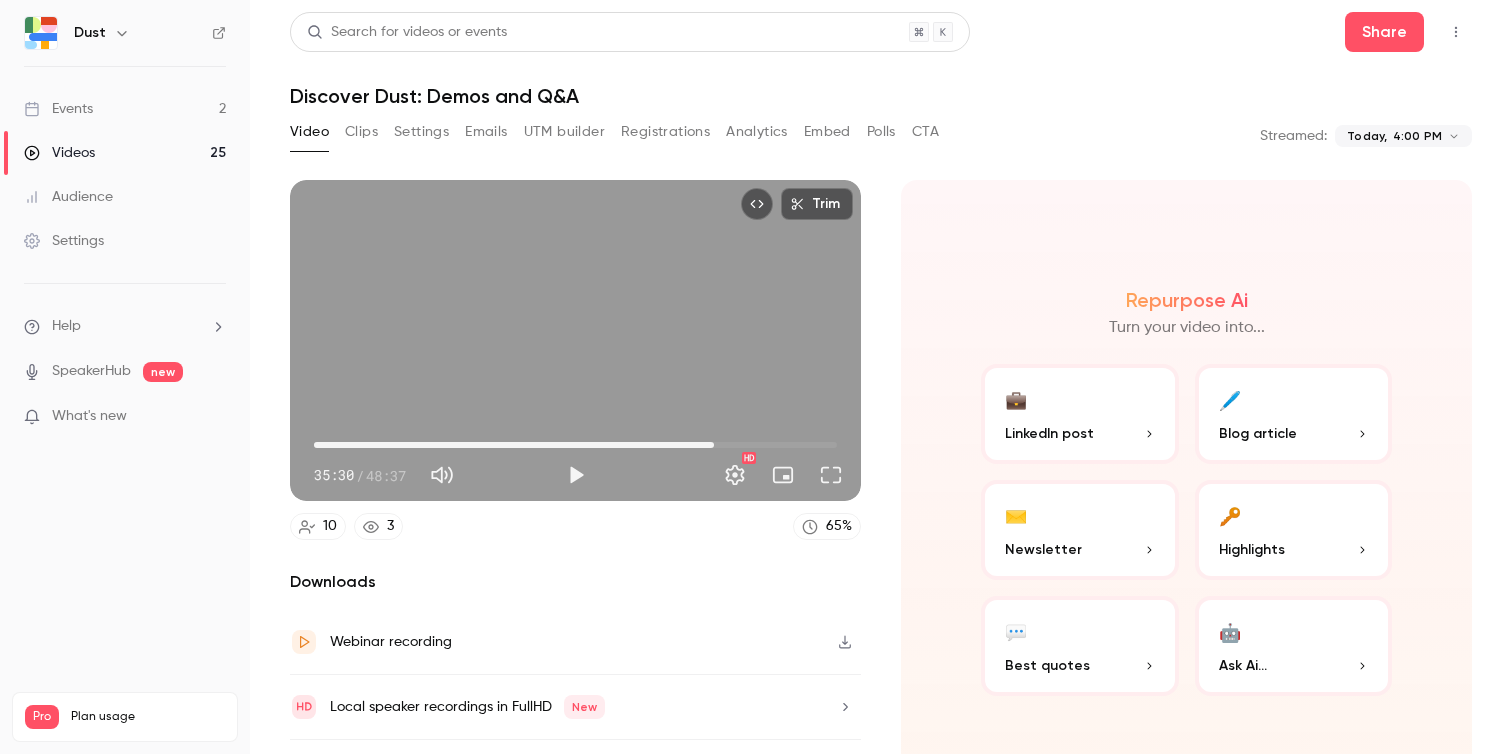 click on "37:11" at bounding box center (575, 445) 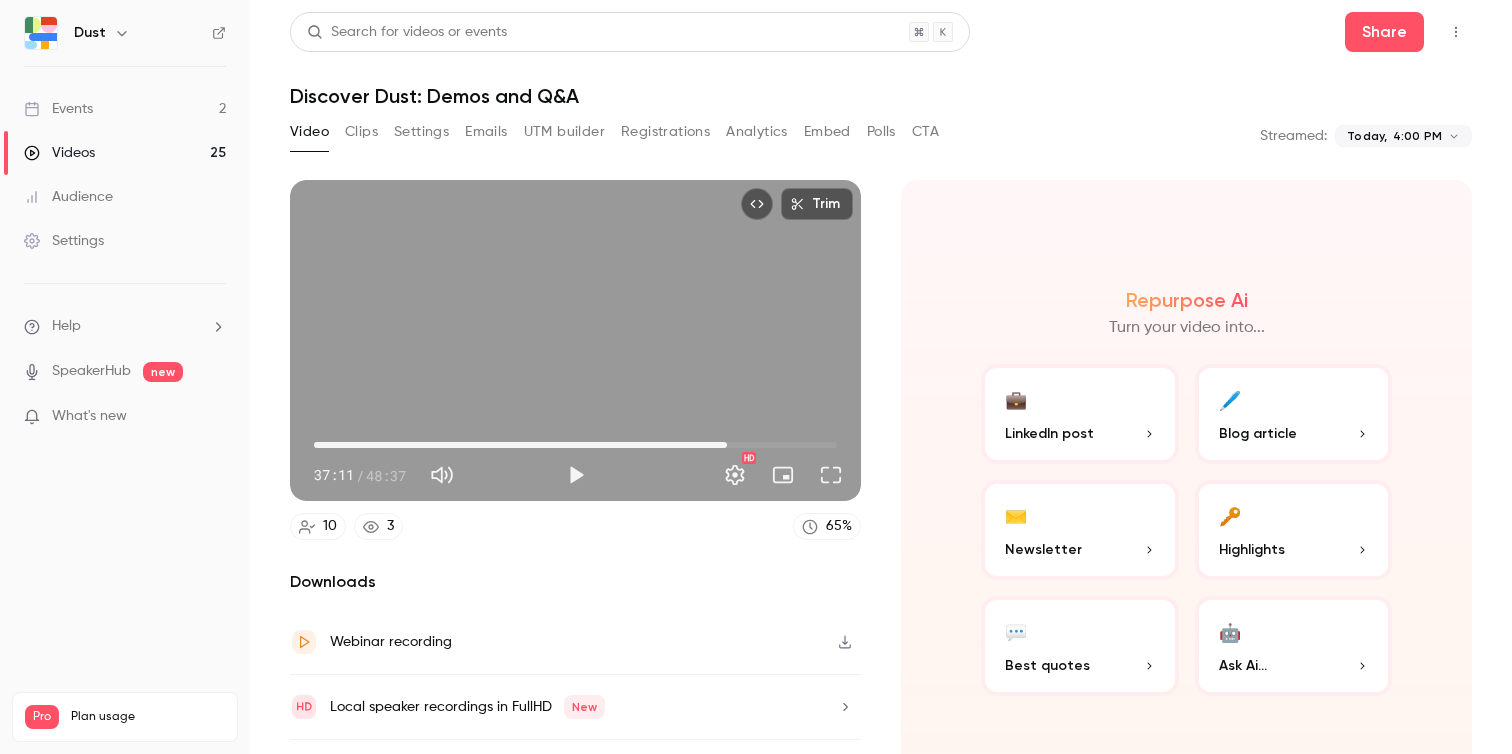 click on "38:23" at bounding box center (575, 445) 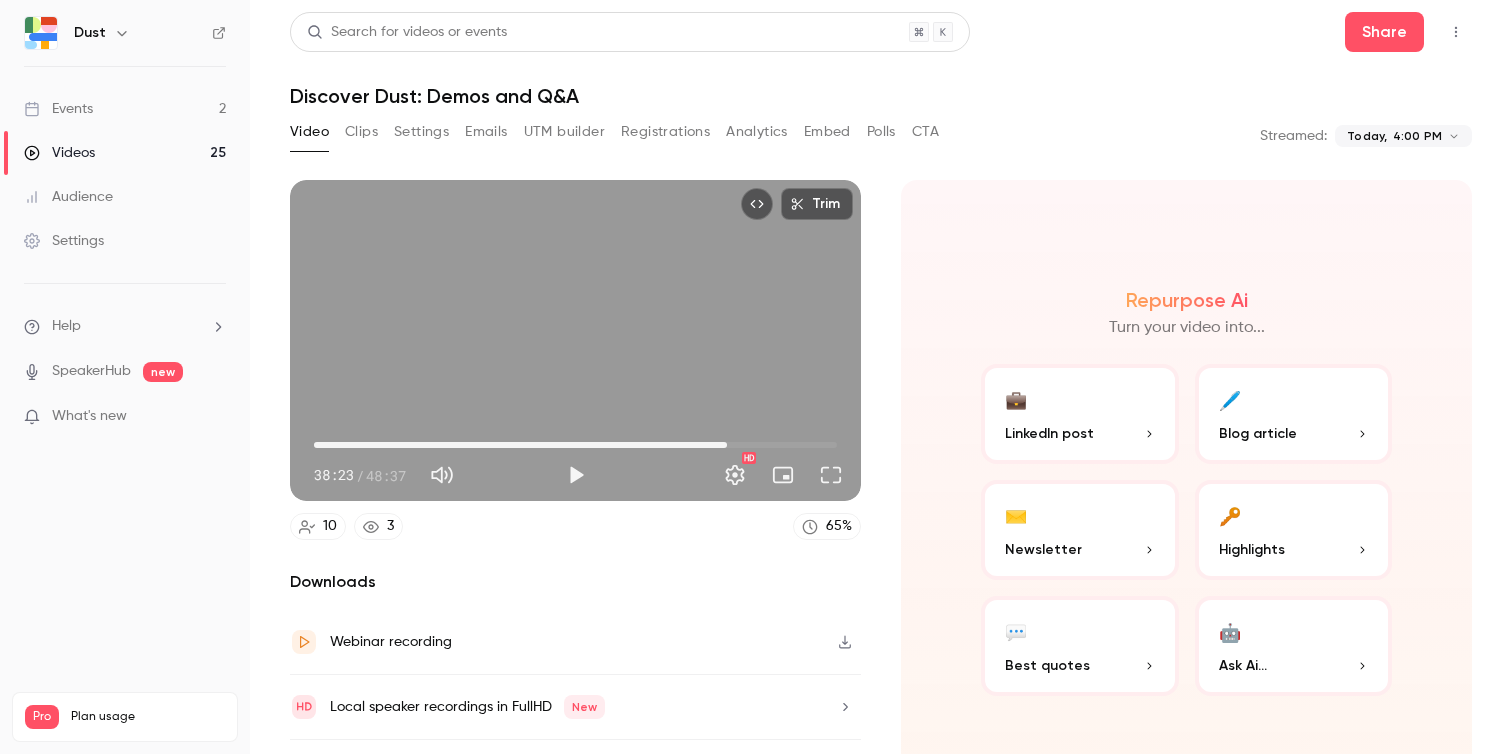 click on "38:23" at bounding box center (575, 445) 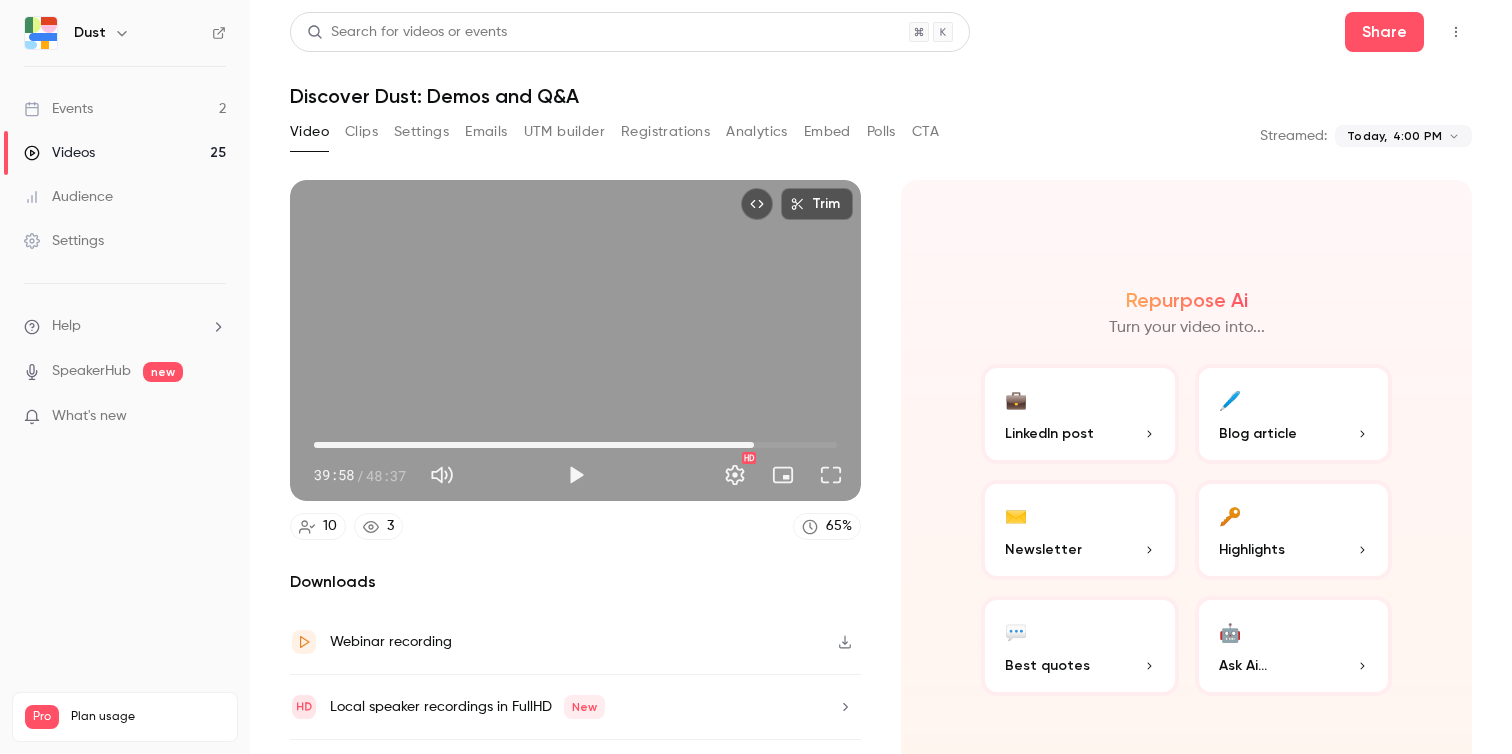 click on "40:54" at bounding box center (575, 445) 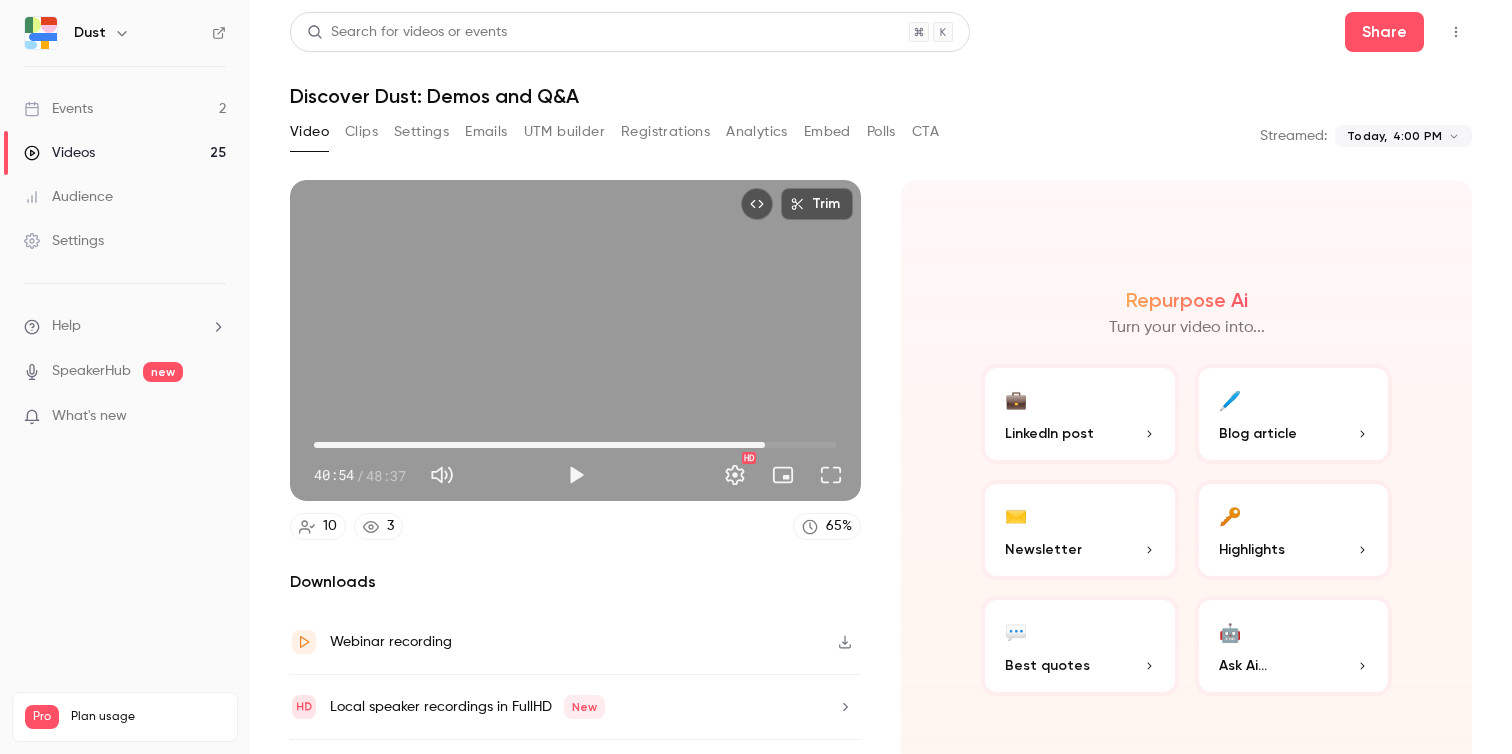 click on "41:55" at bounding box center (575, 445) 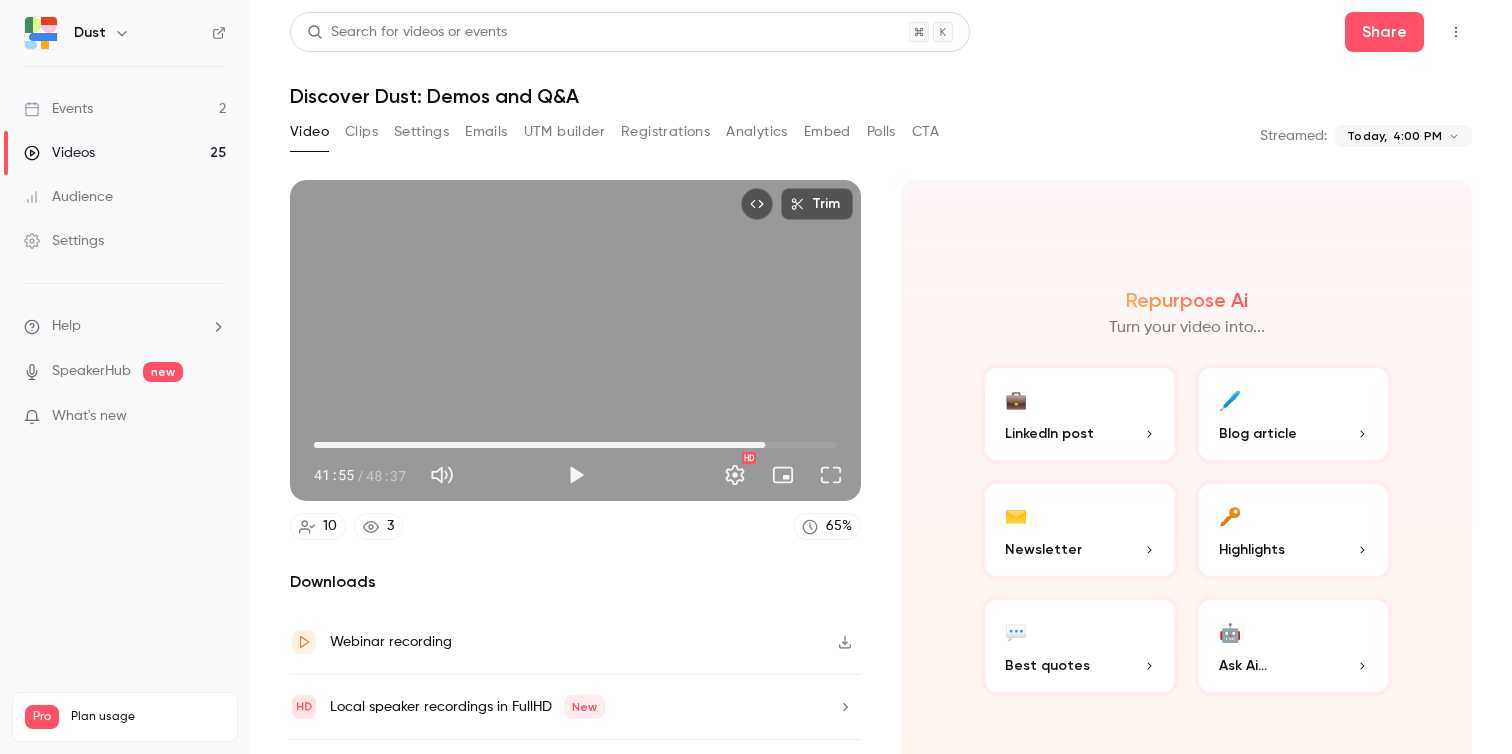 click on "41:55" at bounding box center (765, 445) 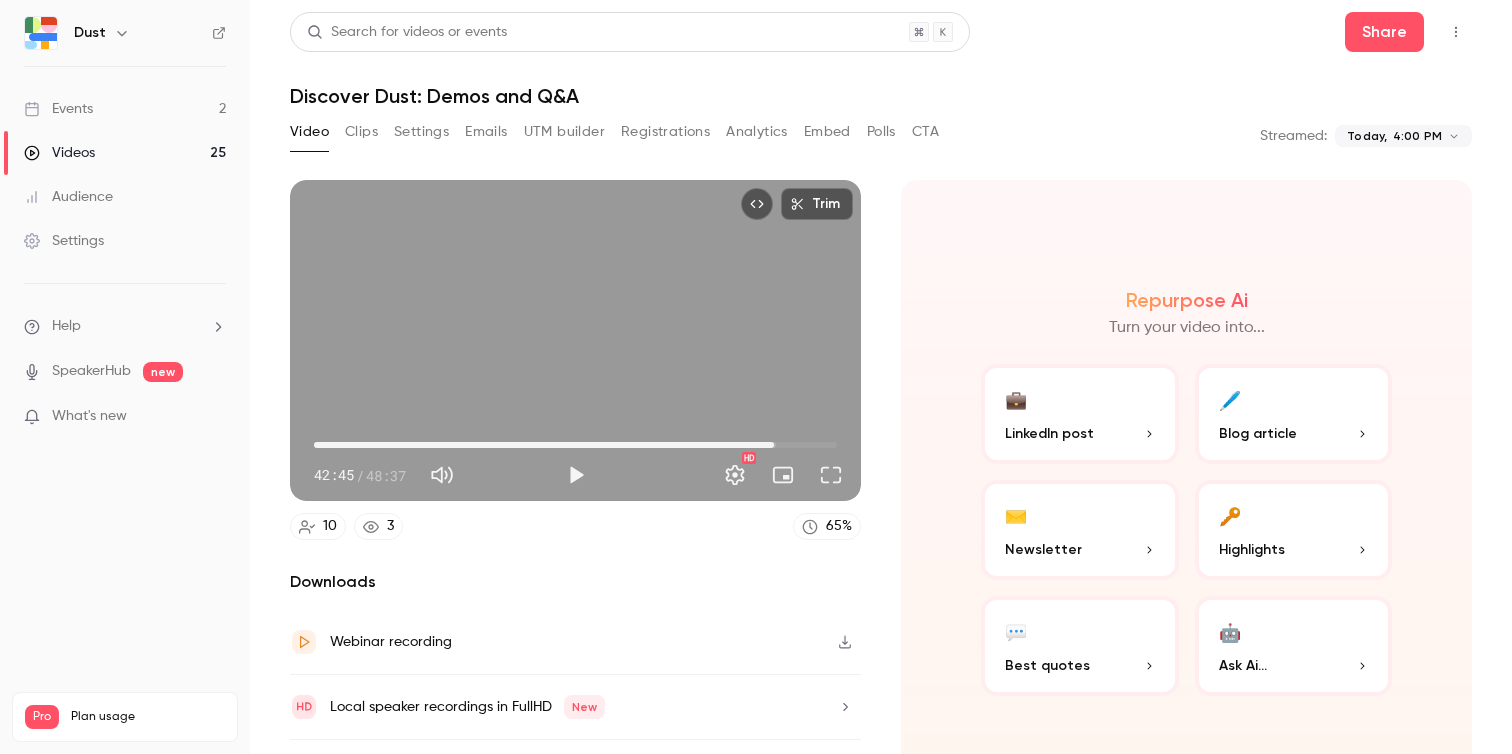 click on "42:45" at bounding box center (575, 445) 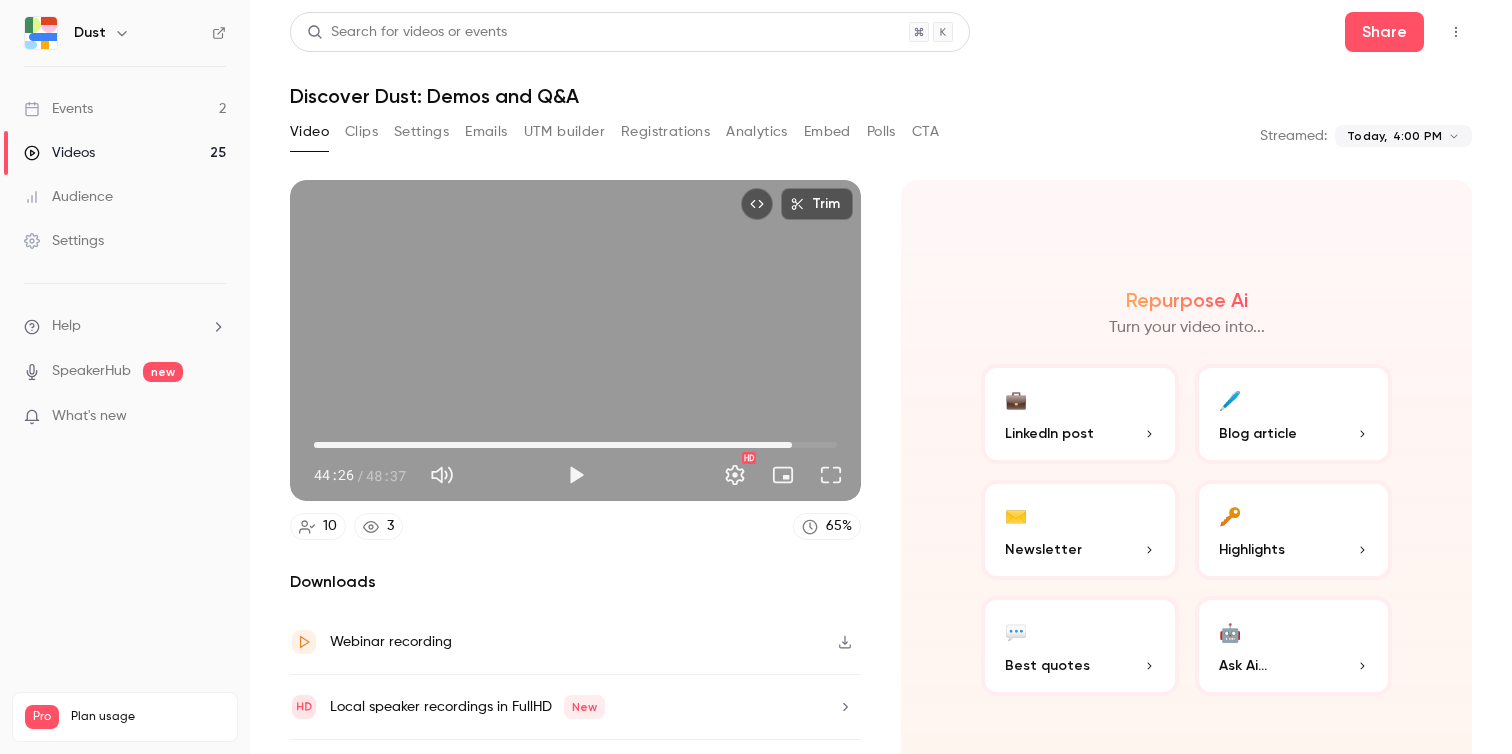 click on "44:26" at bounding box center [575, 445] 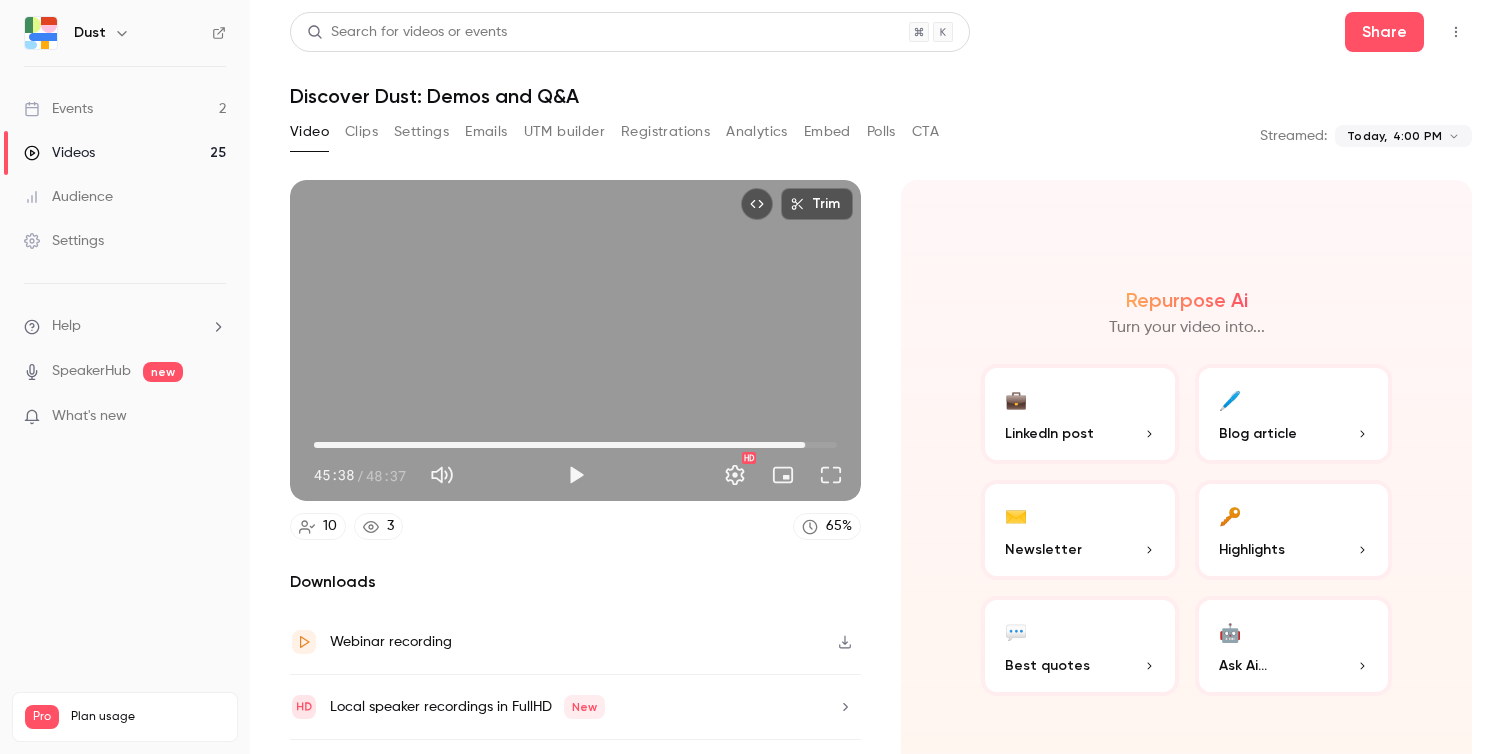 click on "45:38" at bounding box center [575, 445] 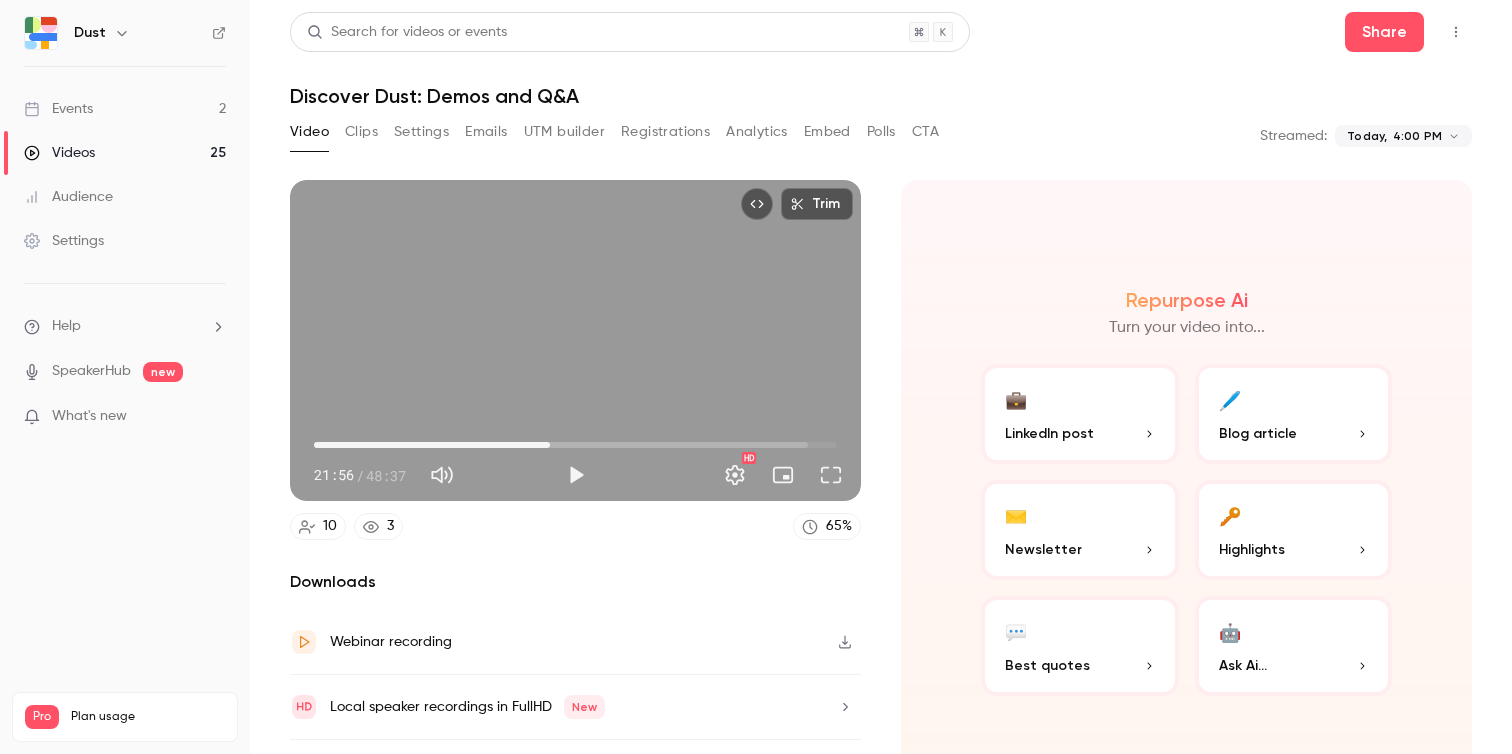 click on "21:56" at bounding box center (575, 445) 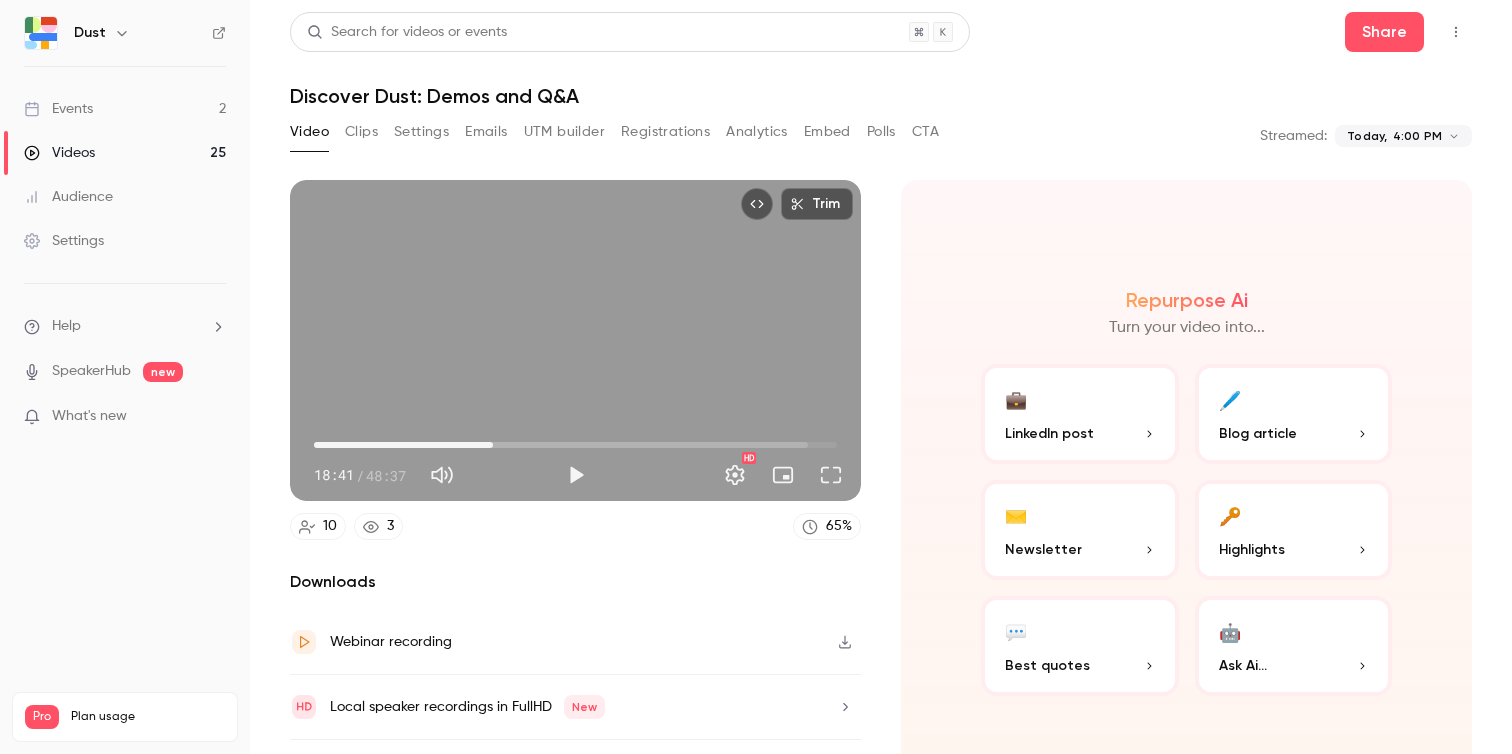 click on "16:38" at bounding box center [575, 445] 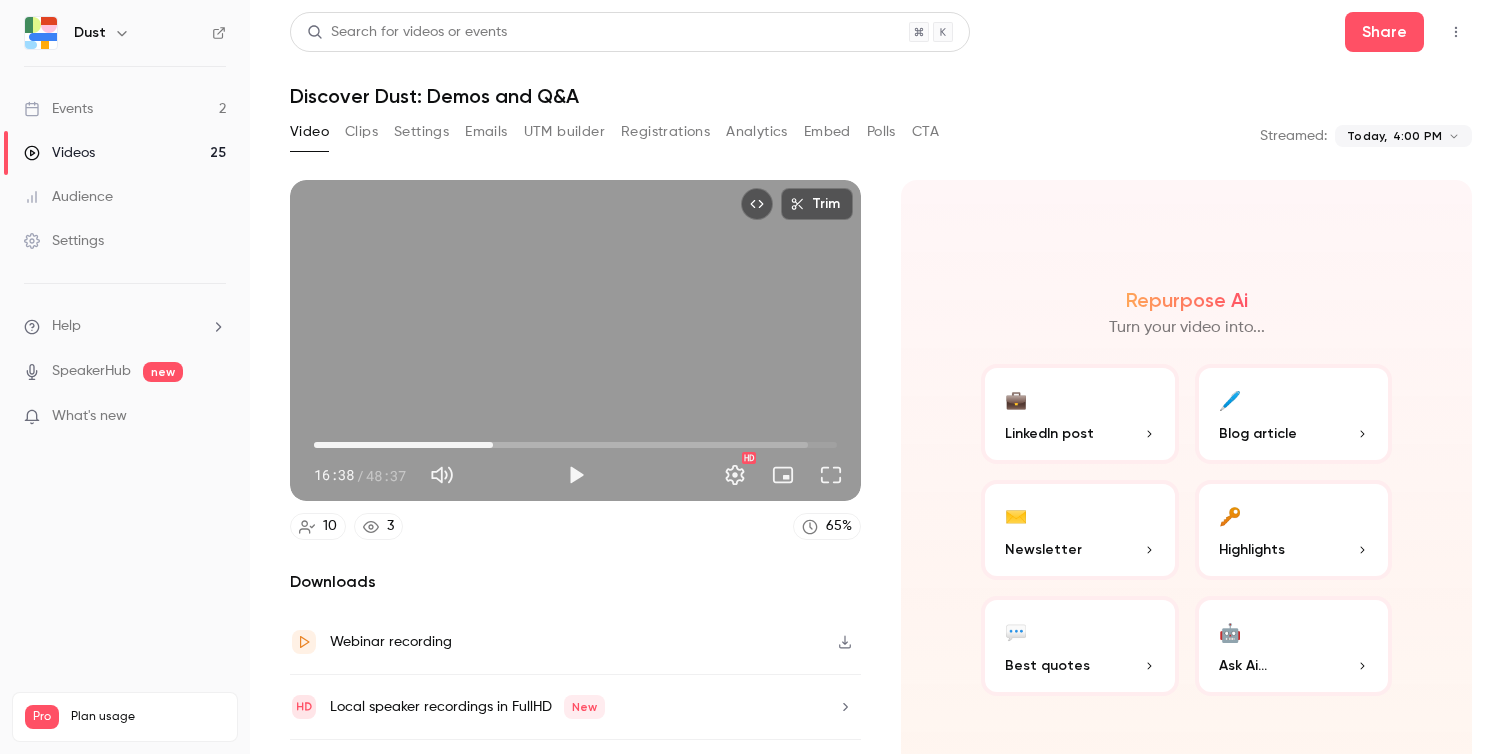 click on "16:38" at bounding box center [575, 445] 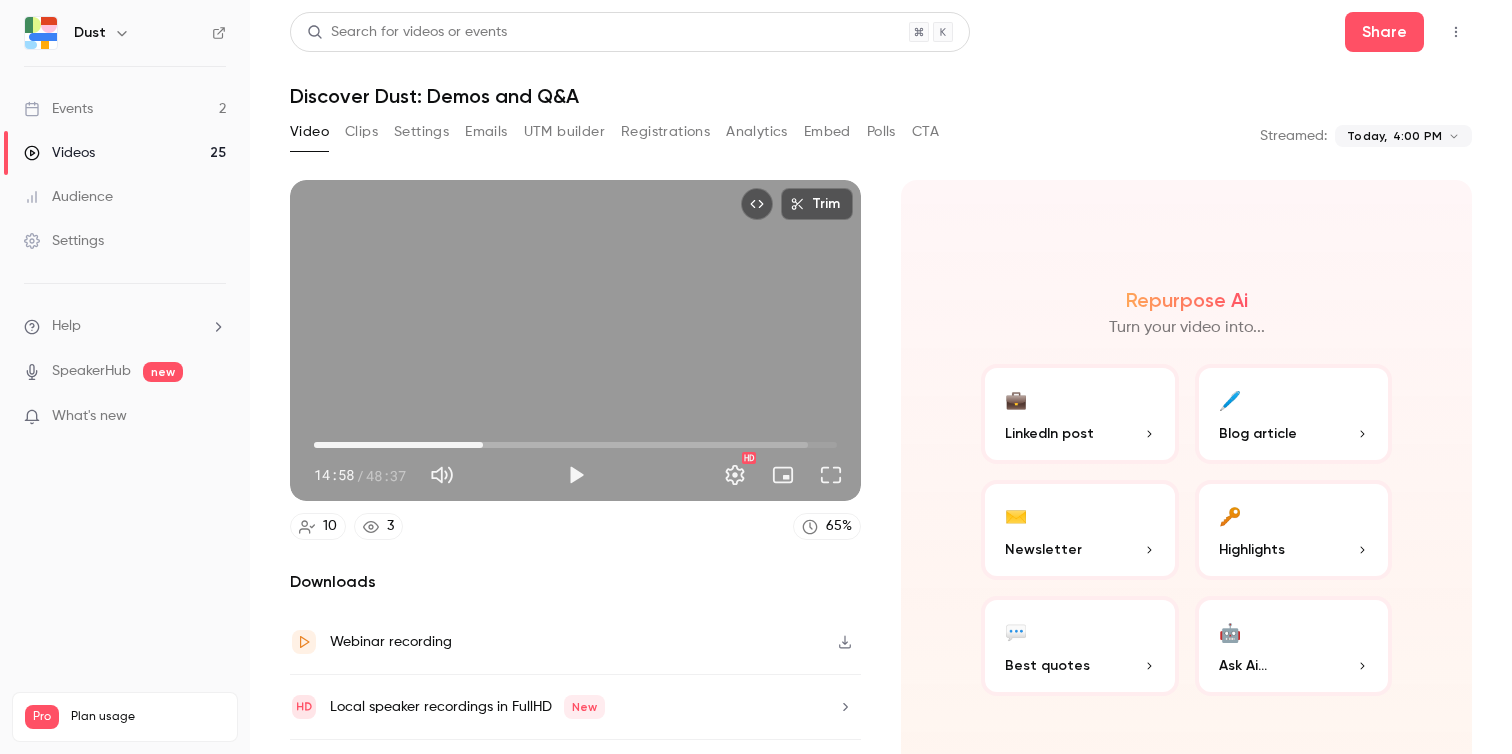 click on "15:42" at bounding box center (483, 445) 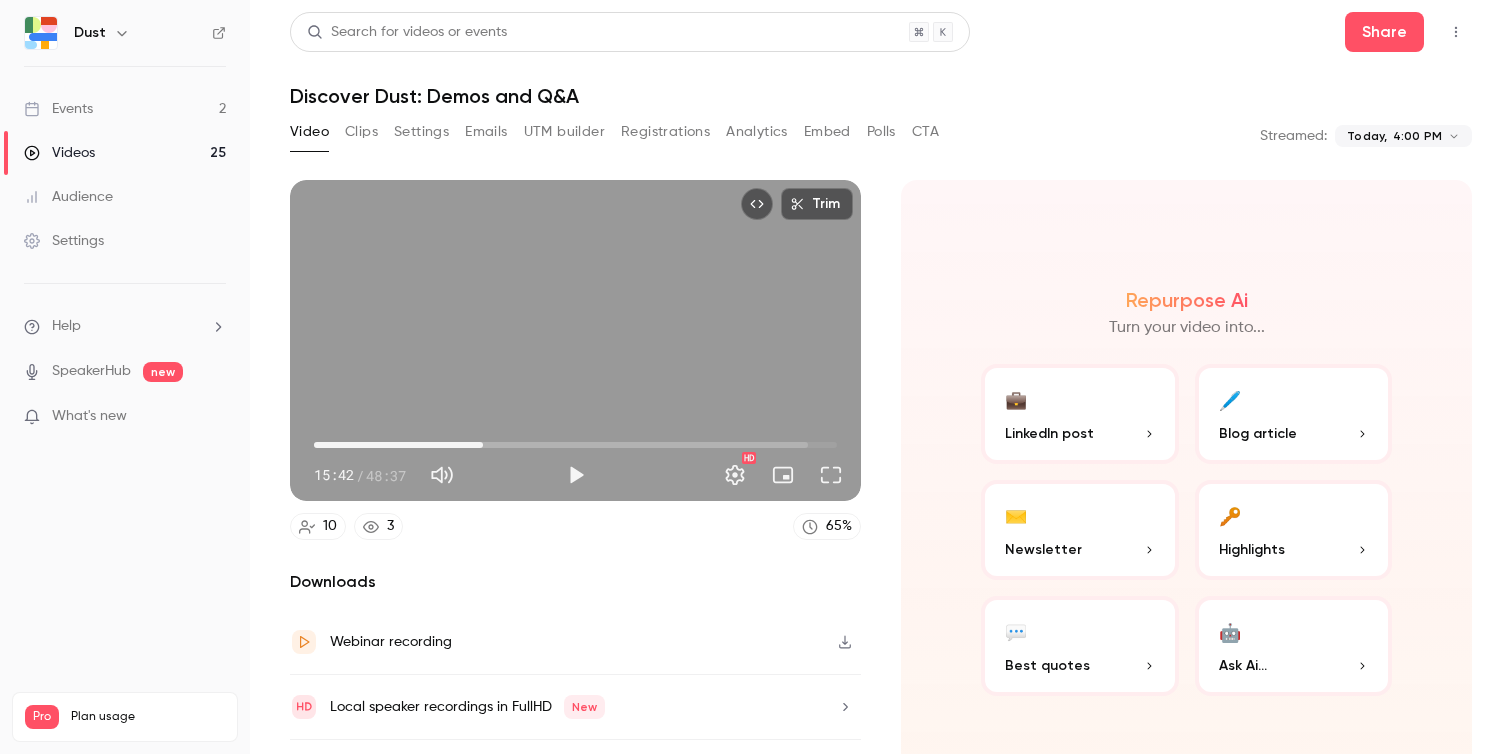 click on "15:42" at bounding box center (575, 445) 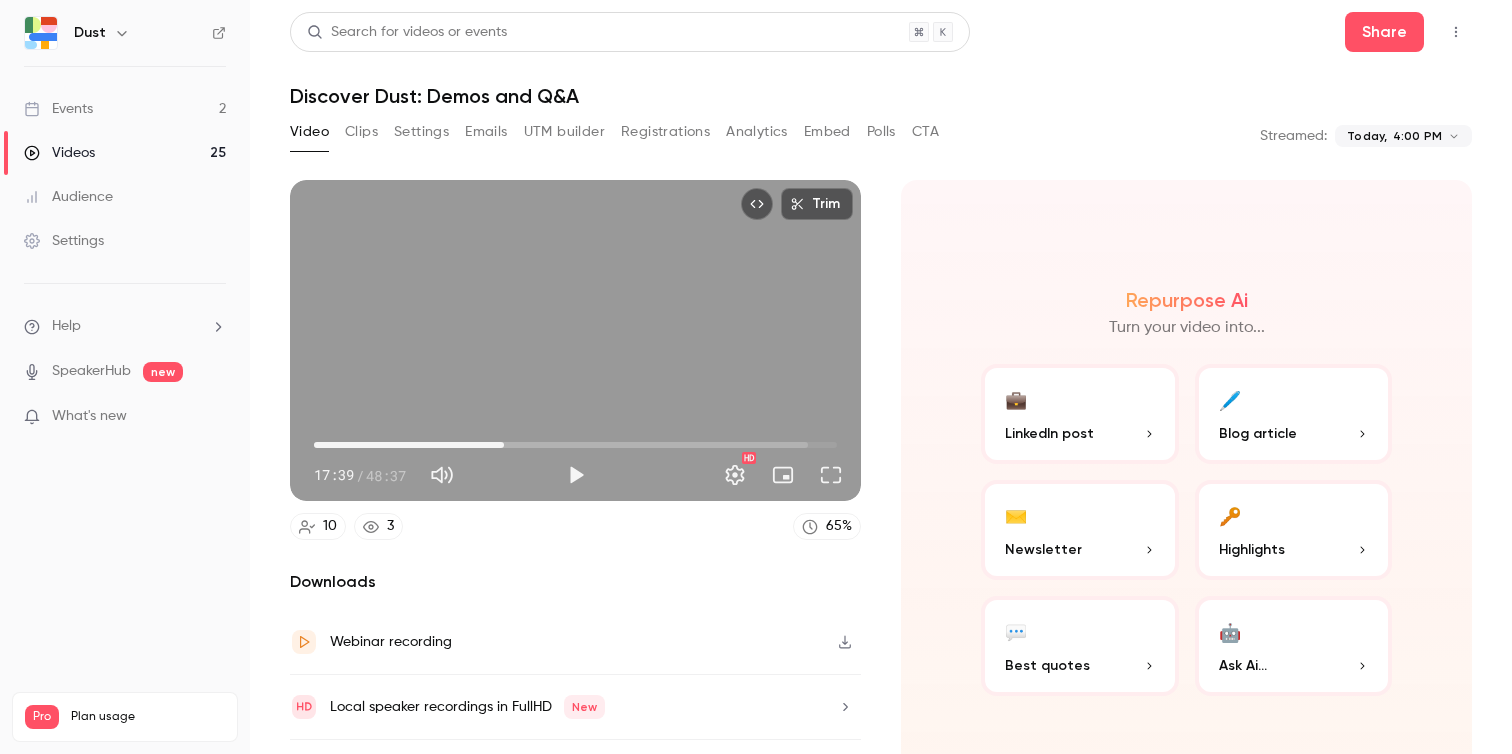 click on "17:39" at bounding box center [575, 445] 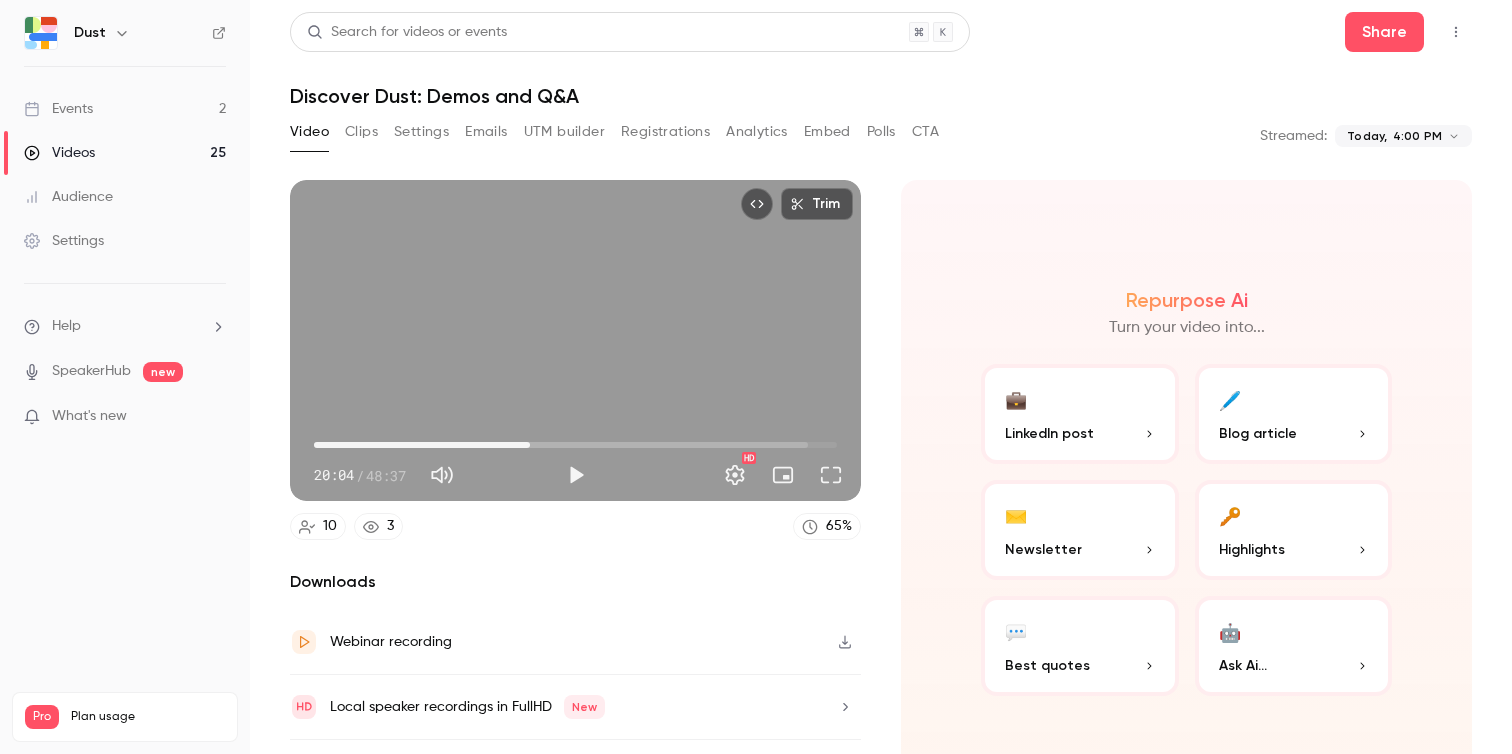 click on "20:04" at bounding box center [575, 445] 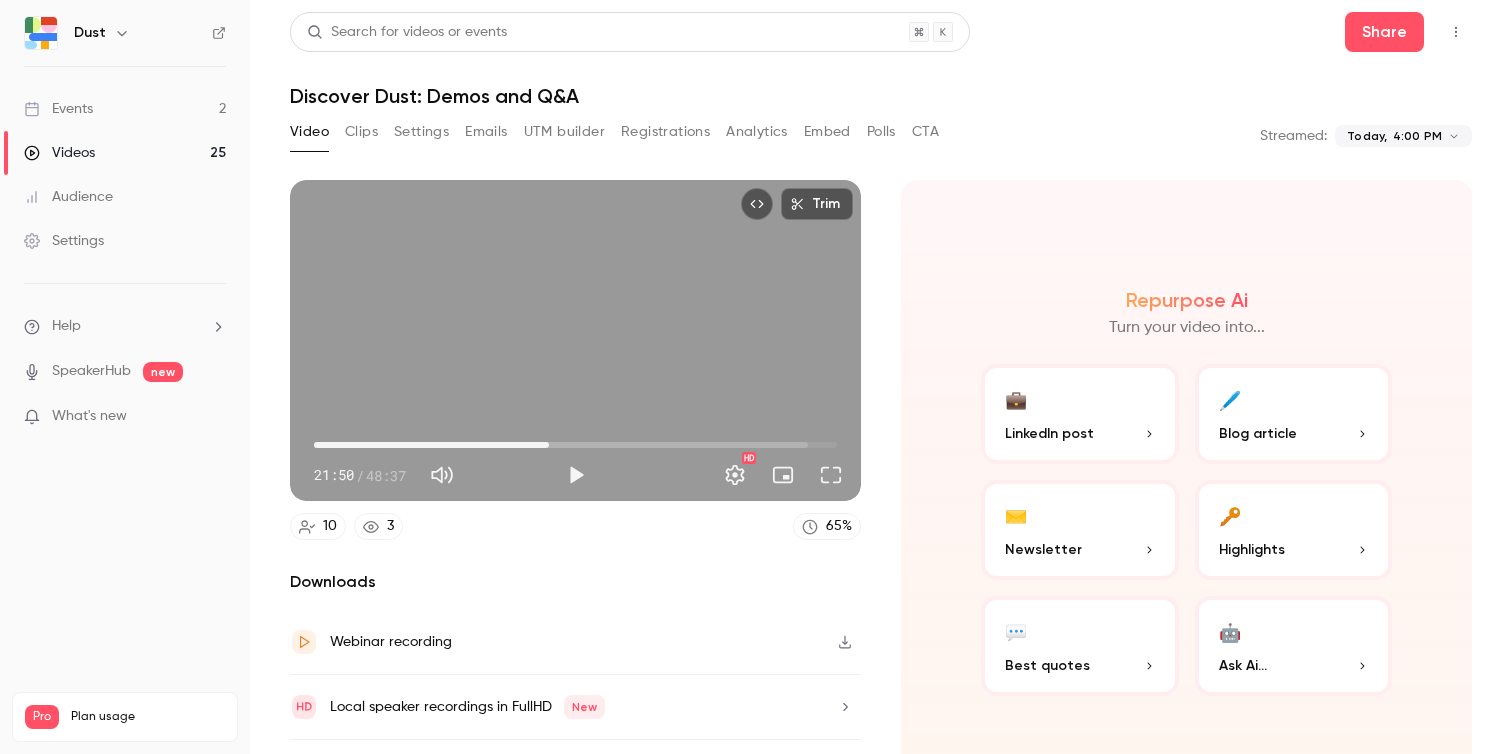 click on "21:50" at bounding box center [575, 445] 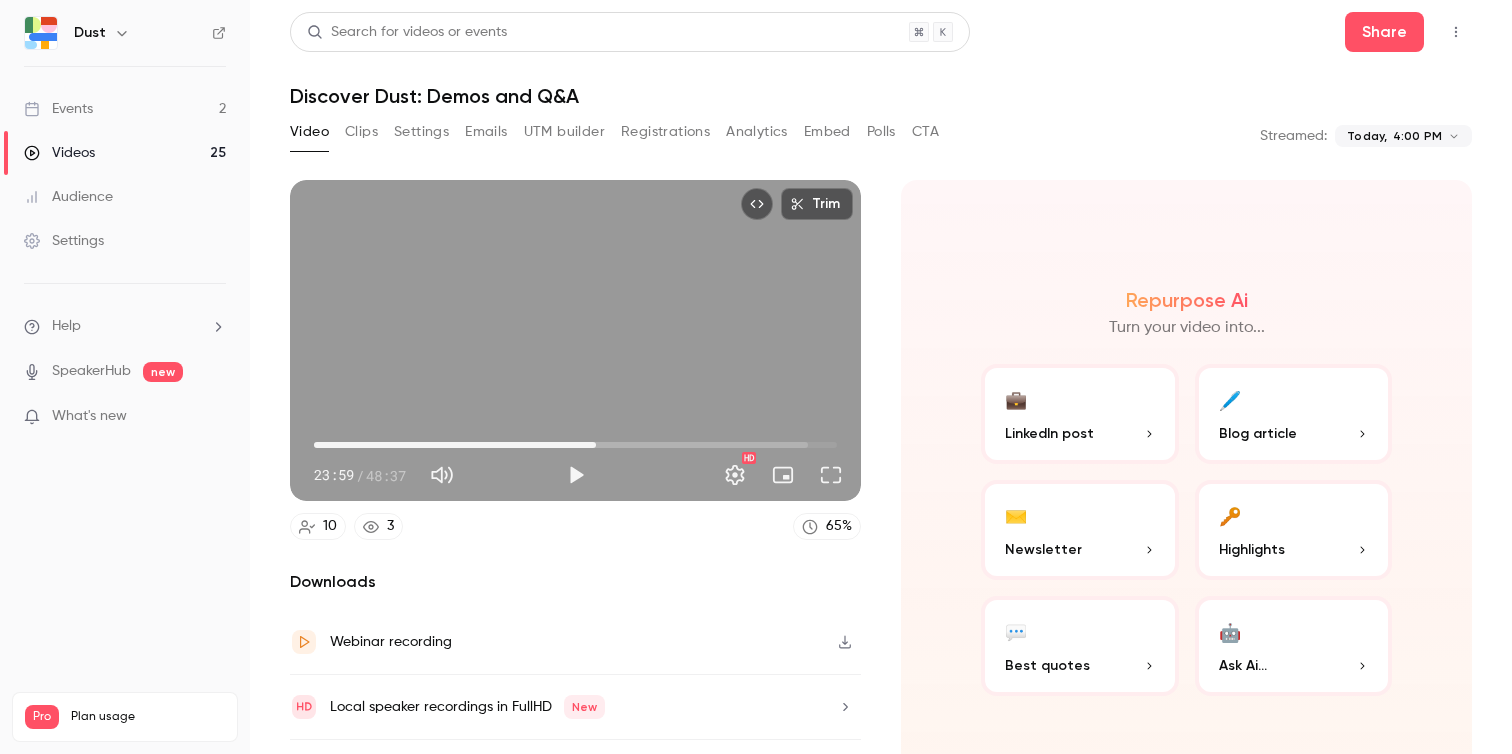 click on "26:12" at bounding box center [575, 445] 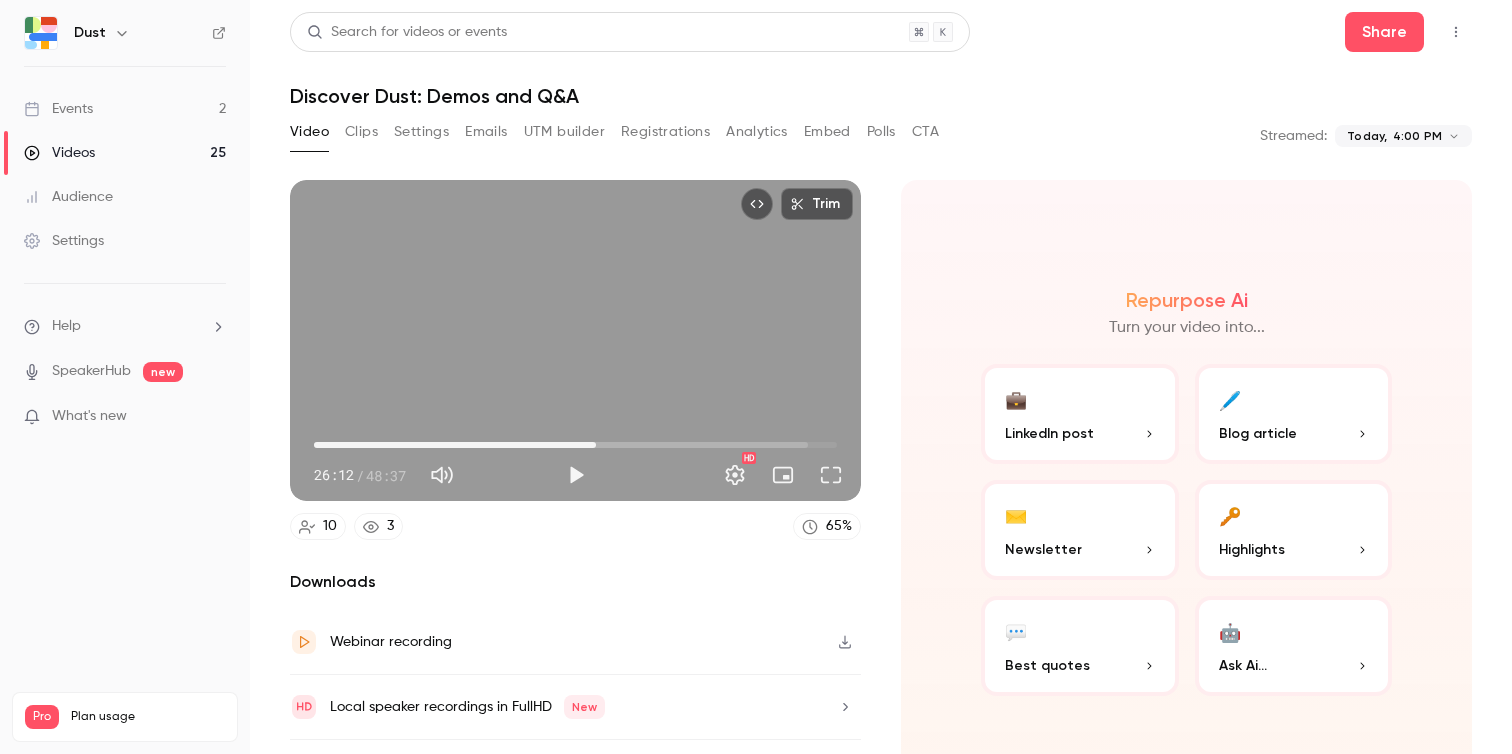 click on "26:12" at bounding box center (596, 445) 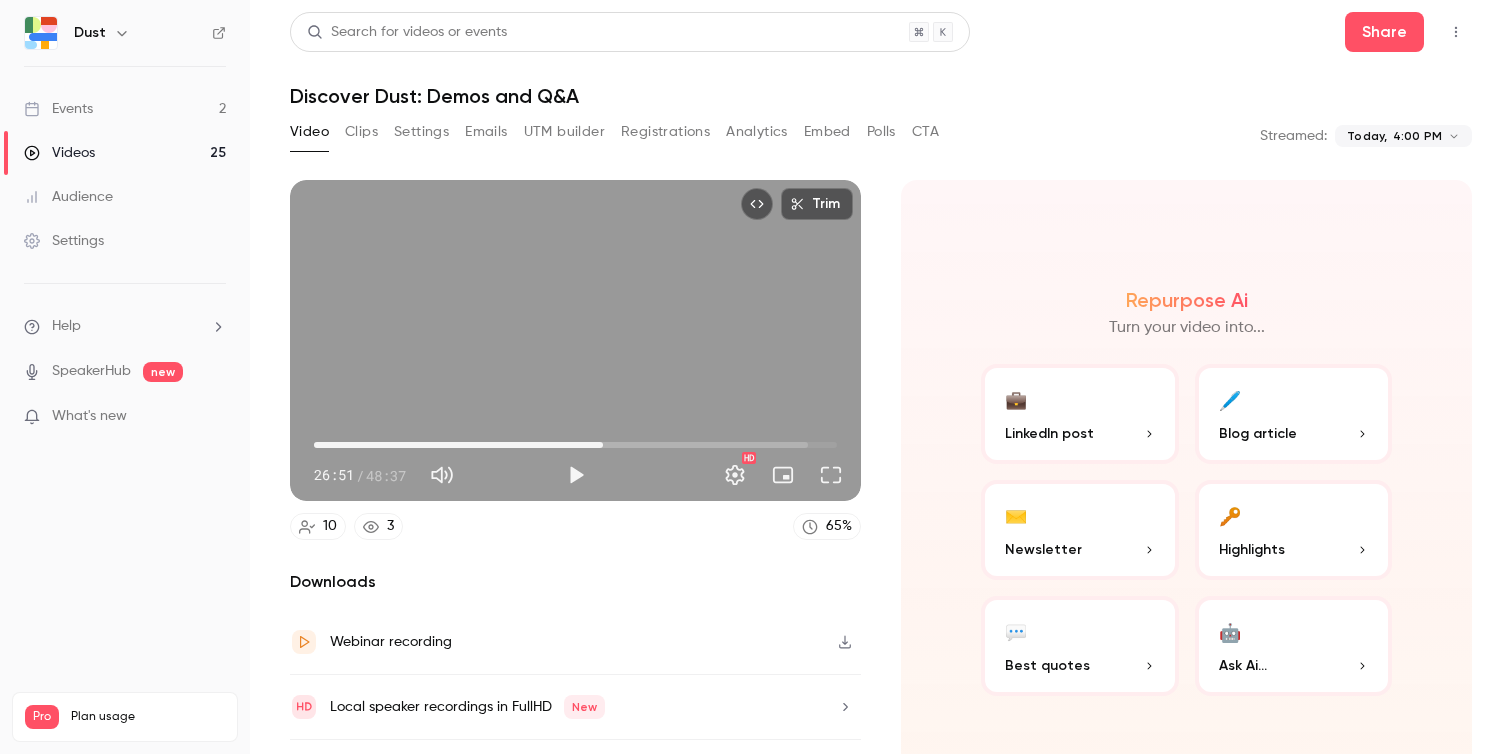 click on "26:51" at bounding box center [603, 445] 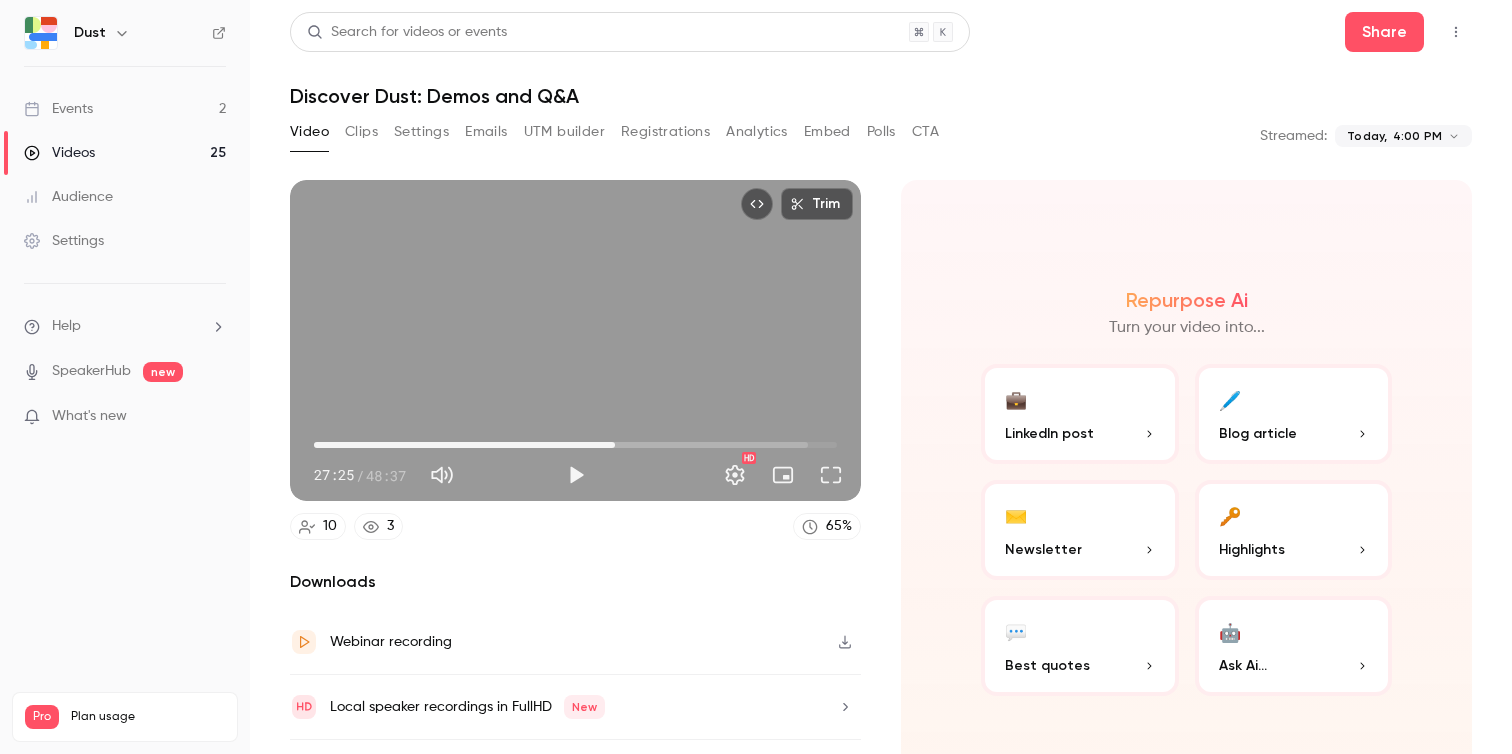 click on "27:58" at bounding box center [615, 445] 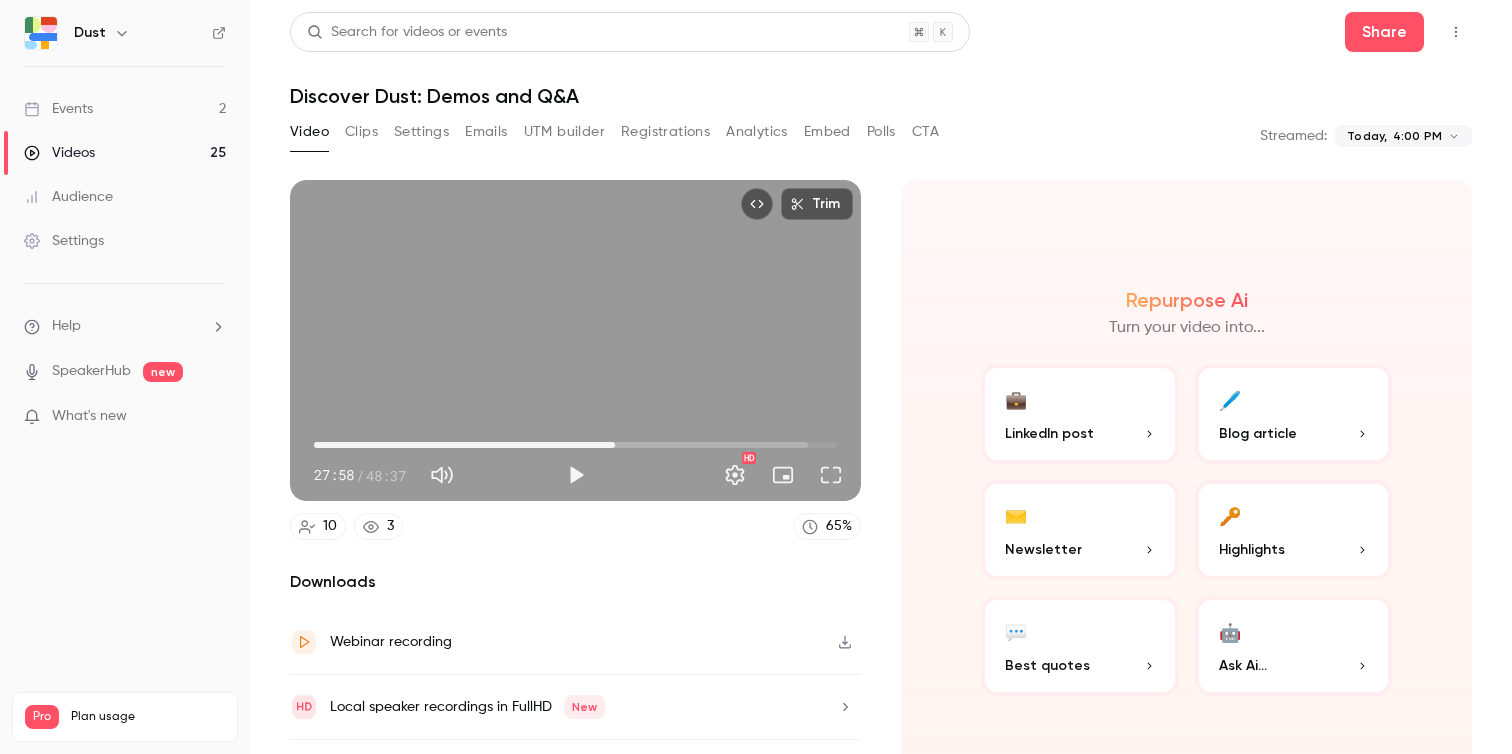 click on "27:58" at bounding box center [615, 445] 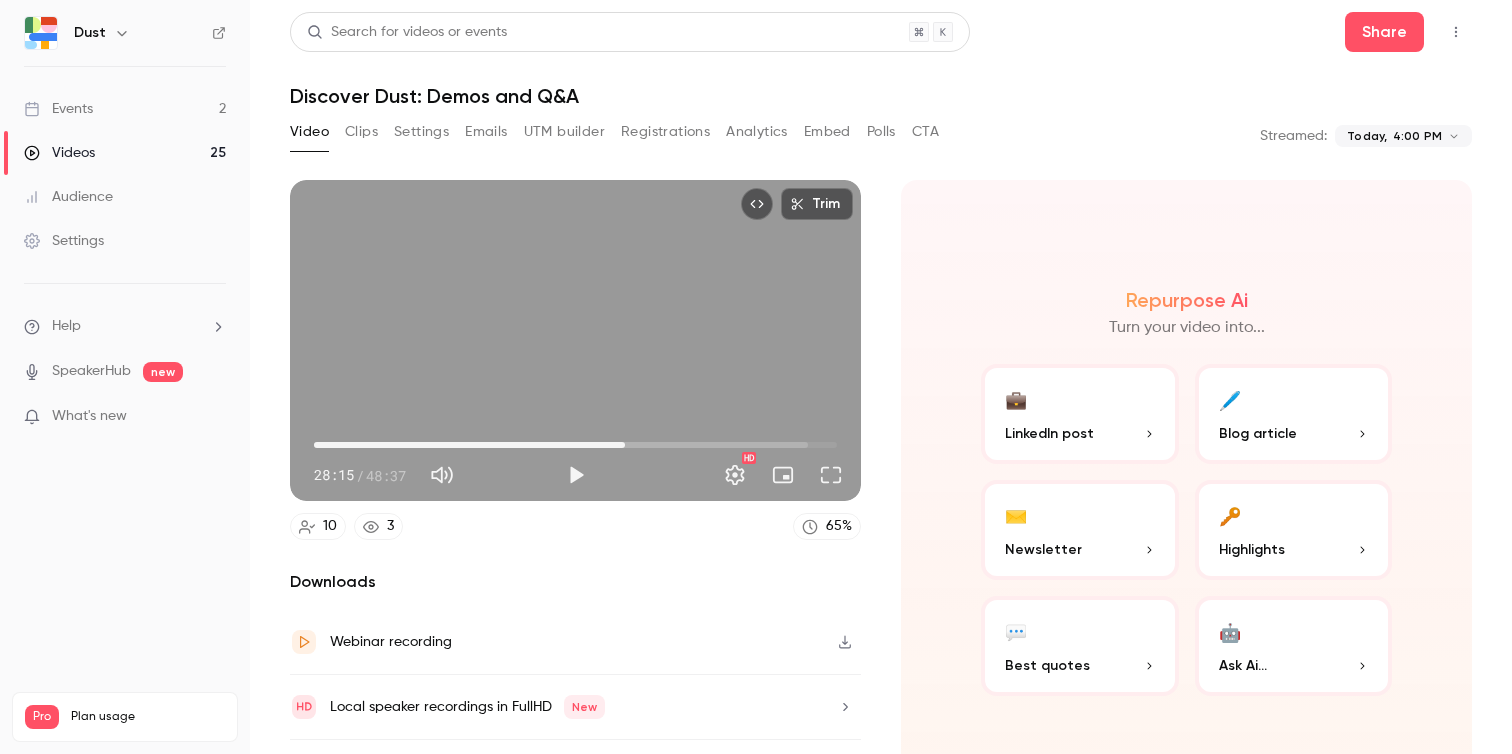 click on "28:54" at bounding box center (625, 445) 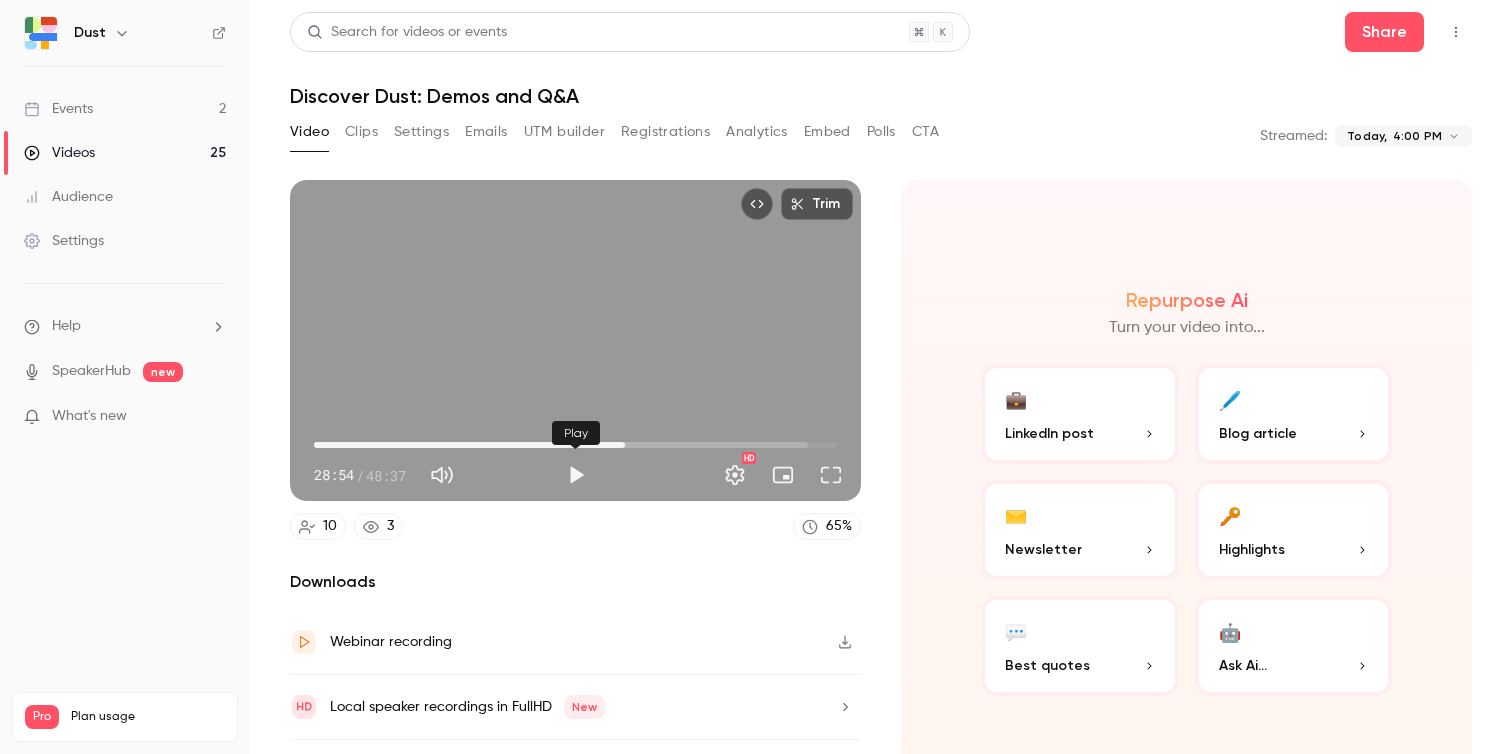 click at bounding box center [576, 475] 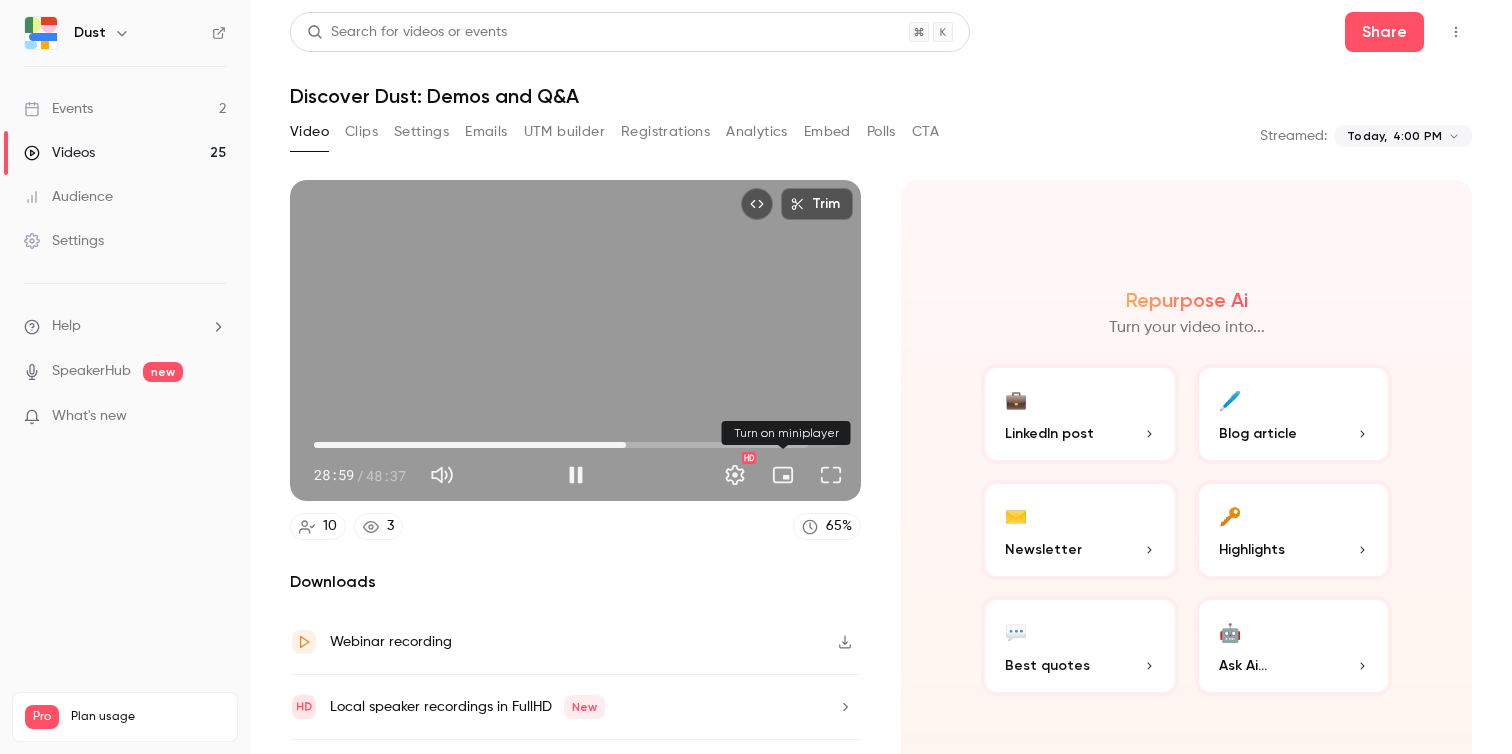 click at bounding box center (783, 475) 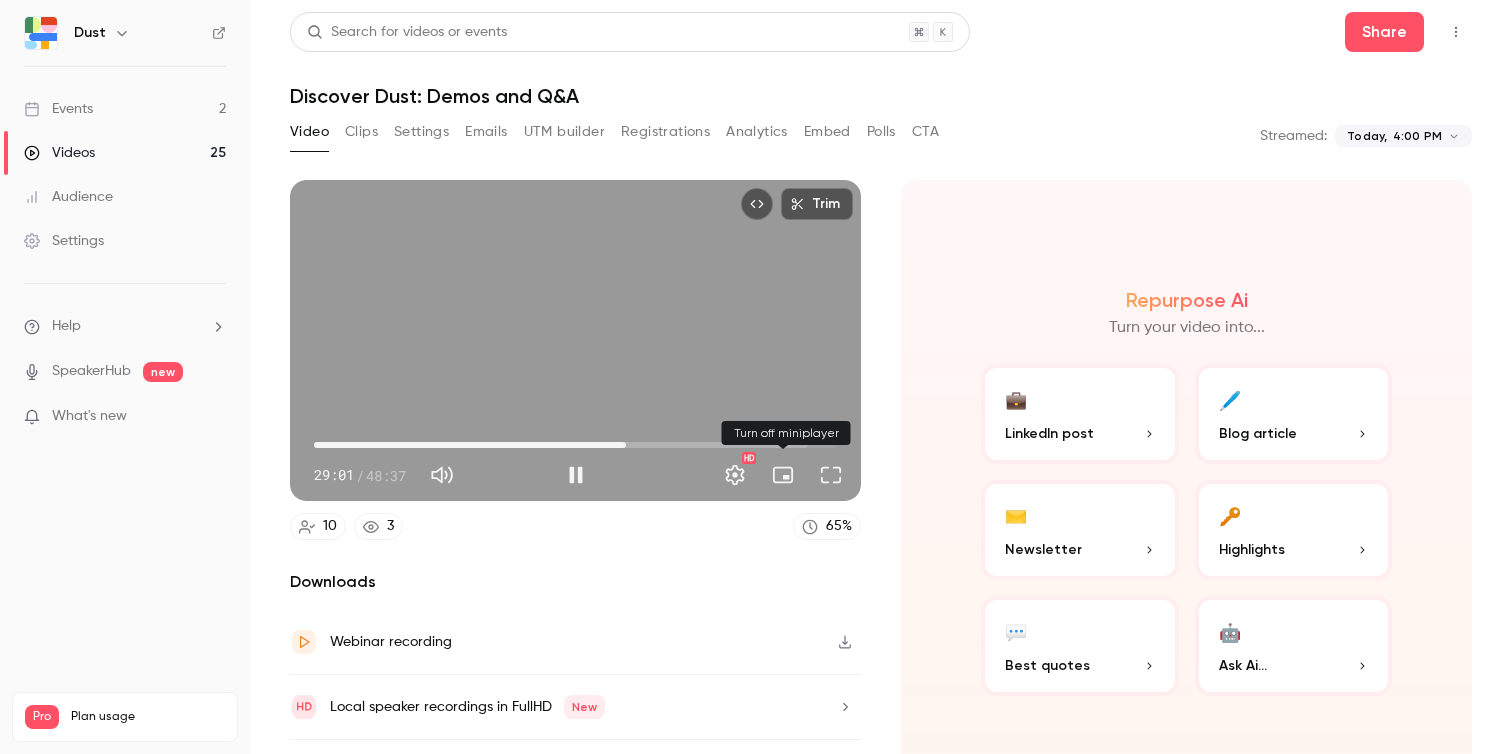 click at bounding box center (783, 475) 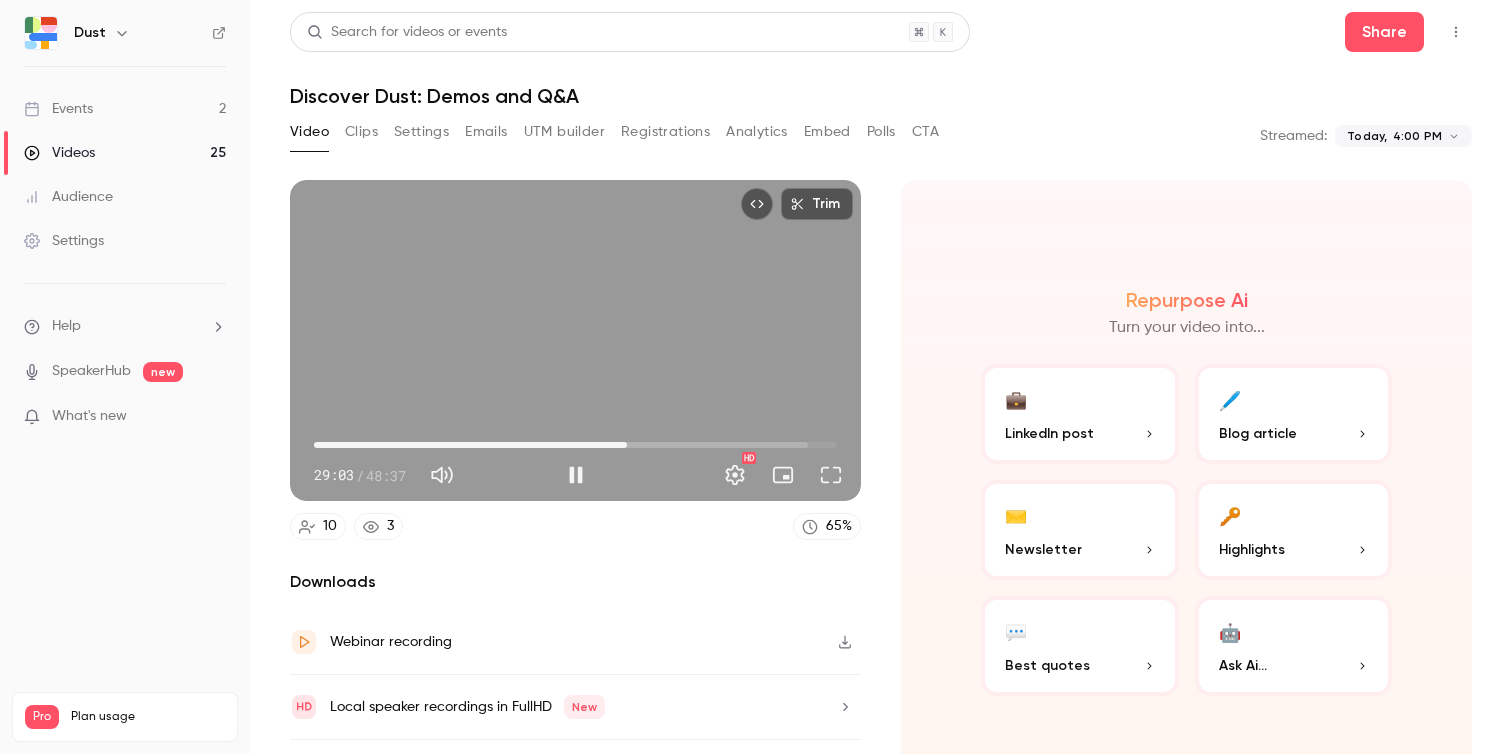 click on "Trim 29:03 29:03 / 48:37 HD" at bounding box center (575, 340) 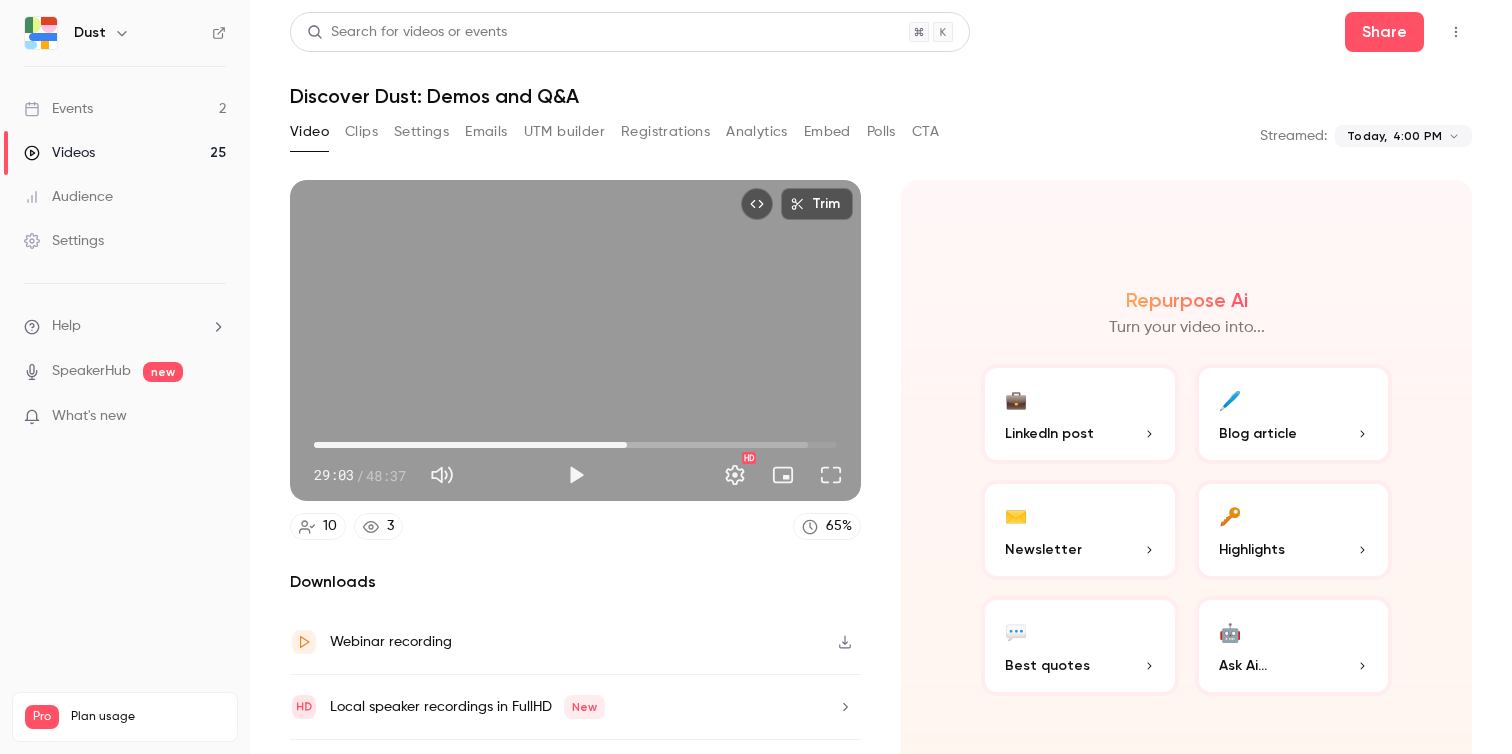 click on "Trim 29:03 29:03 / 48:37 HD" at bounding box center [575, 340] 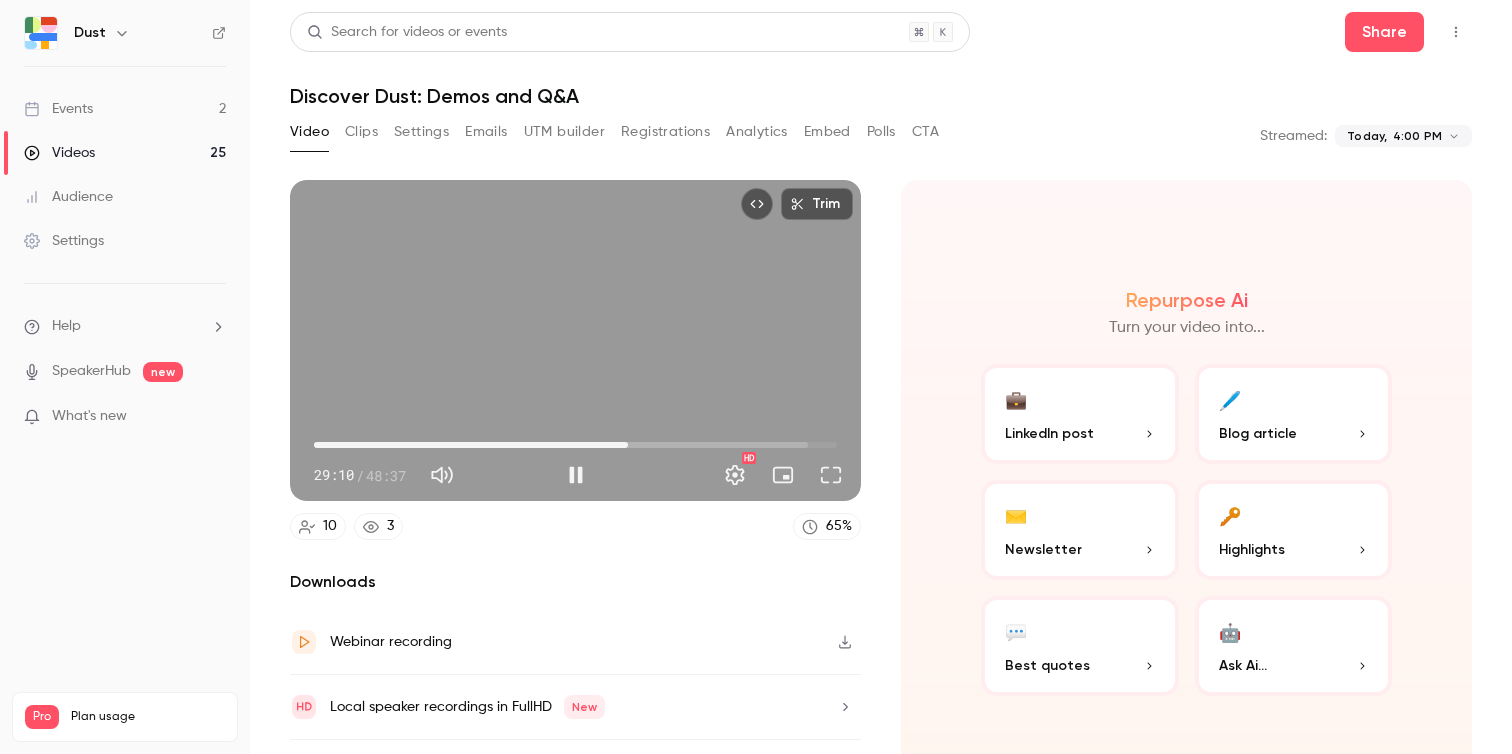click on "29:10" at bounding box center (628, 445) 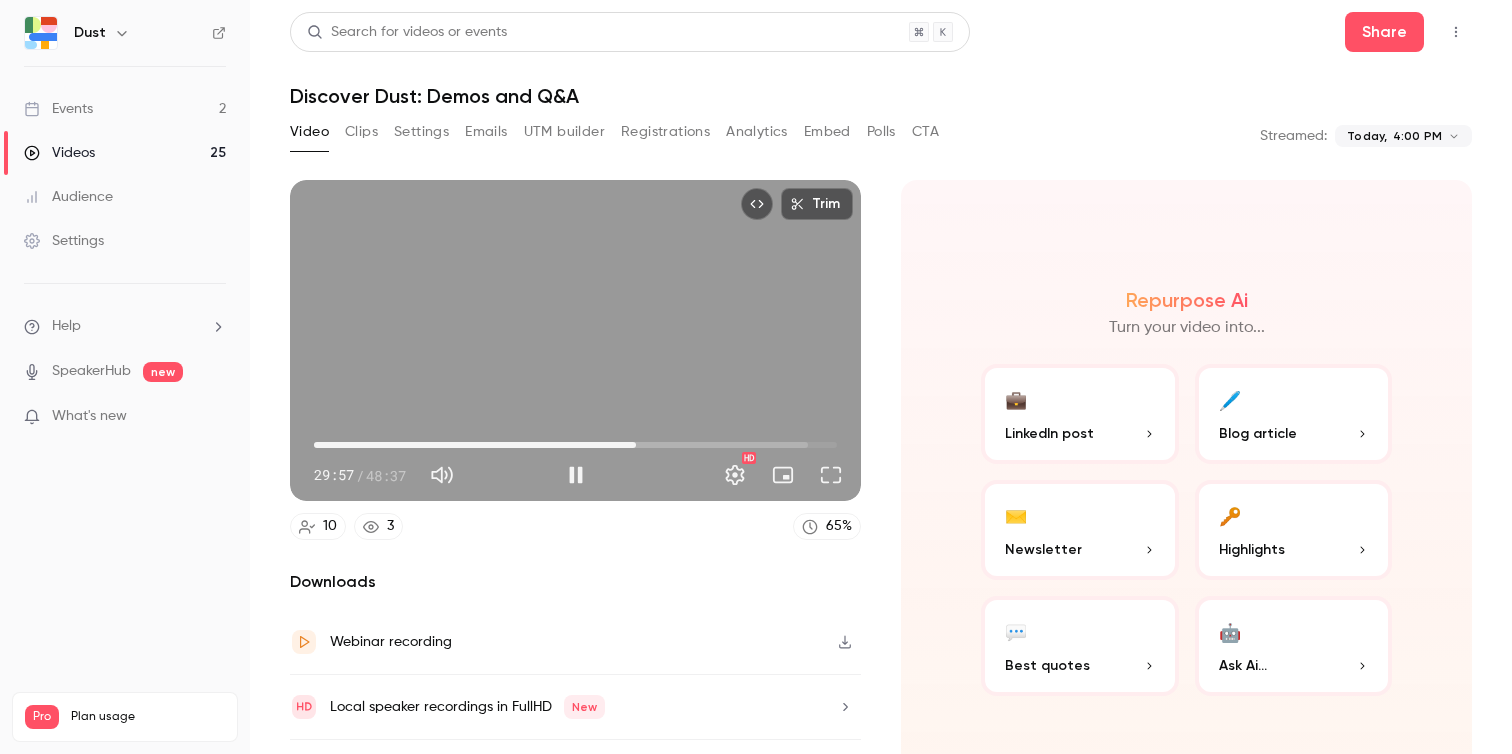 click on "Trim 29:57 29:57 / 48:37 HD" at bounding box center (575, 340) 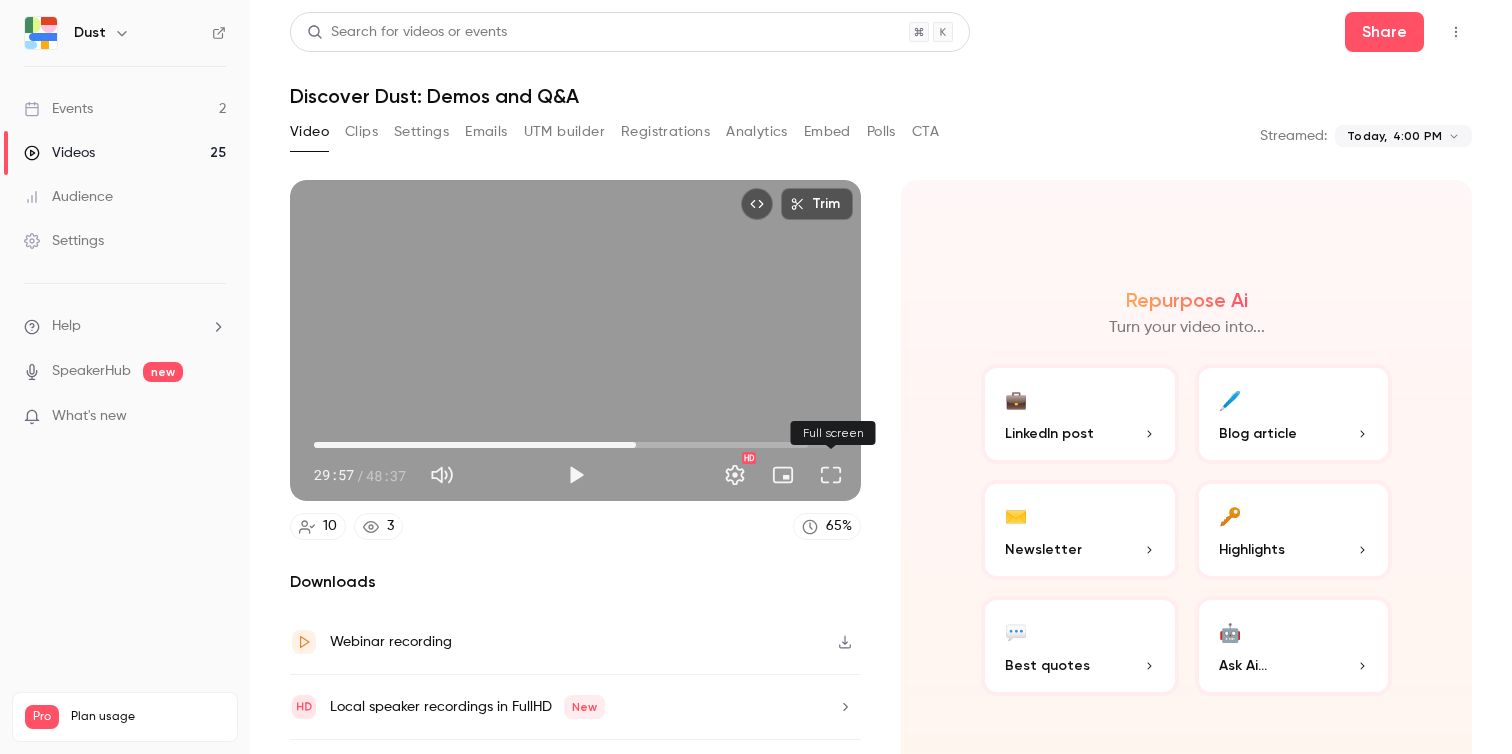 click at bounding box center (831, 475) 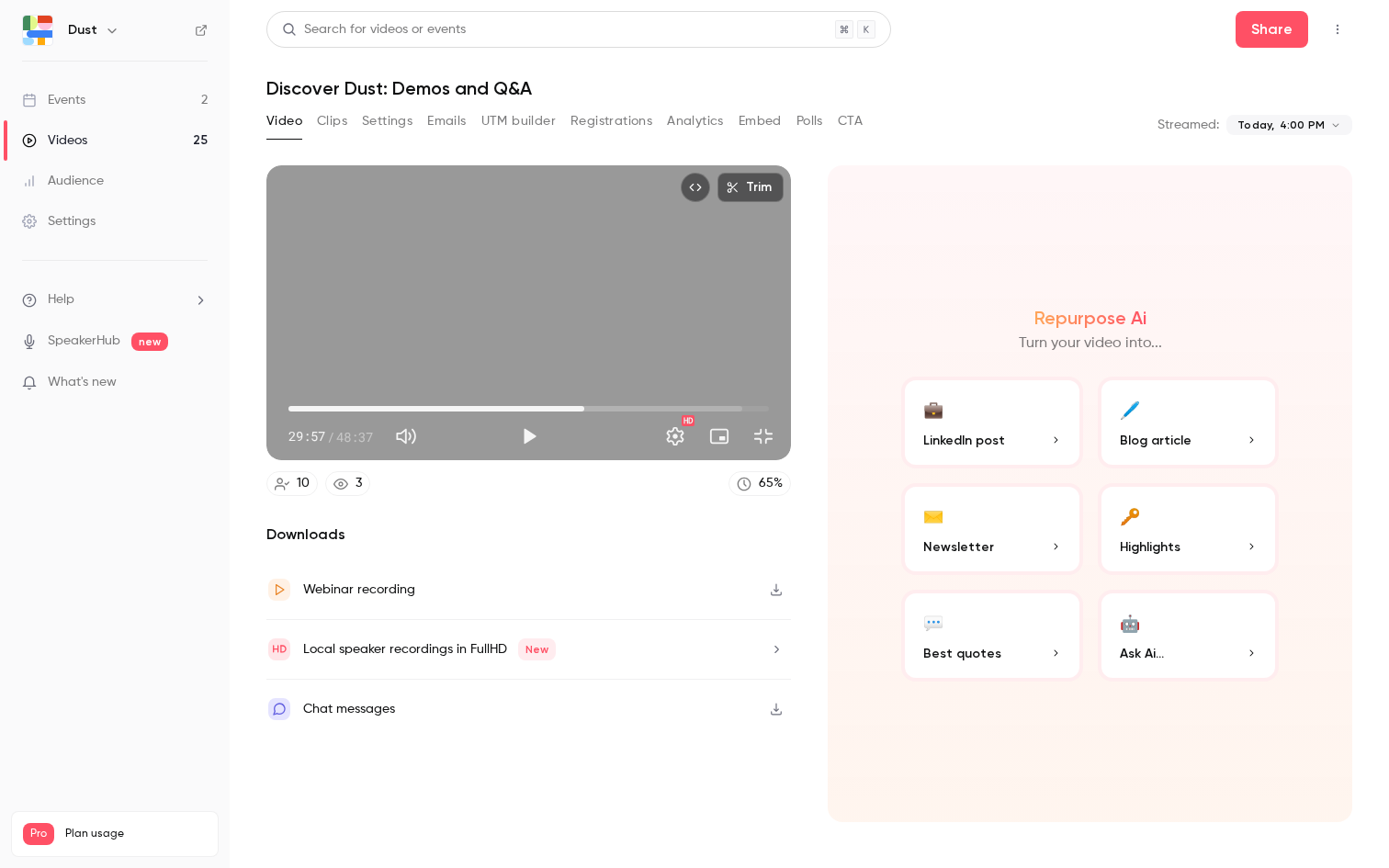 type 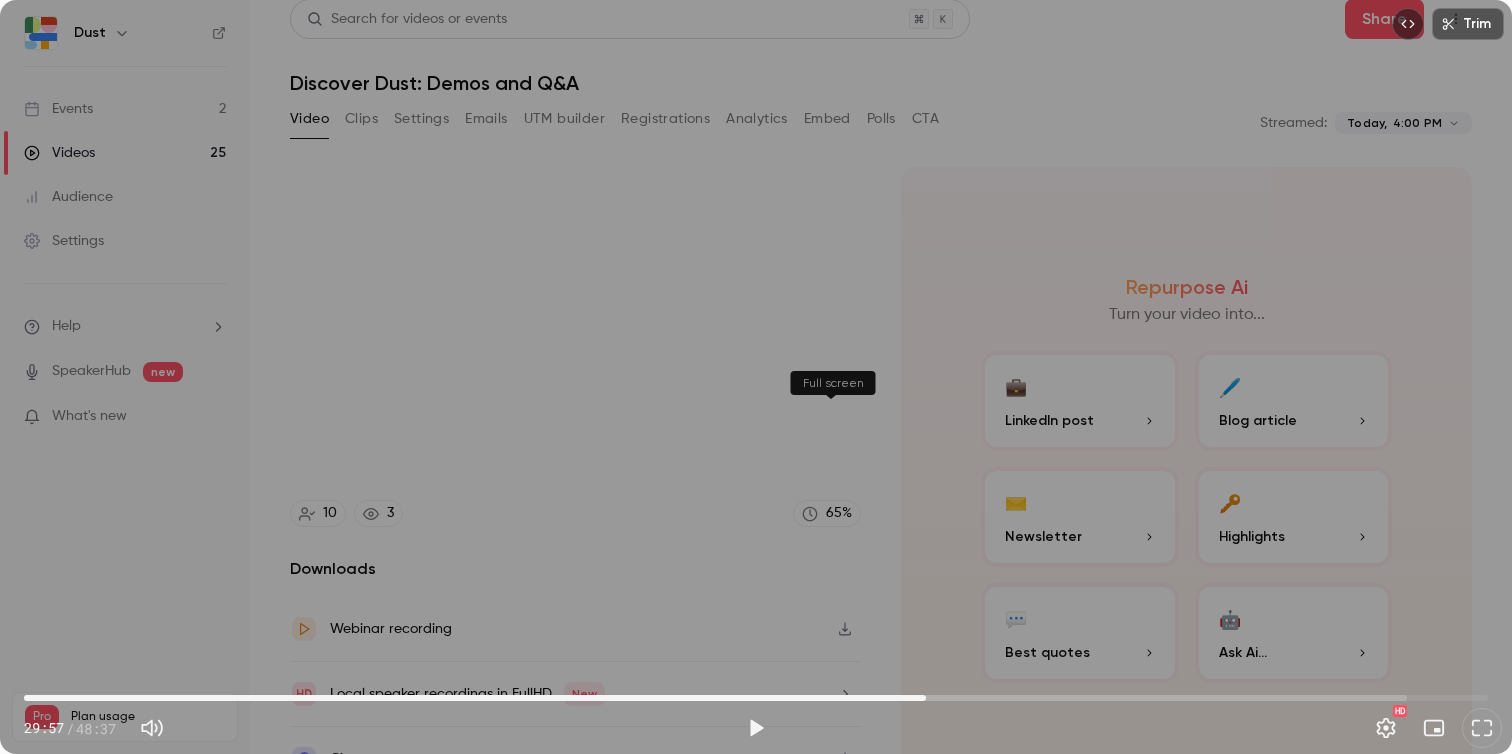 scroll, scrollTop: 0, scrollLeft: 0, axis: both 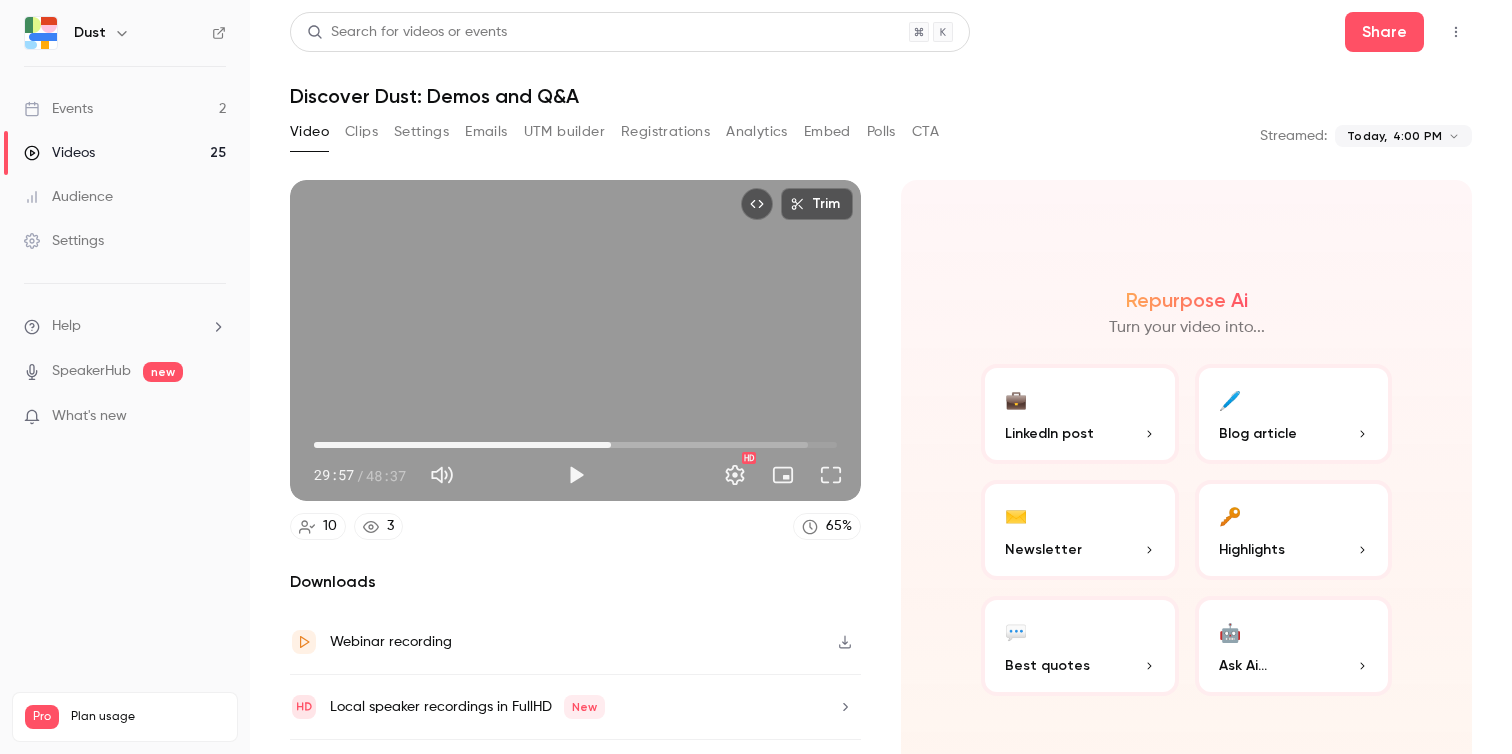 click on "27:36" at bounding box center (575, 445) 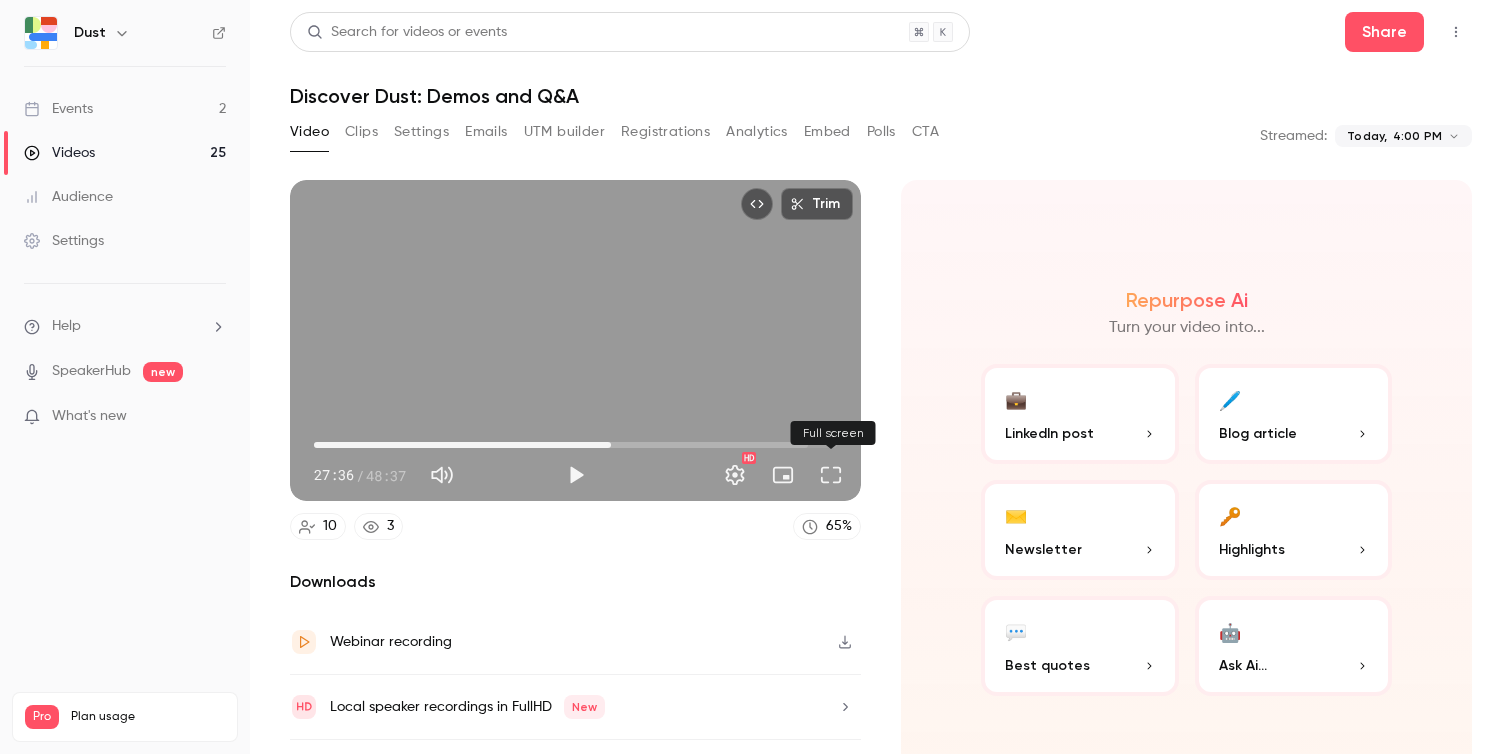 click at bounding box center [831, 475] 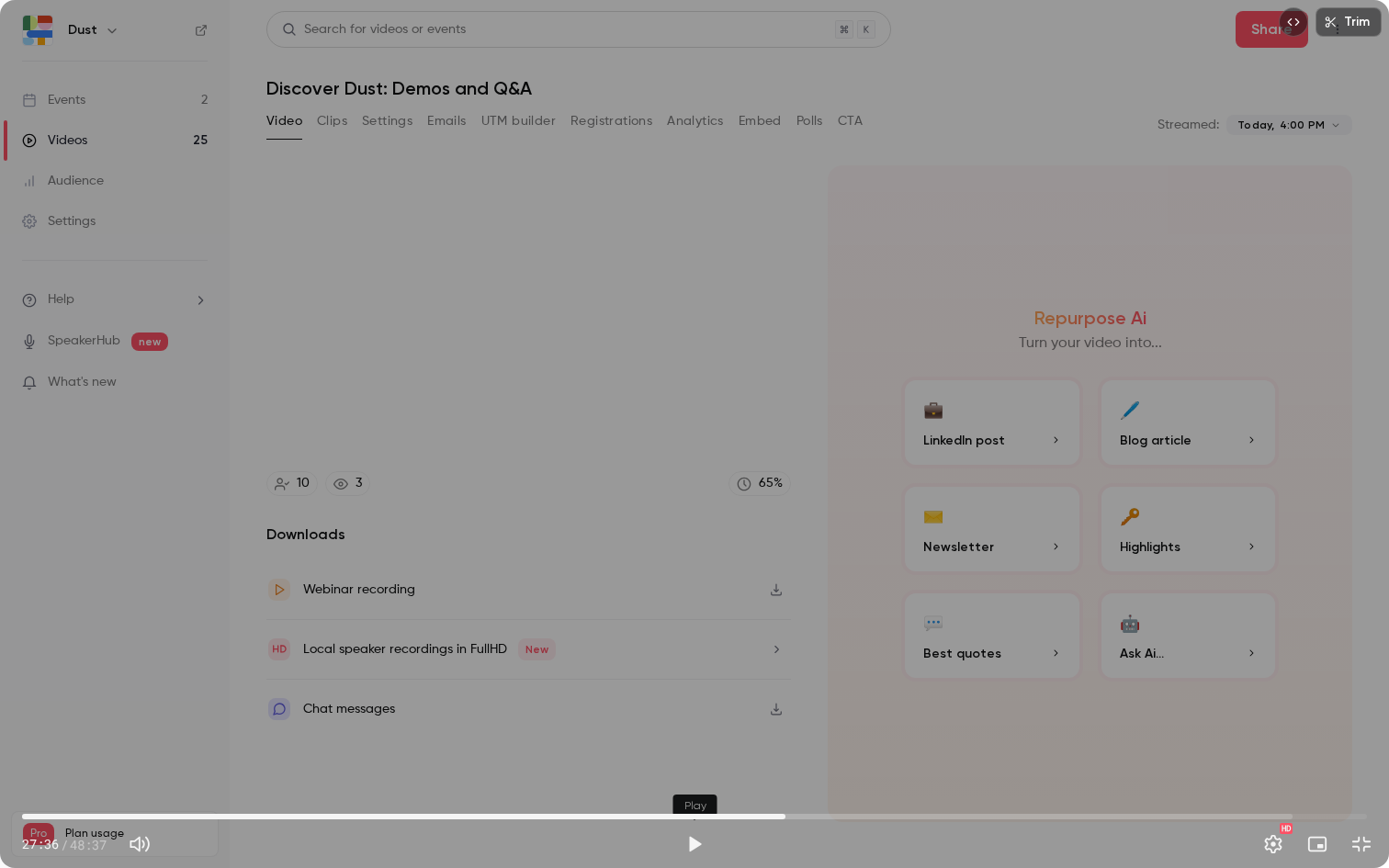 click at bounding box center (694, 844) 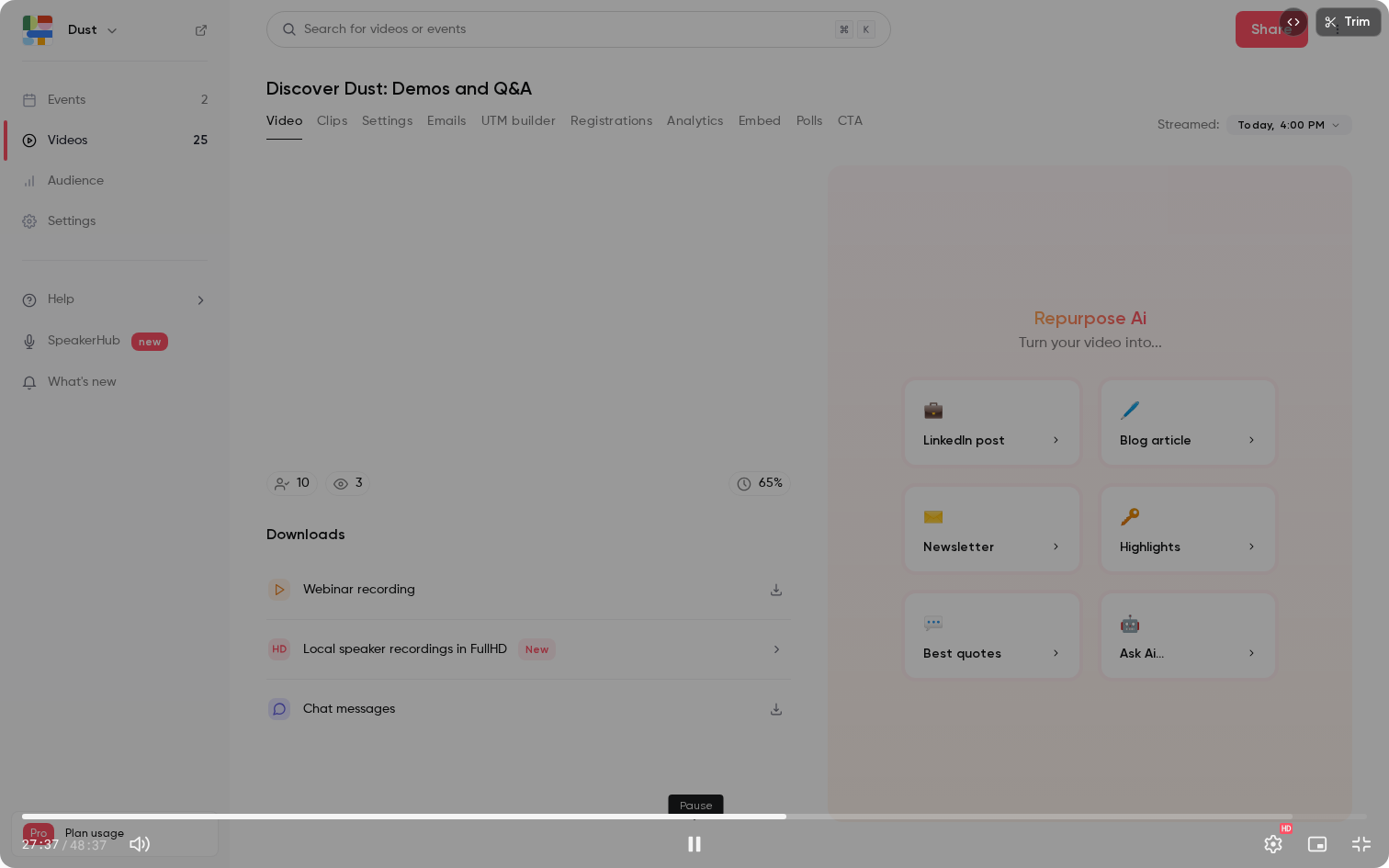 type on "******" 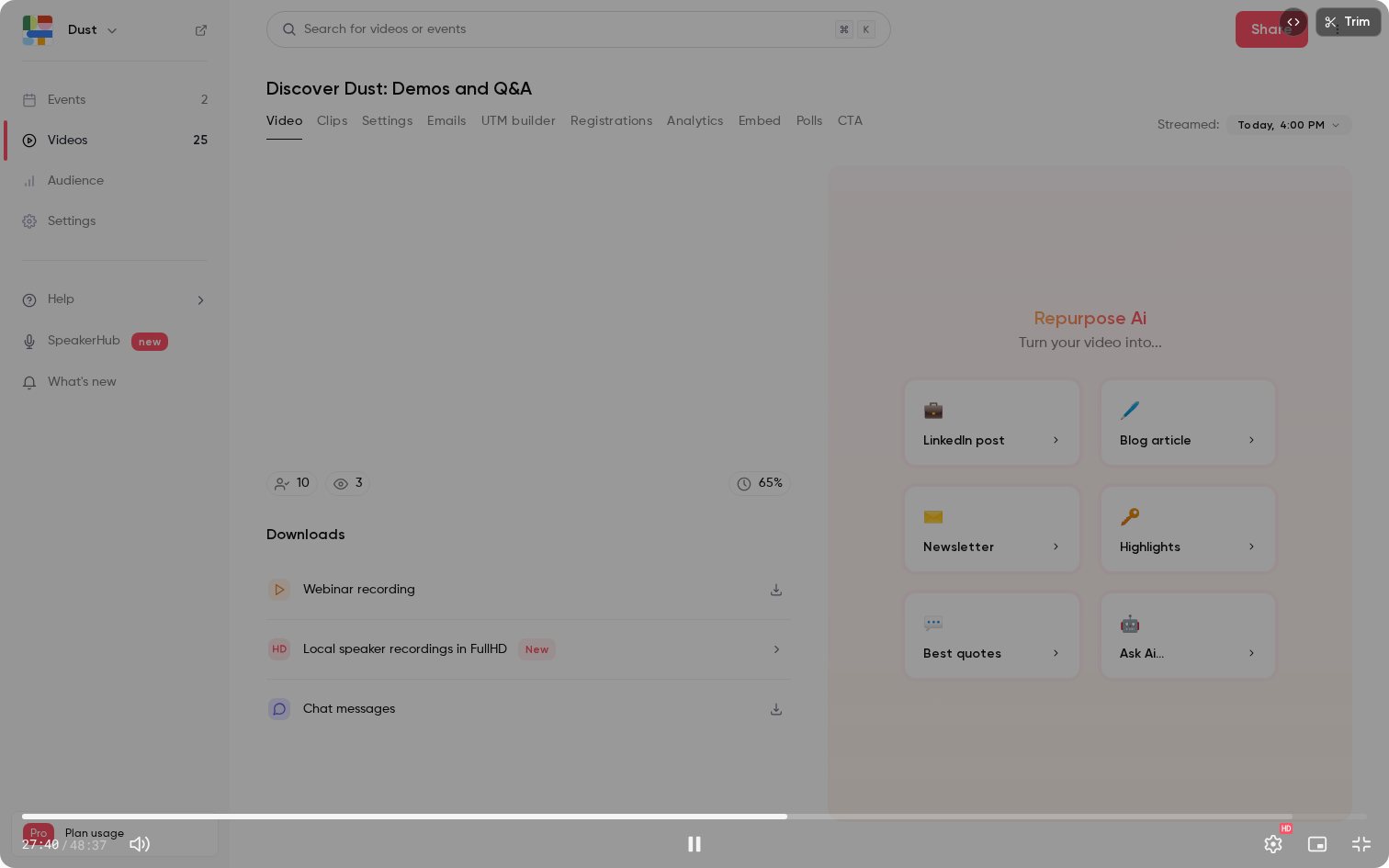 click on "27:40" at bounding box center (694, 817) 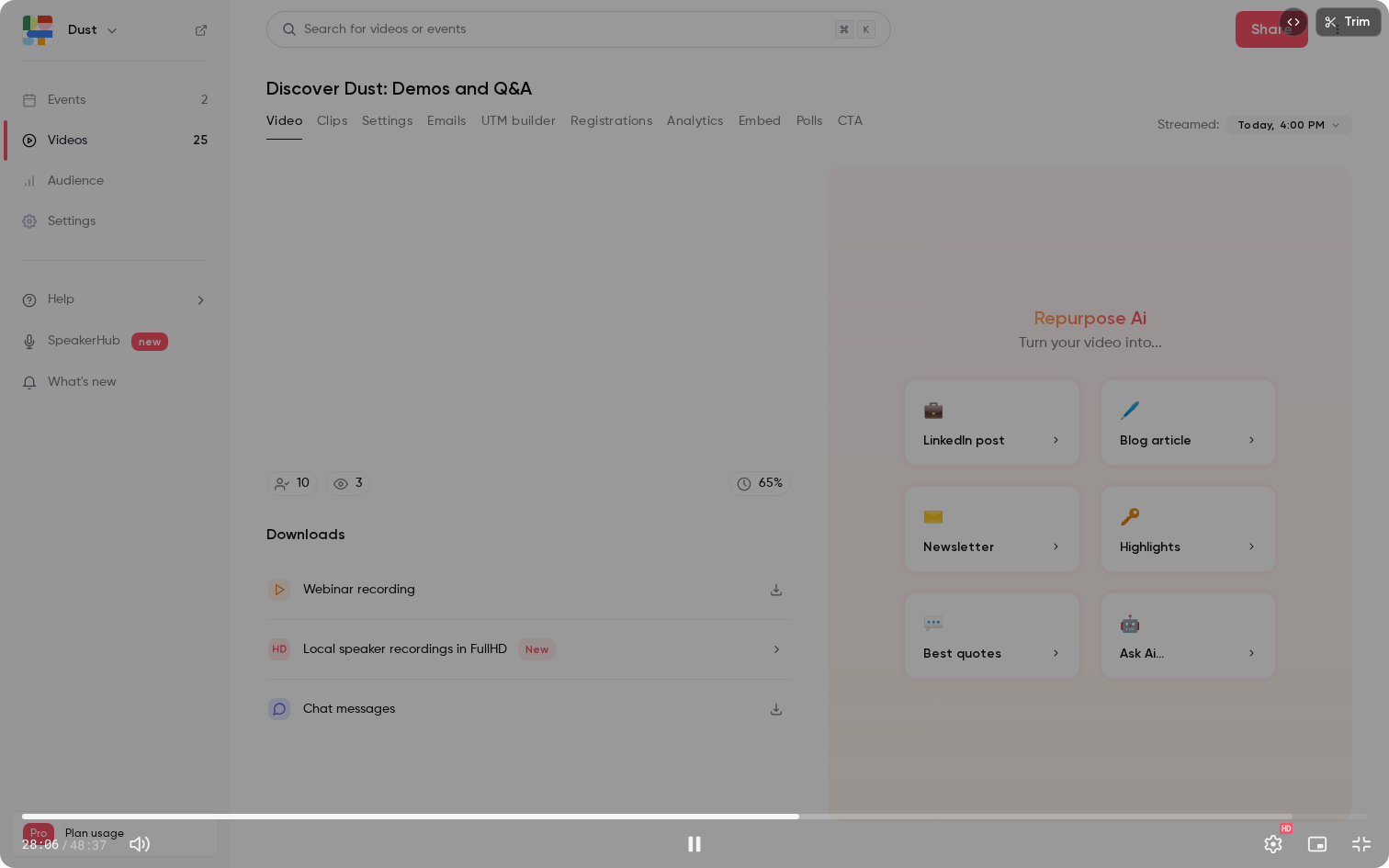 click on "28:06" at bounding box center [694, 817] 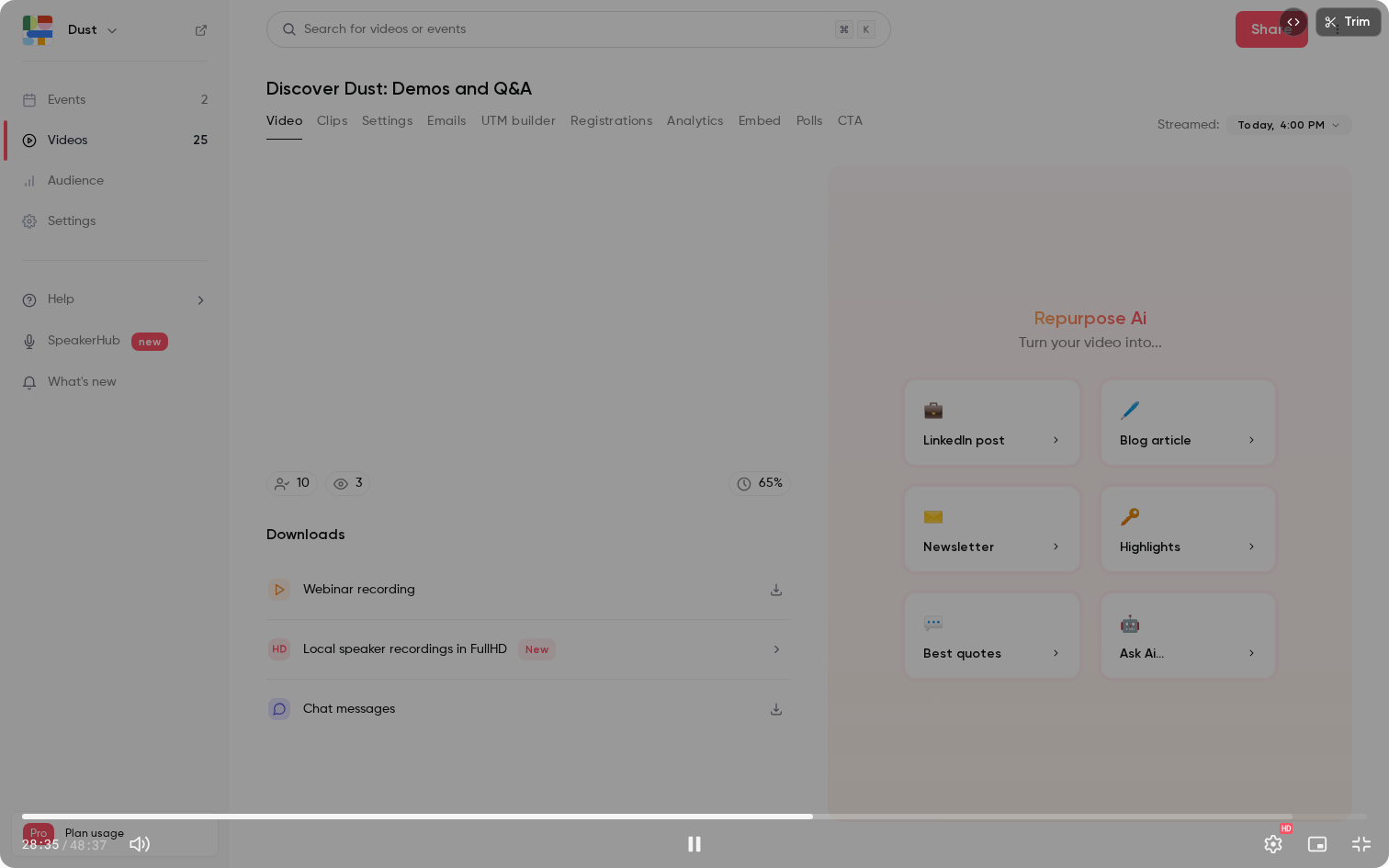 click on "28:35" at bounding box center [694, 817] 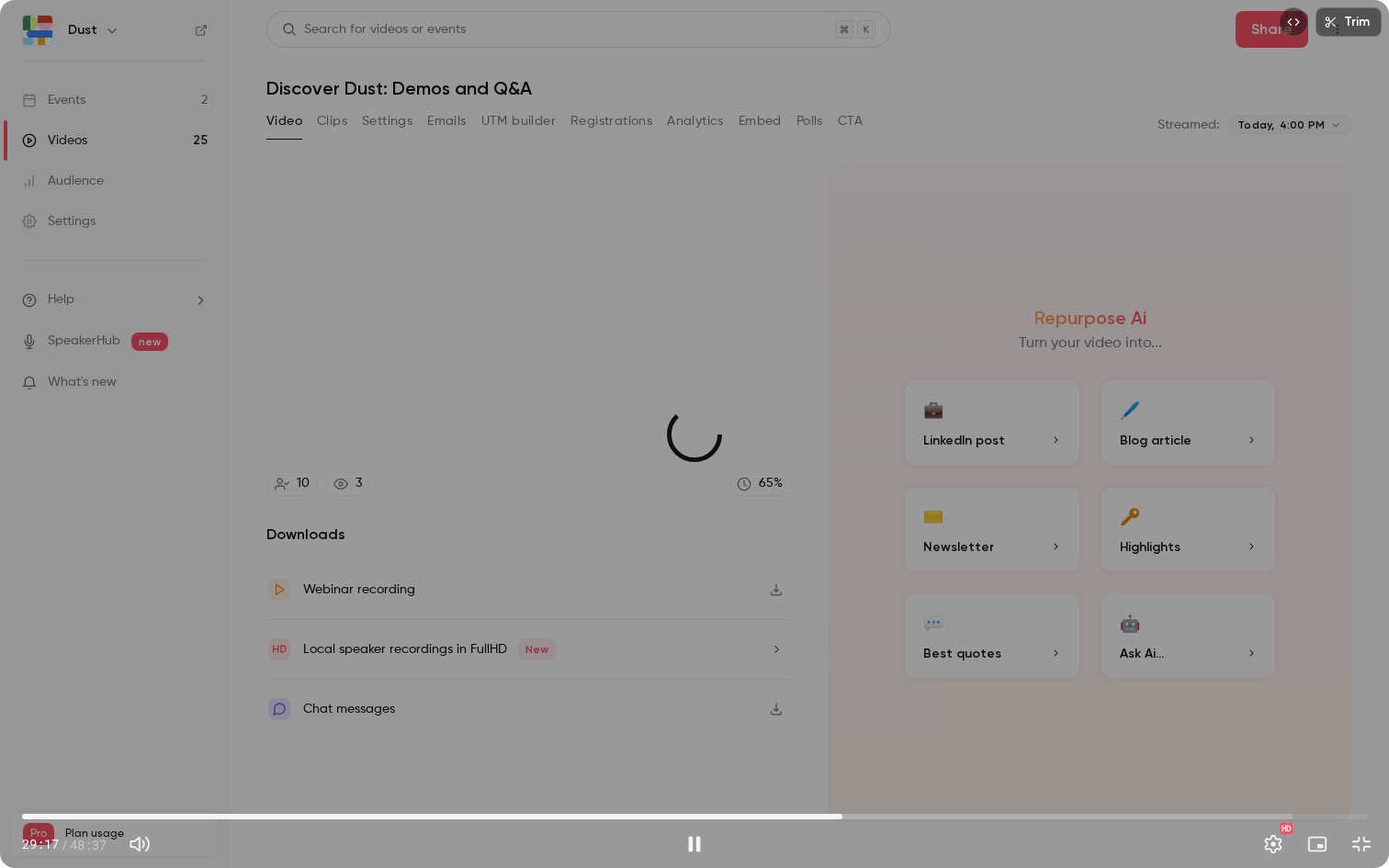 click on "29:39" at bounding box center (694, 817) 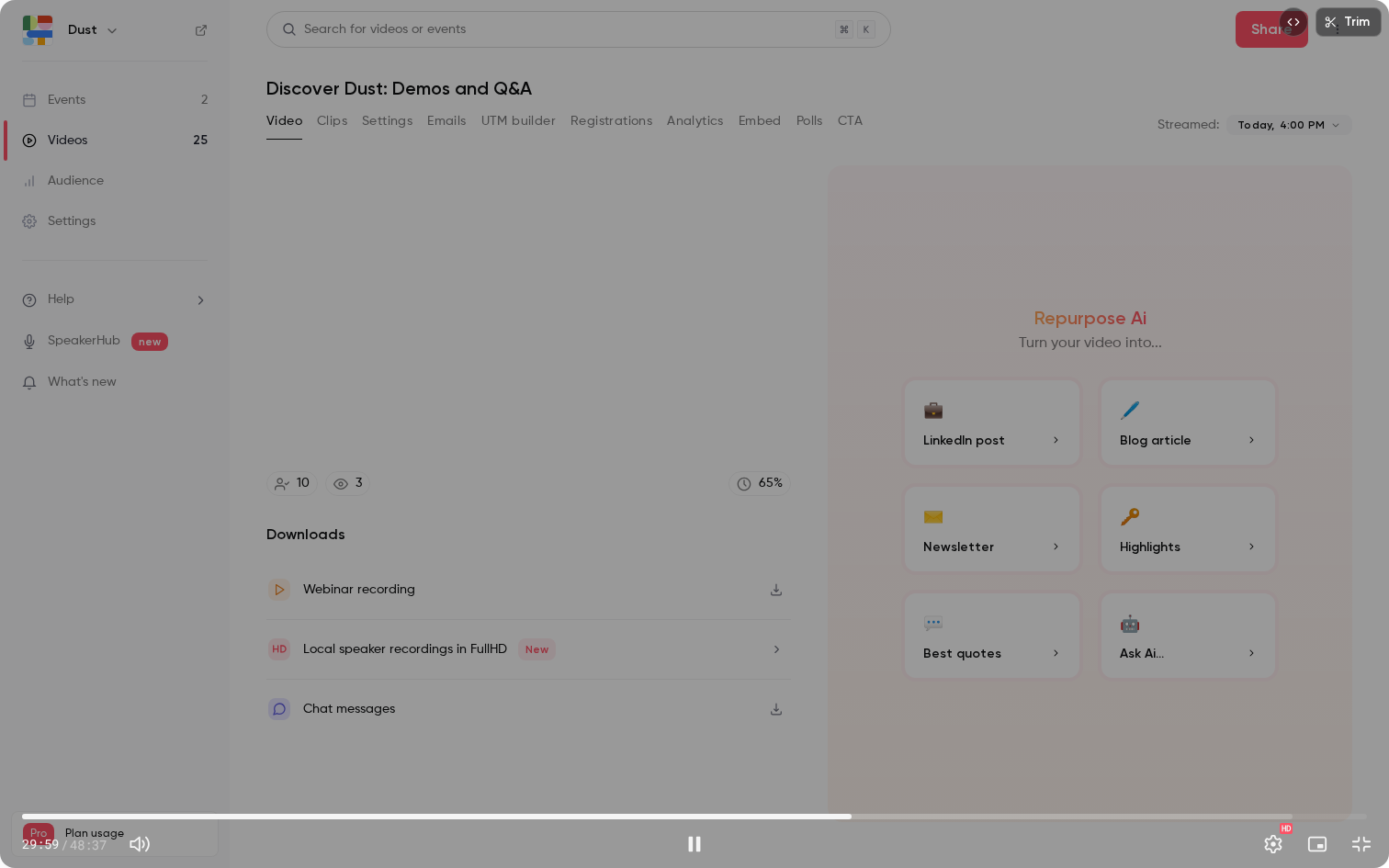 click on "29:59" at bounding box center (852, 817) 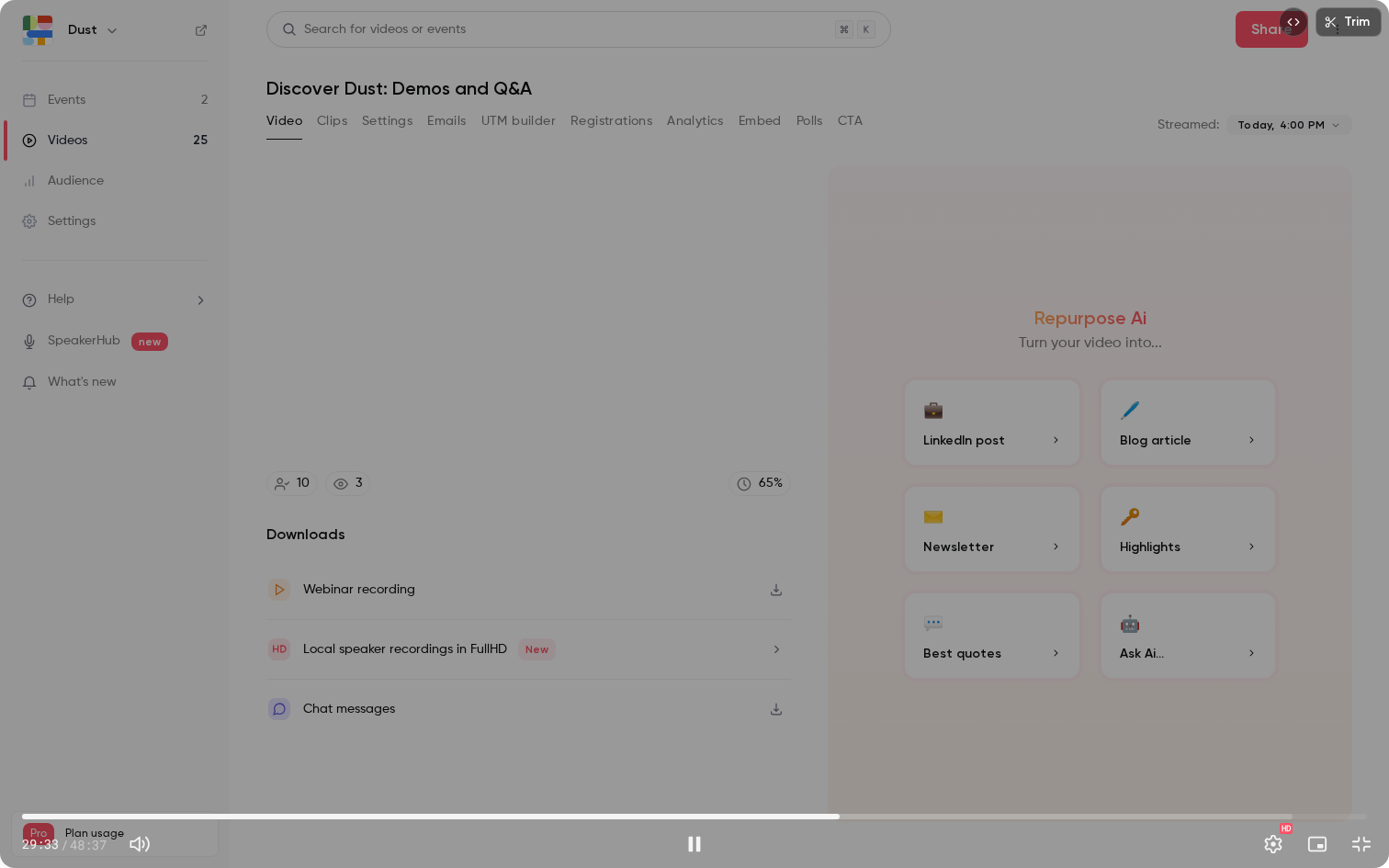 click on "29:33" at bounding box center [694, 817] 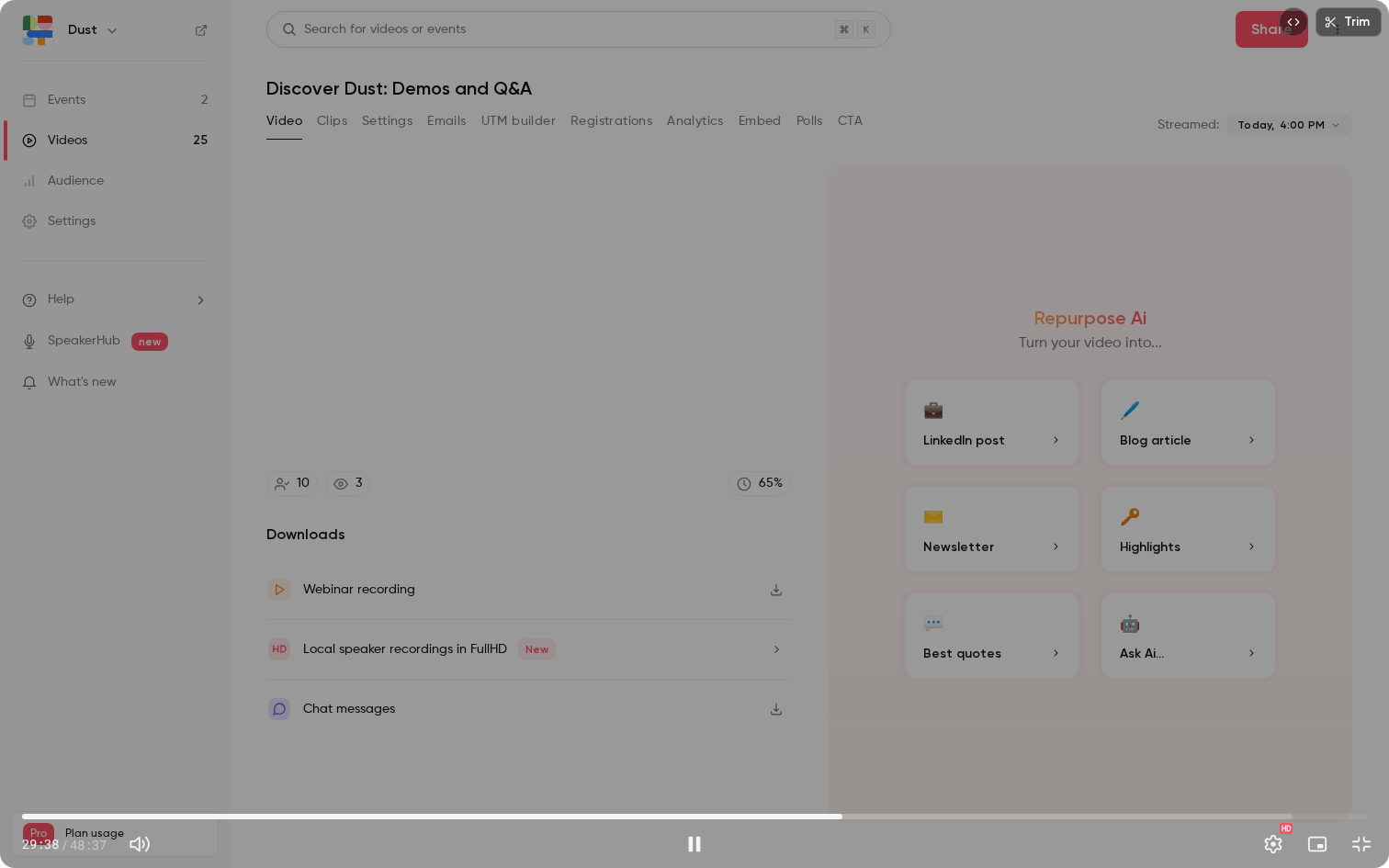 click on "29:38" at bounding box center (694, 817) 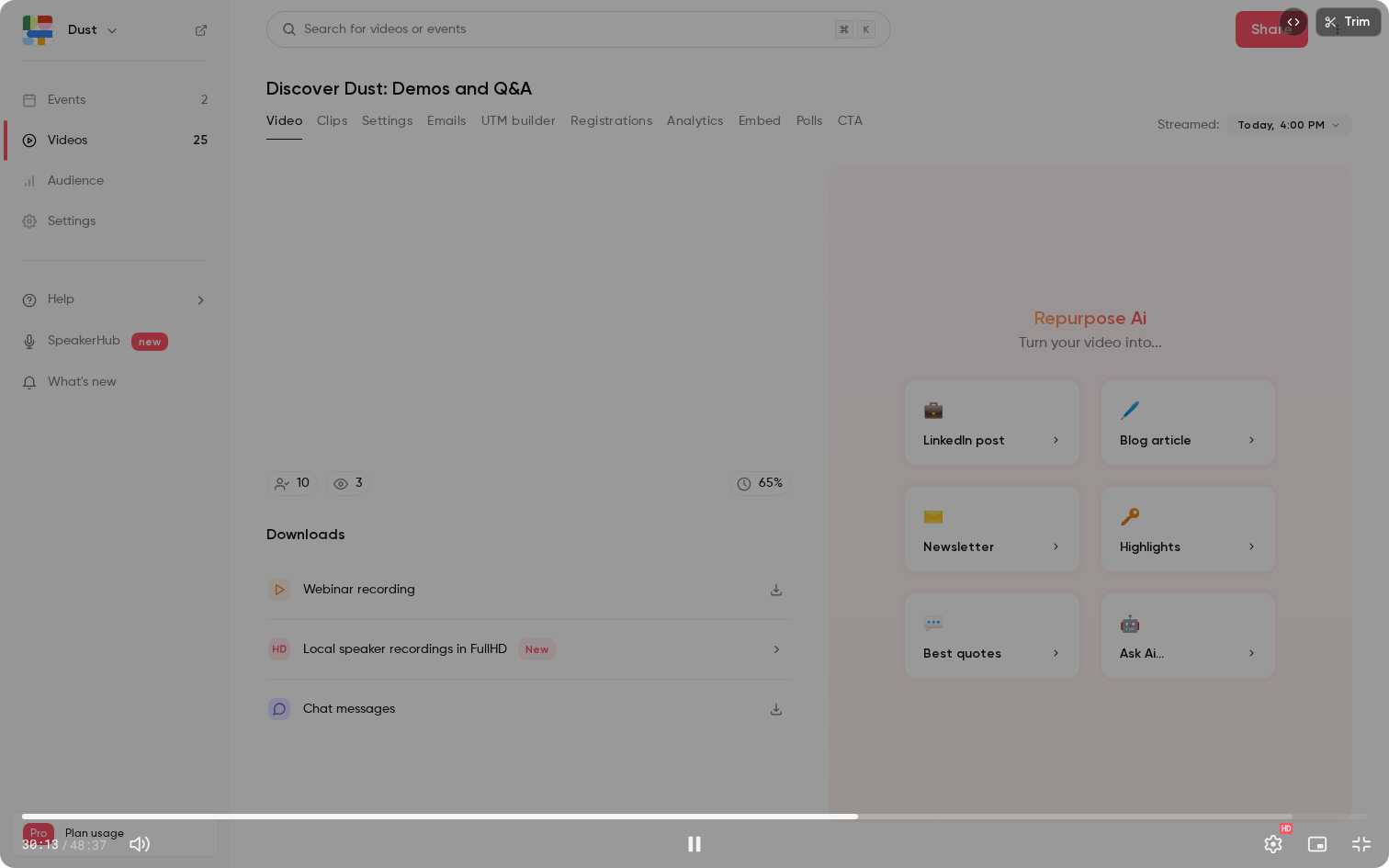 click on "30:13" at bounding box center (694, 817) 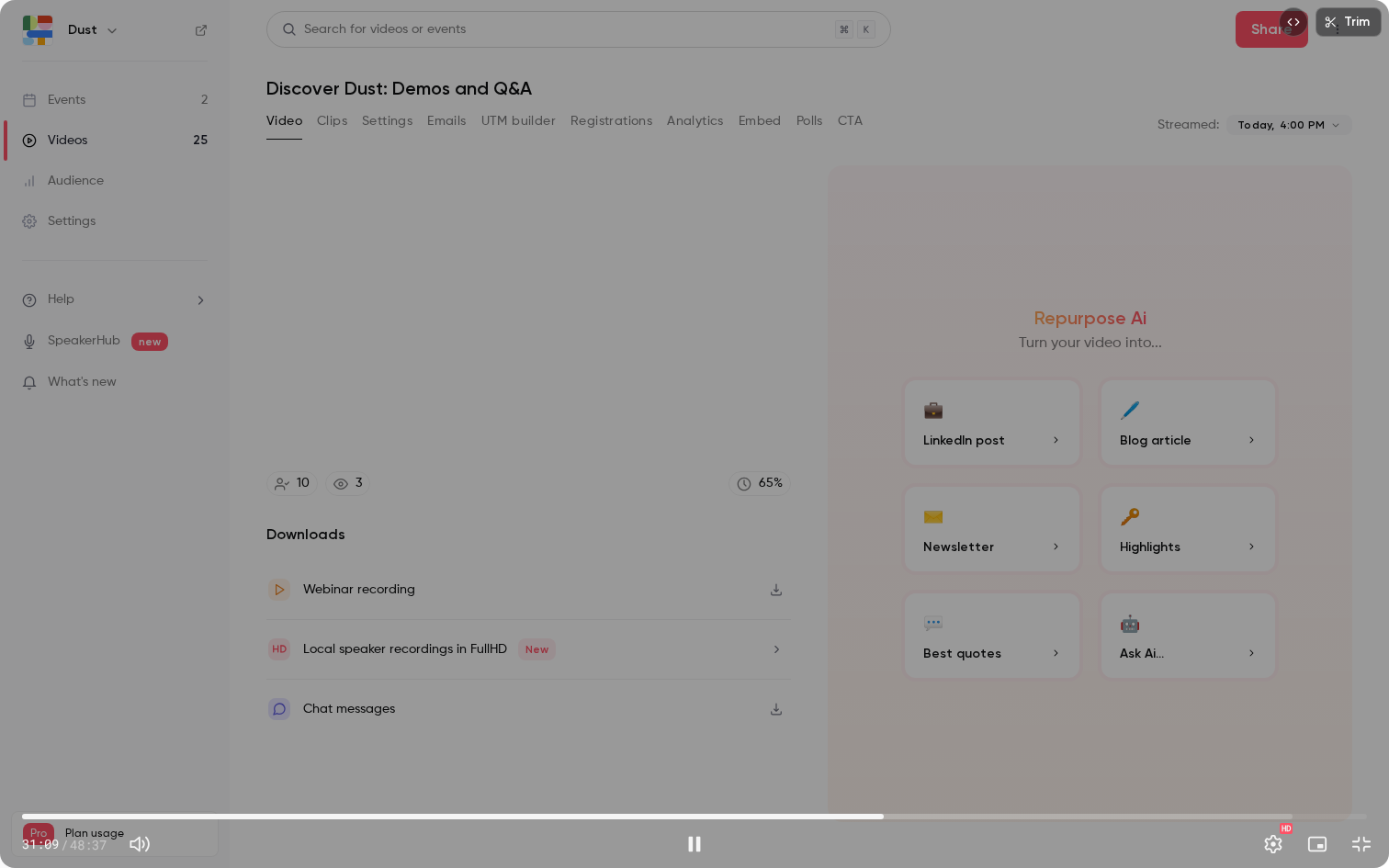 click on "31:09" at bounding box center (694, 817) 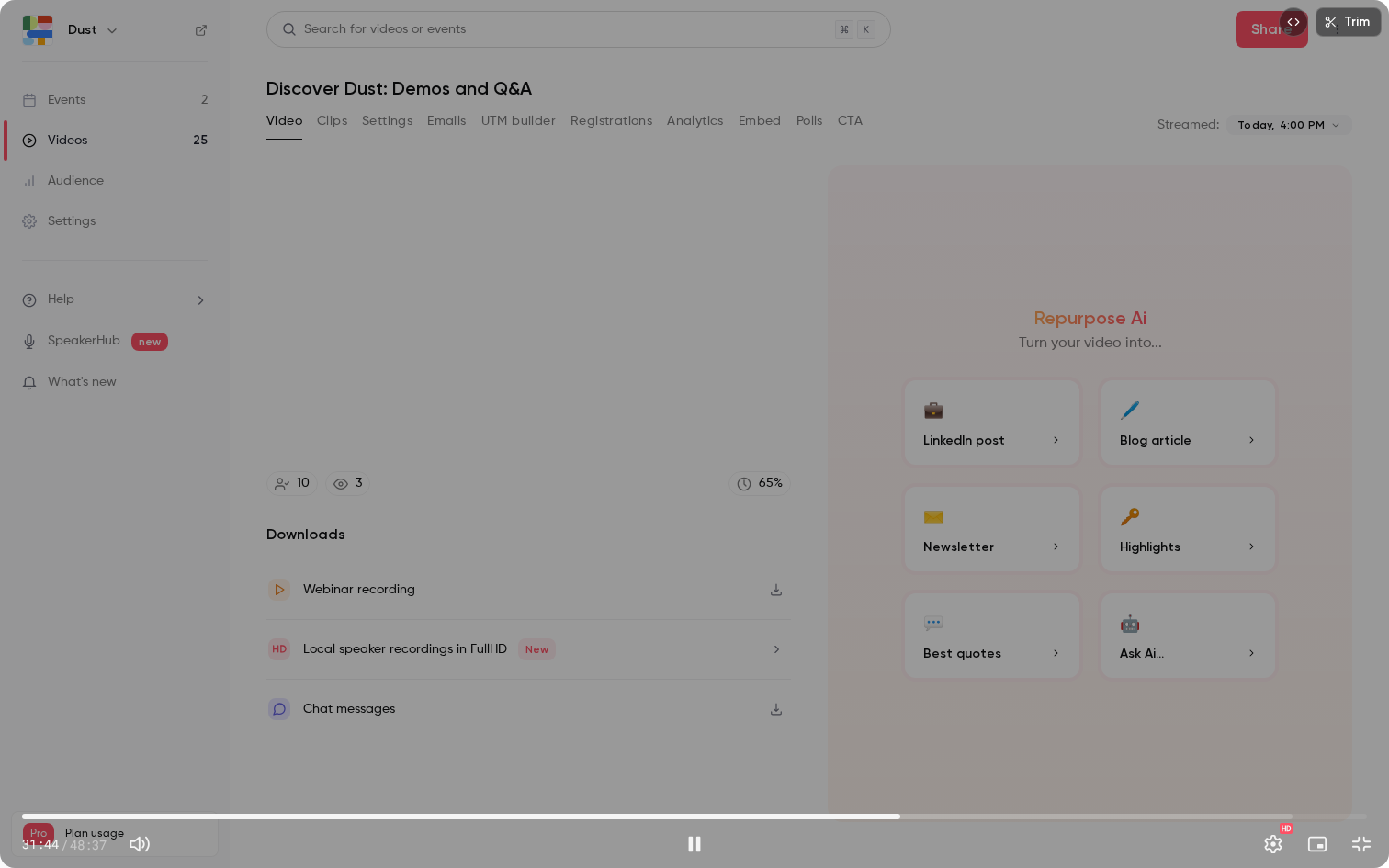 click on "31:44" at bounding box center [694, 817] 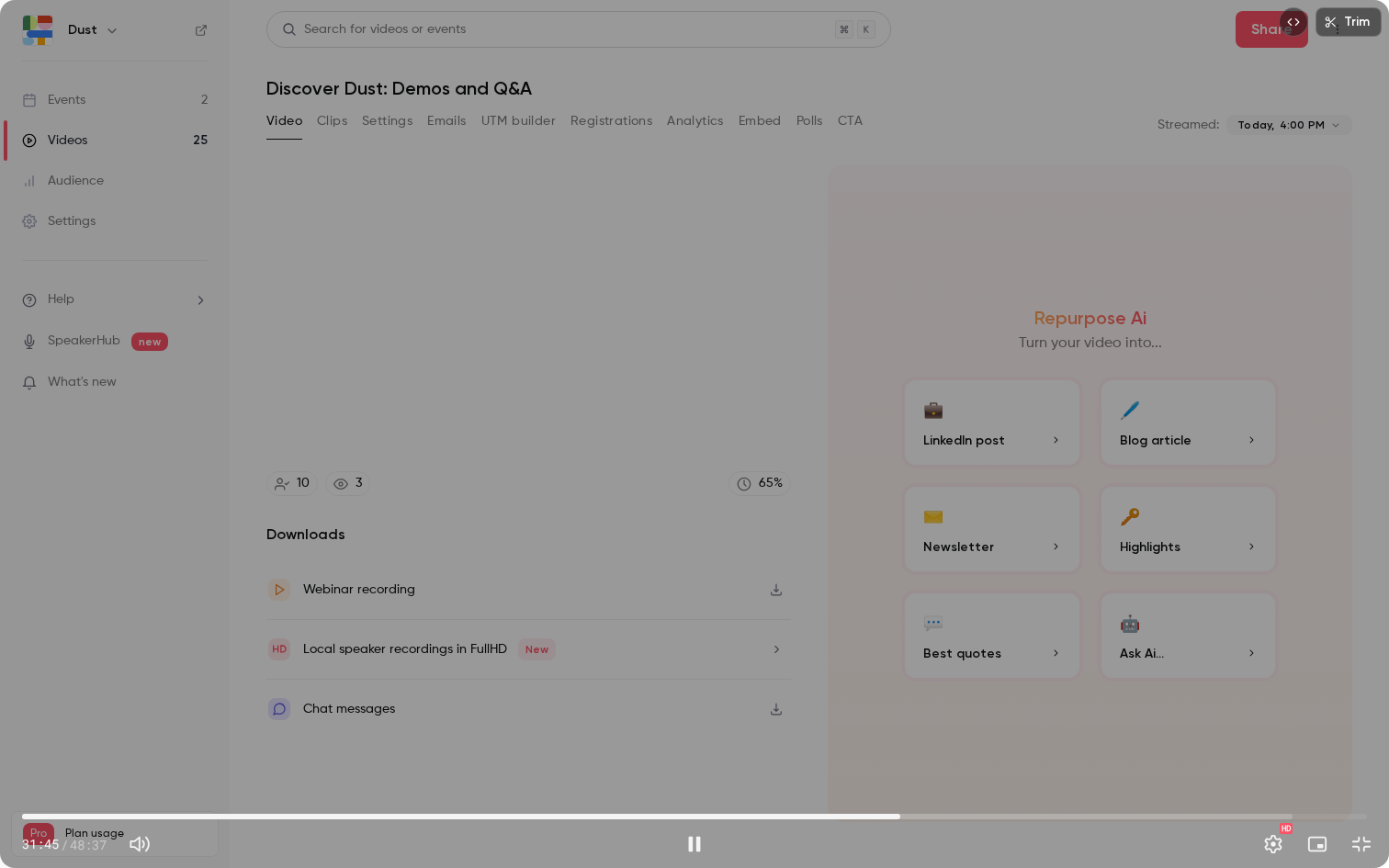 click on "31:45" at bounding box center (694, 817) 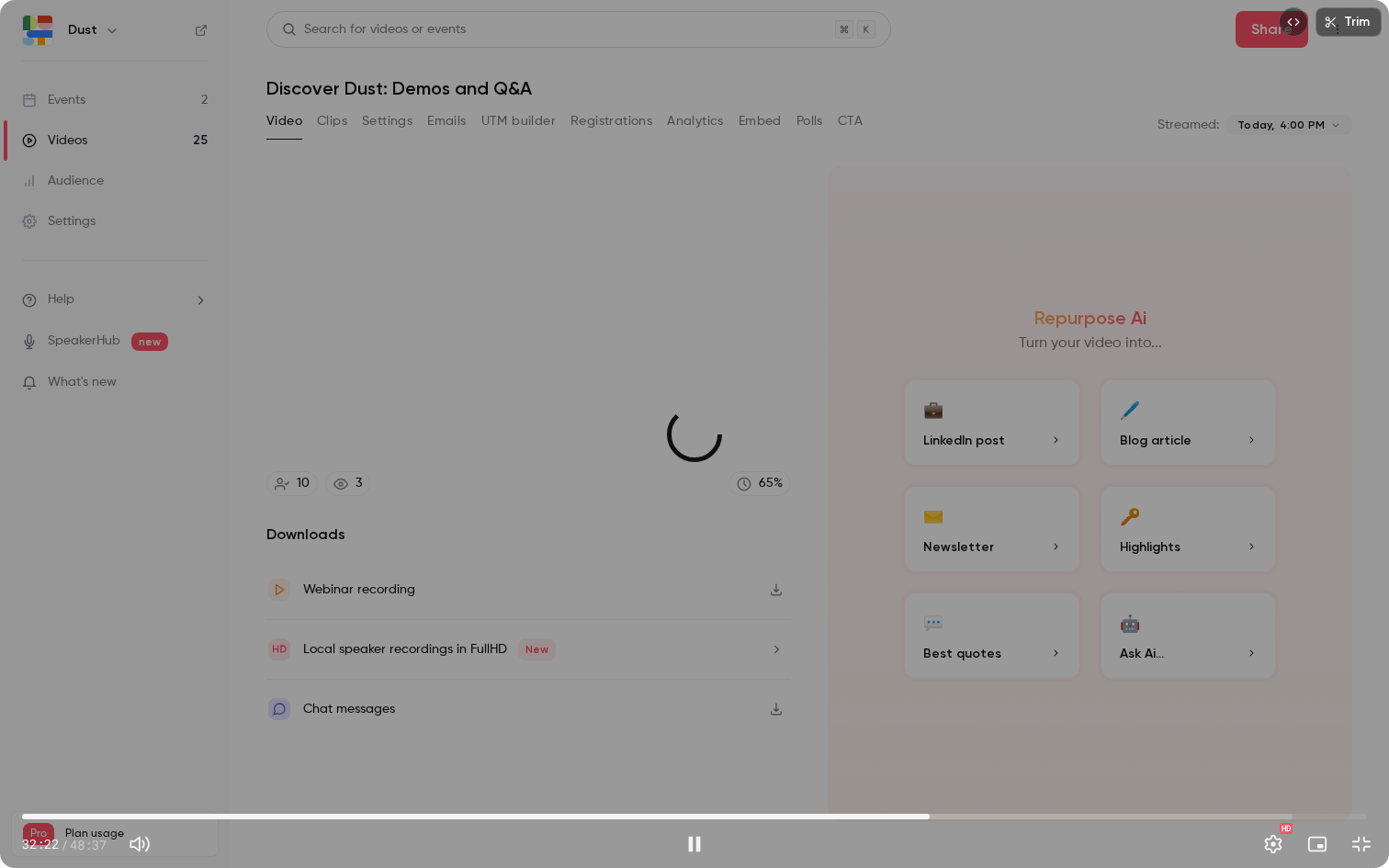 click on "32:48" at bounding box center [694, 817] 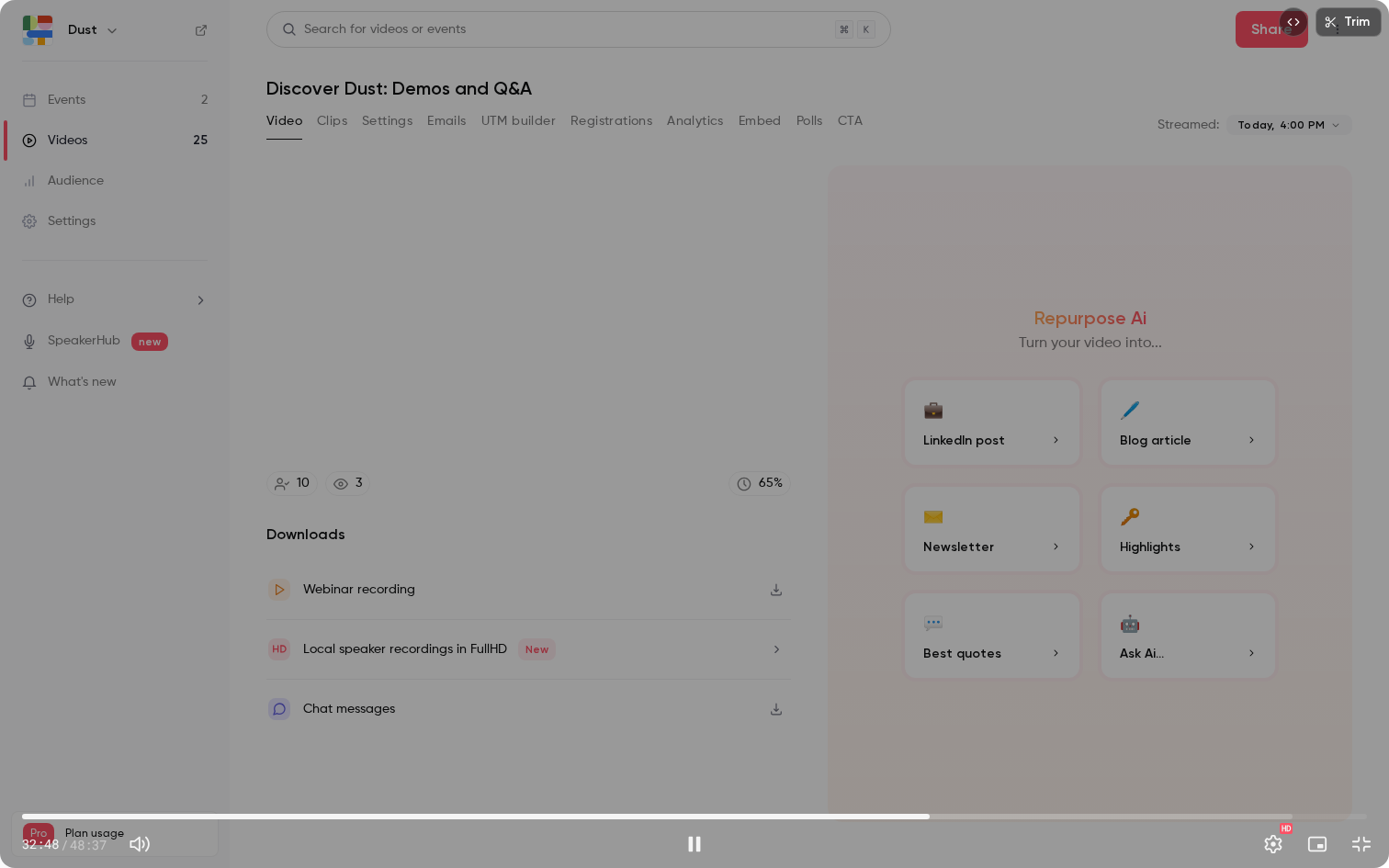 click on "32:48" at bounding box center [694, 817] 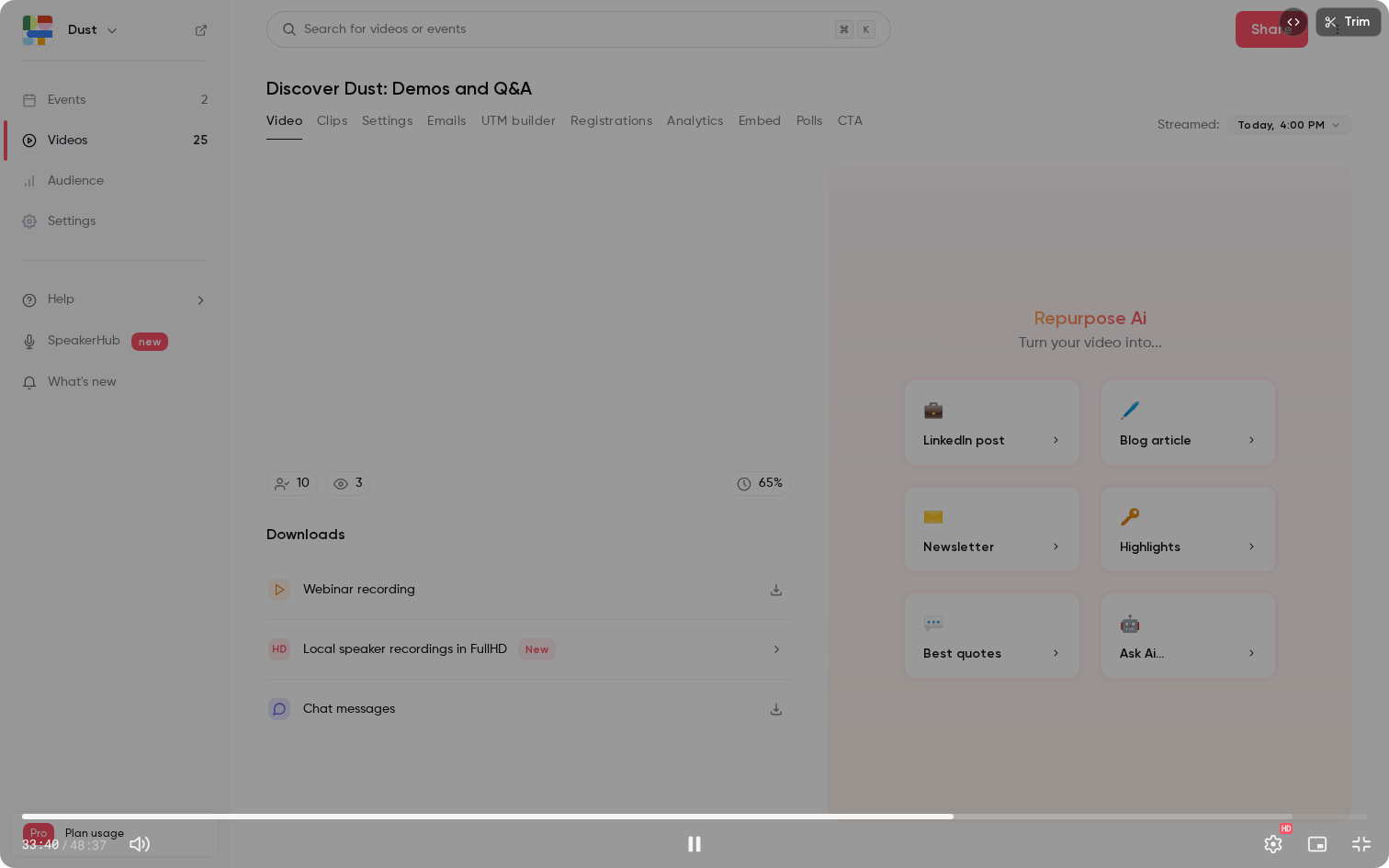 click on "33:40" at bounding box center [694, 817] 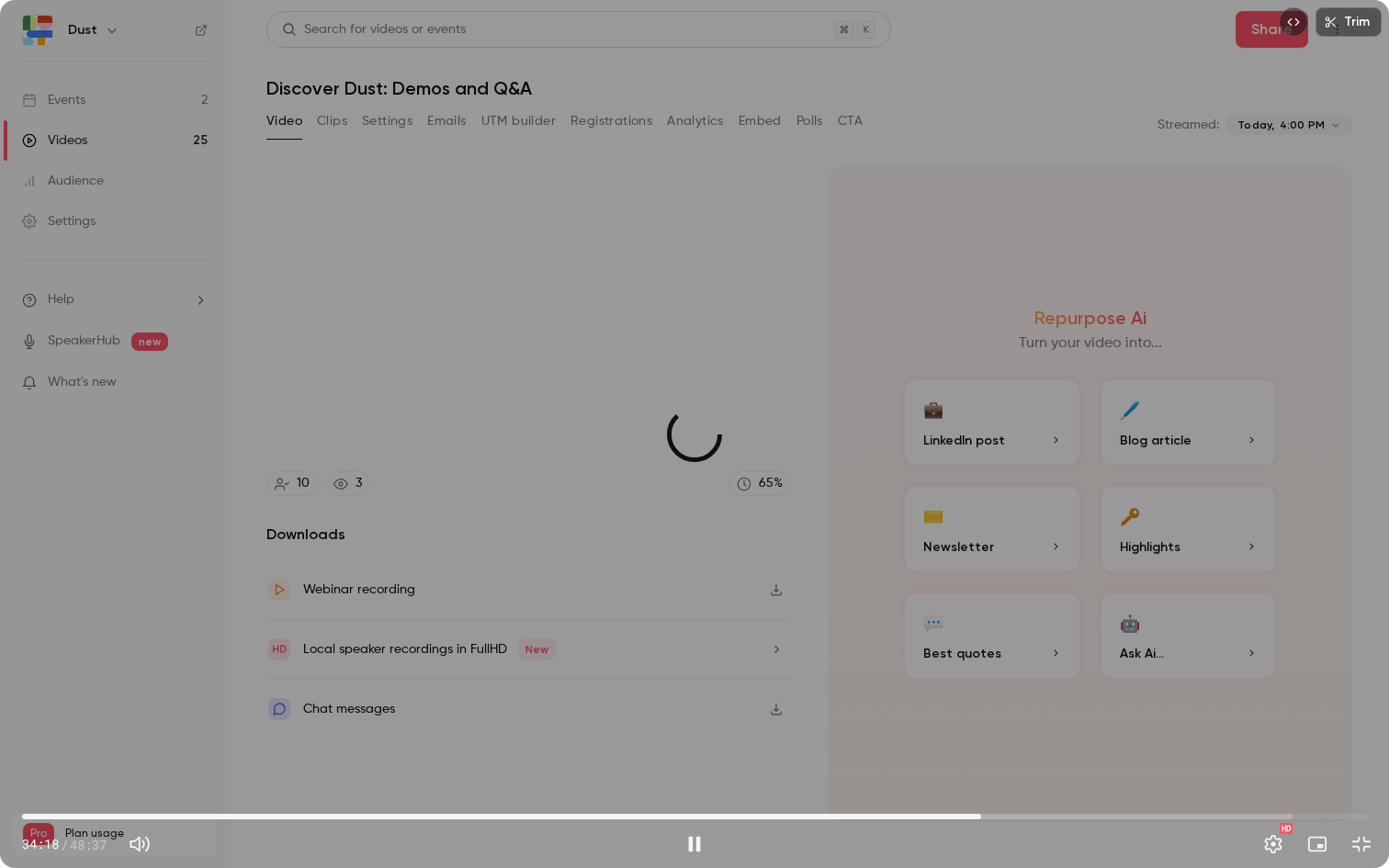 click on "34:40" at bounding box center [694, 817] 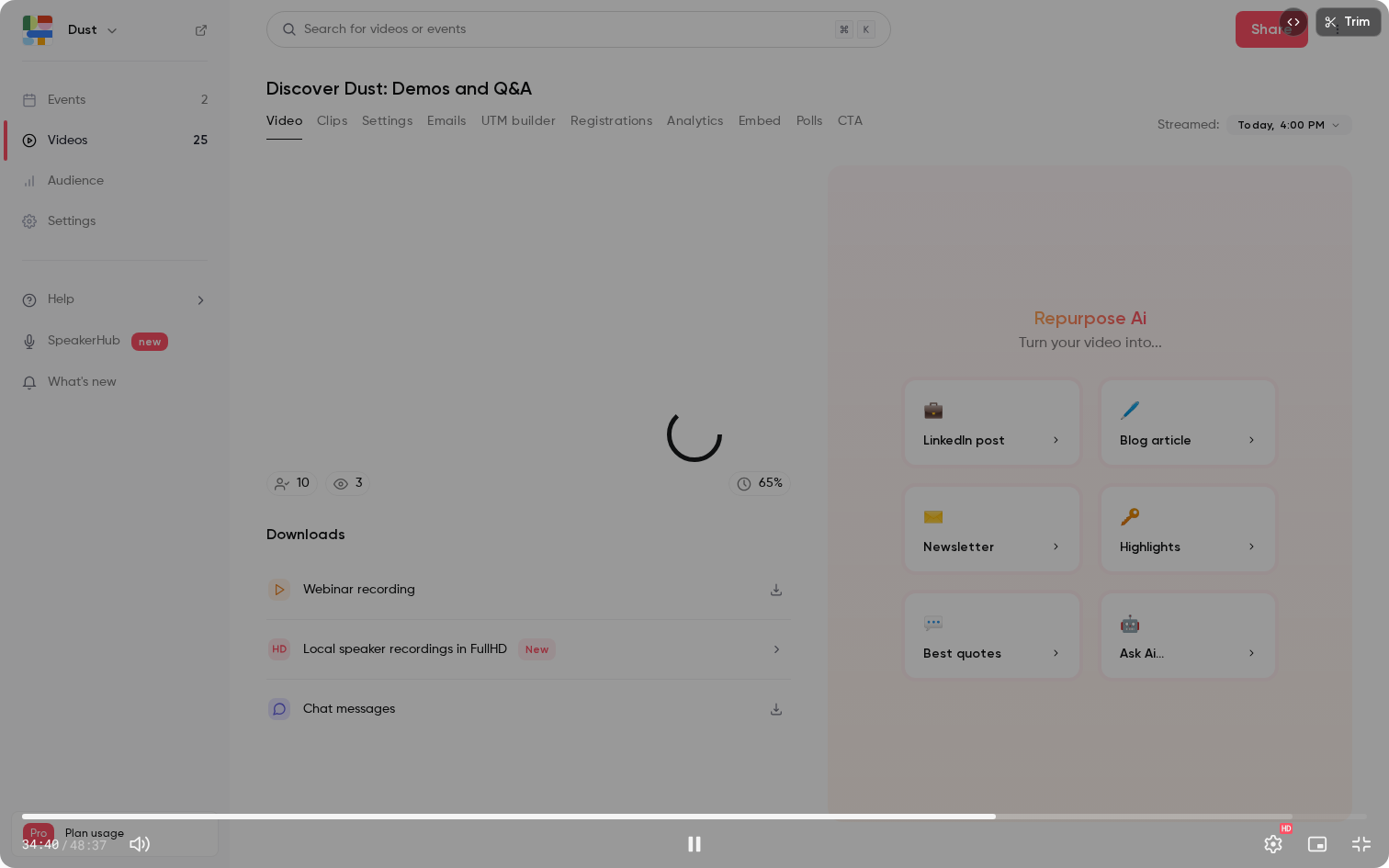 click on "35:12" at bounding box center [694, 817] 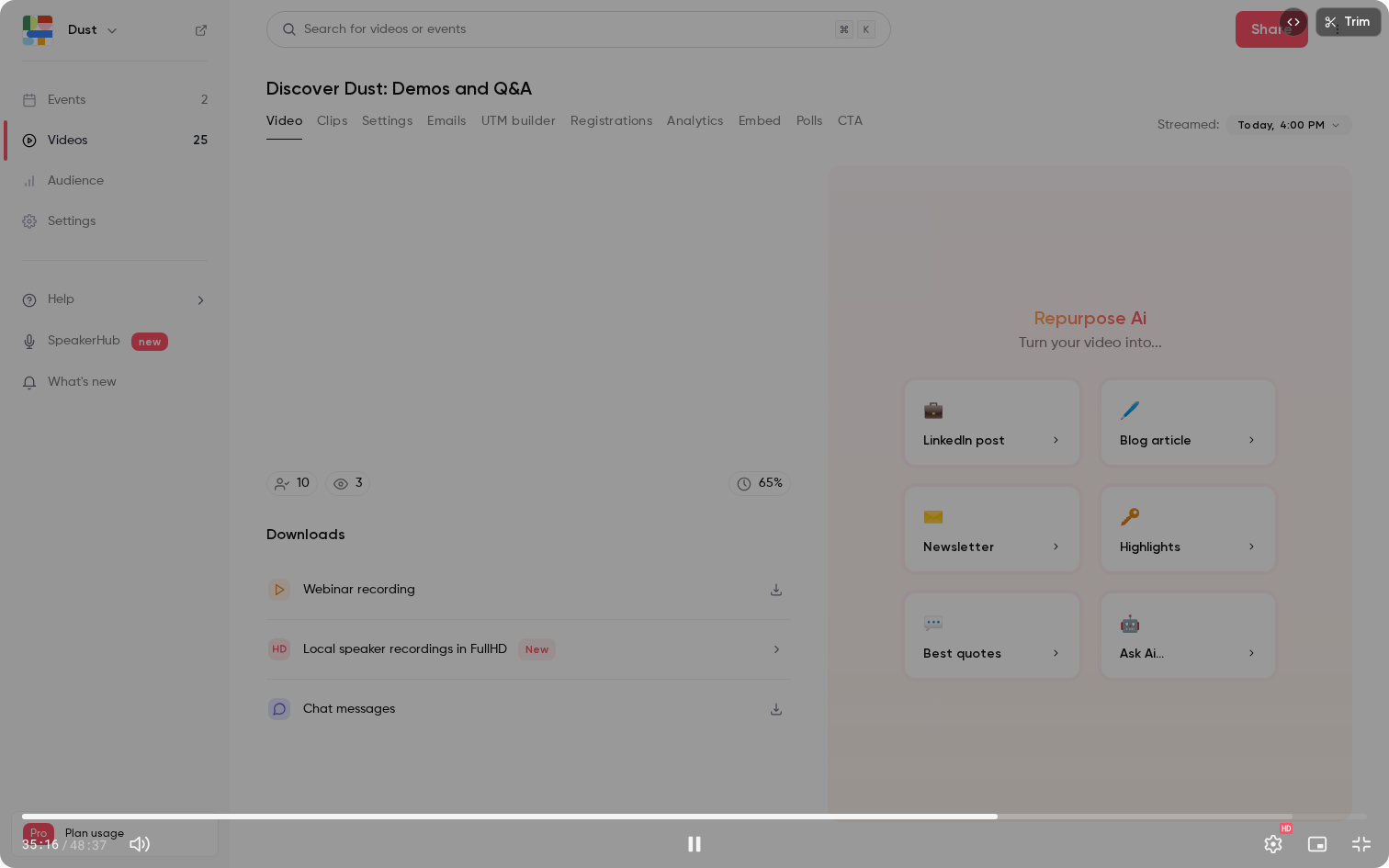 click on "35:16" at bounding box center [998, 817] 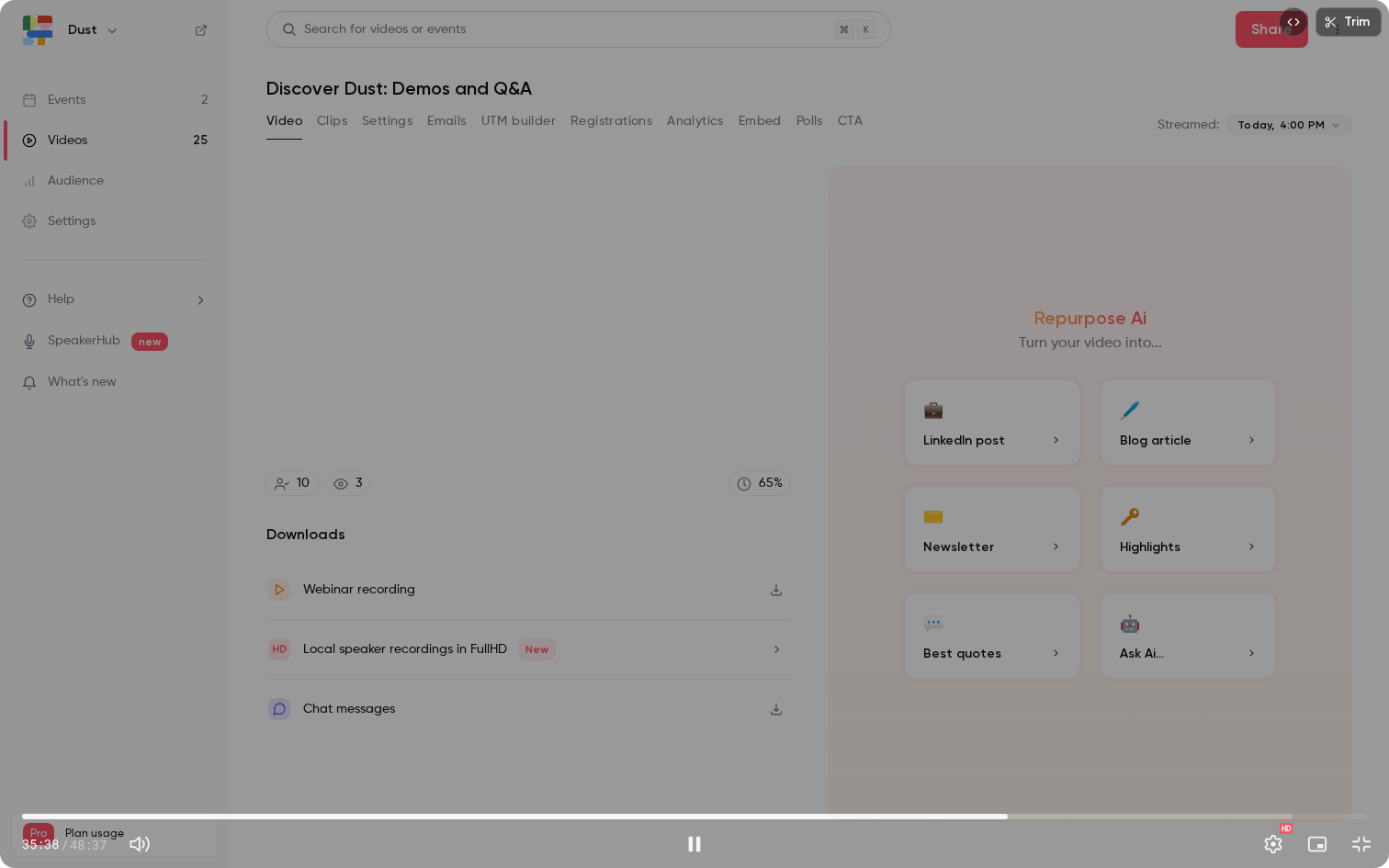 click on "35:38" at bounding box center (694, 817) 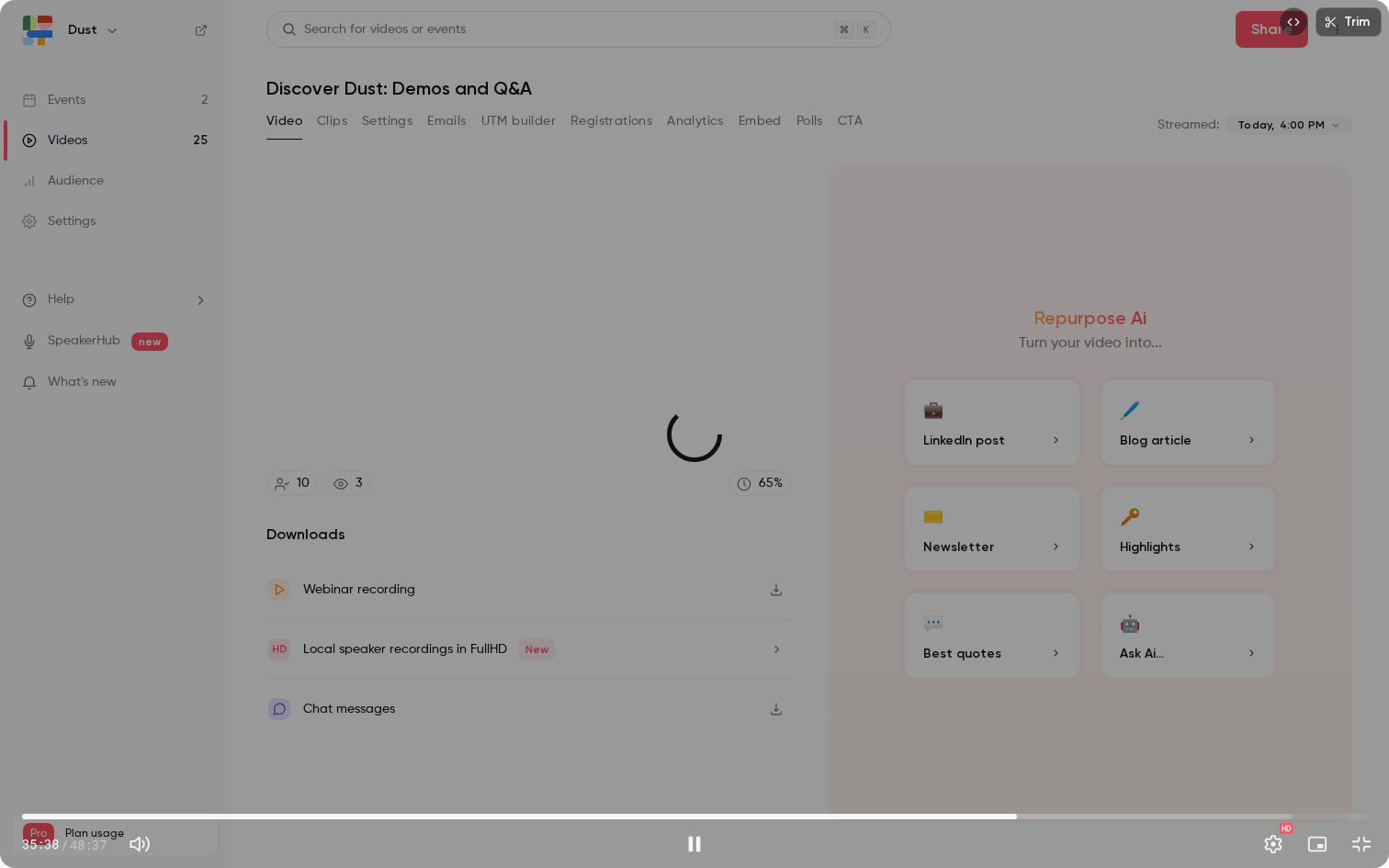 click on "35:57" at bounding box center (694, 817) 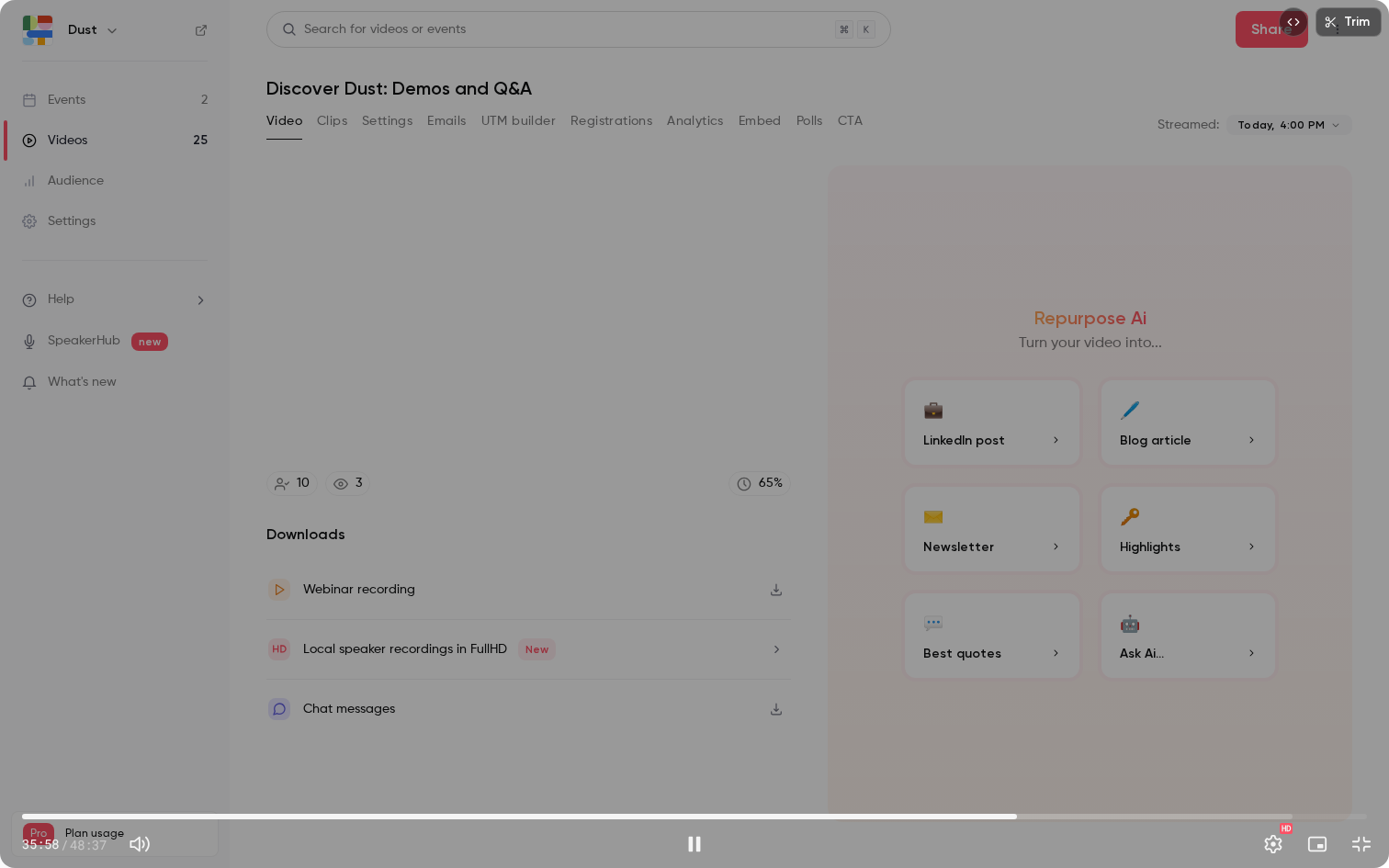 click on "35:58" at bounding box center (694, 817) 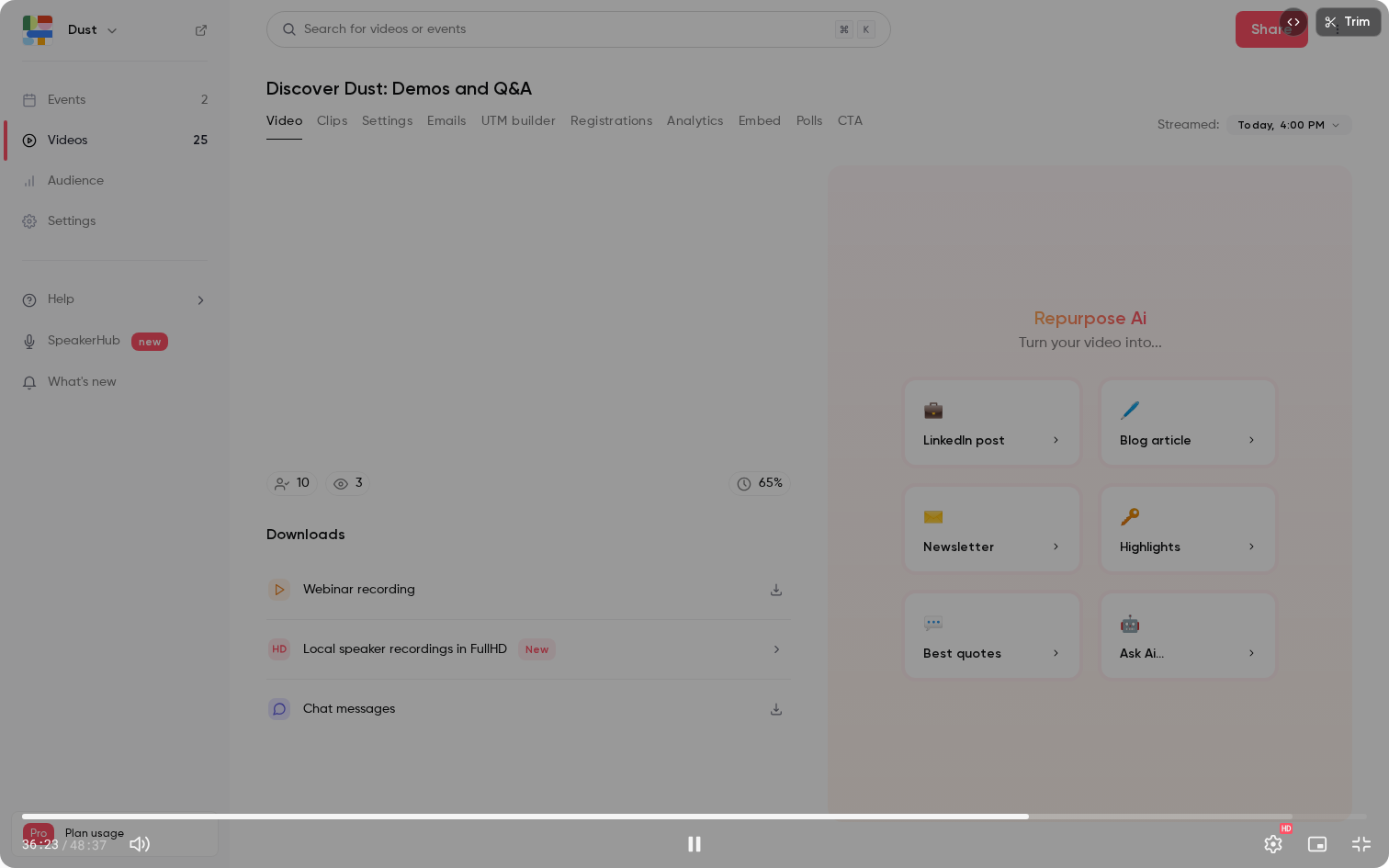 click on "36:23" at bounding box center (694, 817) 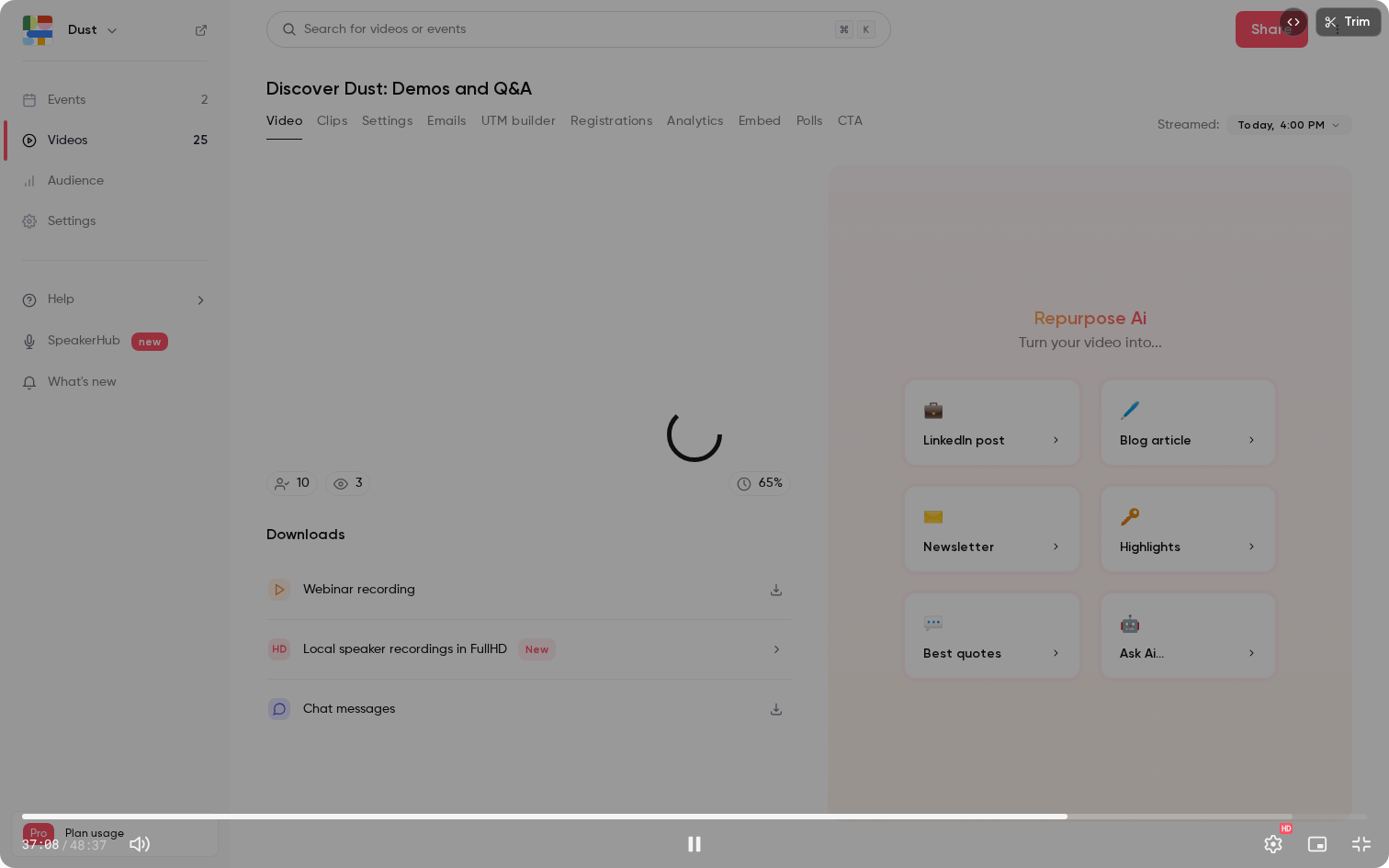 click on "37:47" at bounding box center [694, 817] 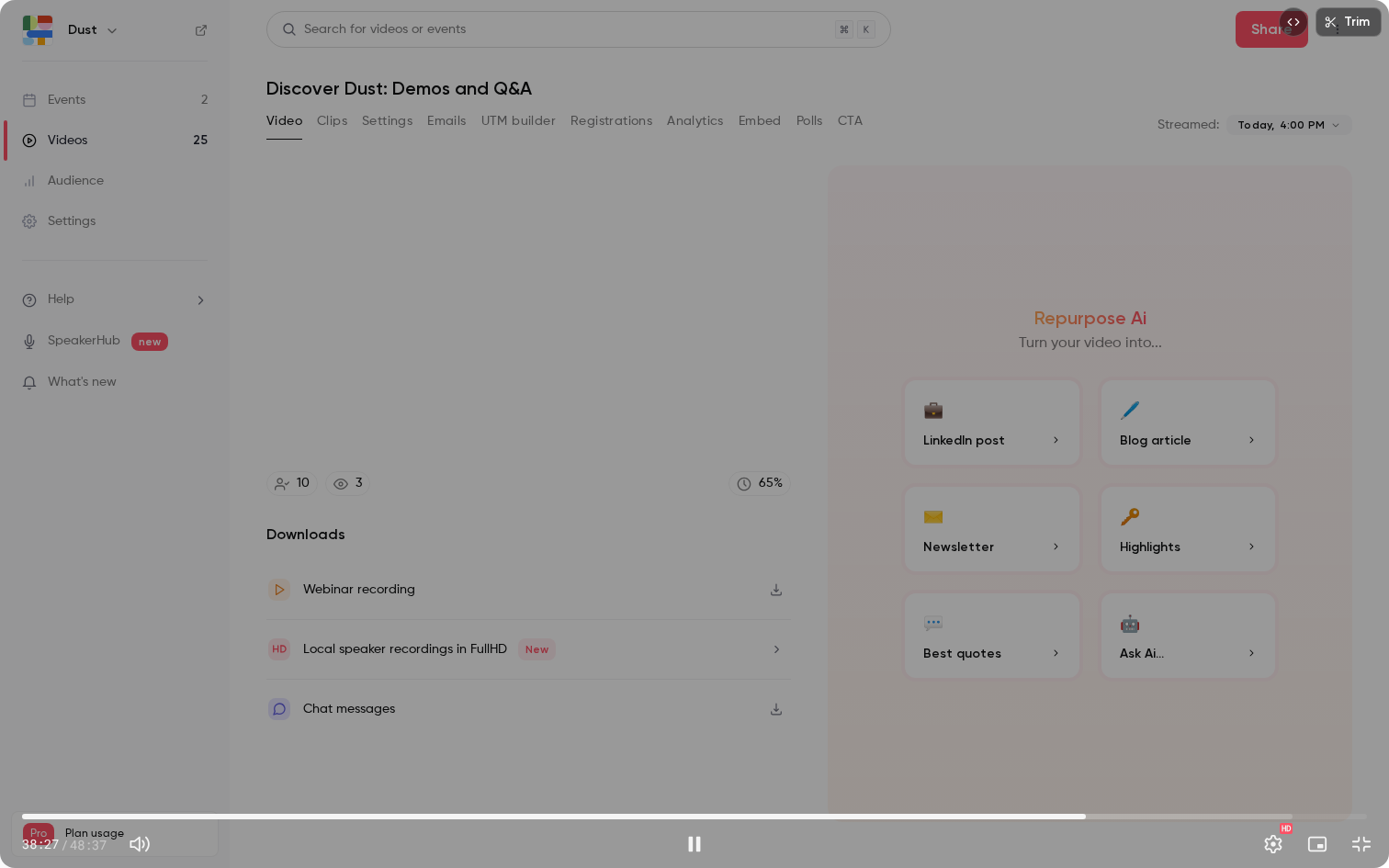 click on "38:27" at bounding box center (694, 817) 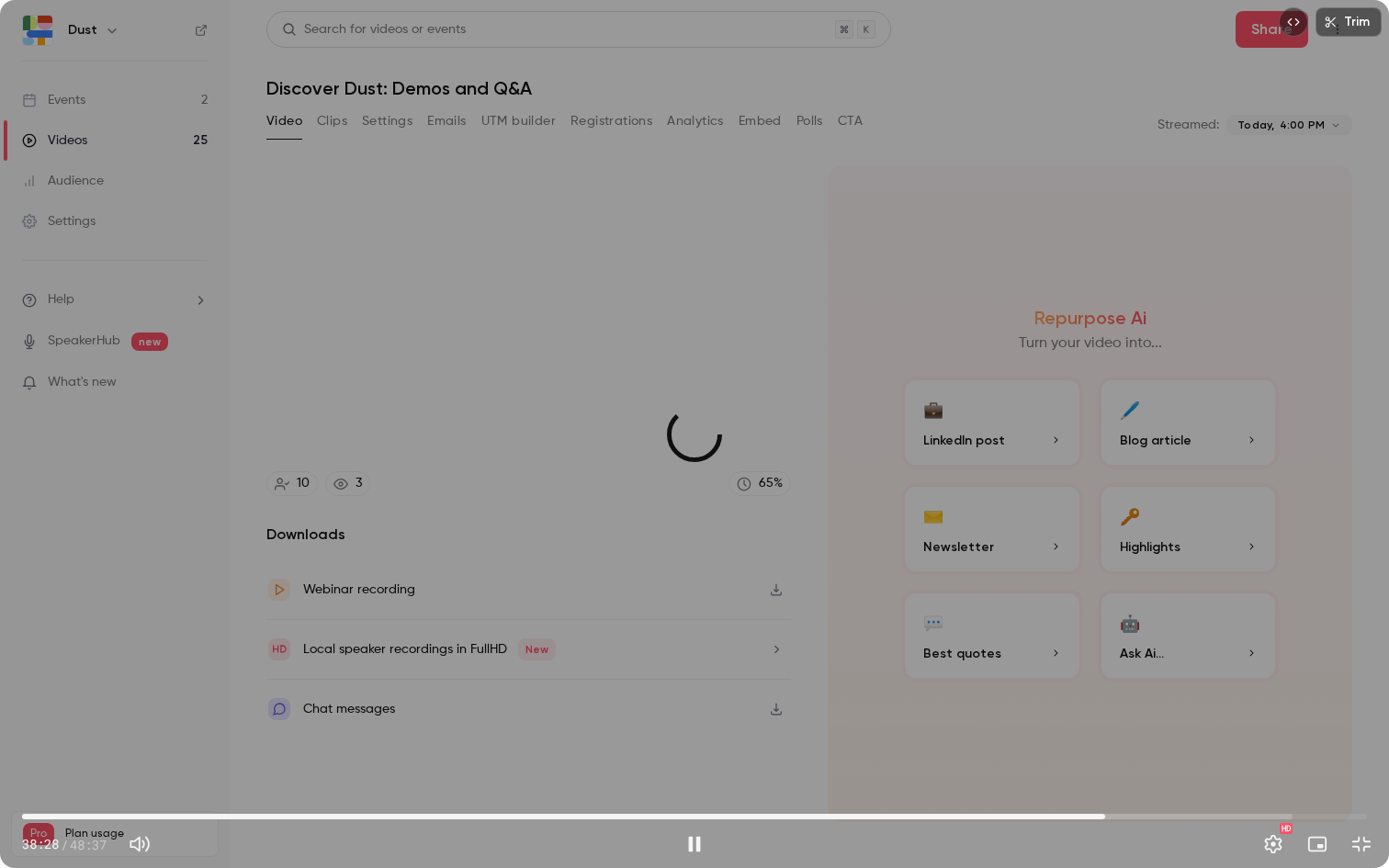 click on "39:09" at bounding box center [694, 817] 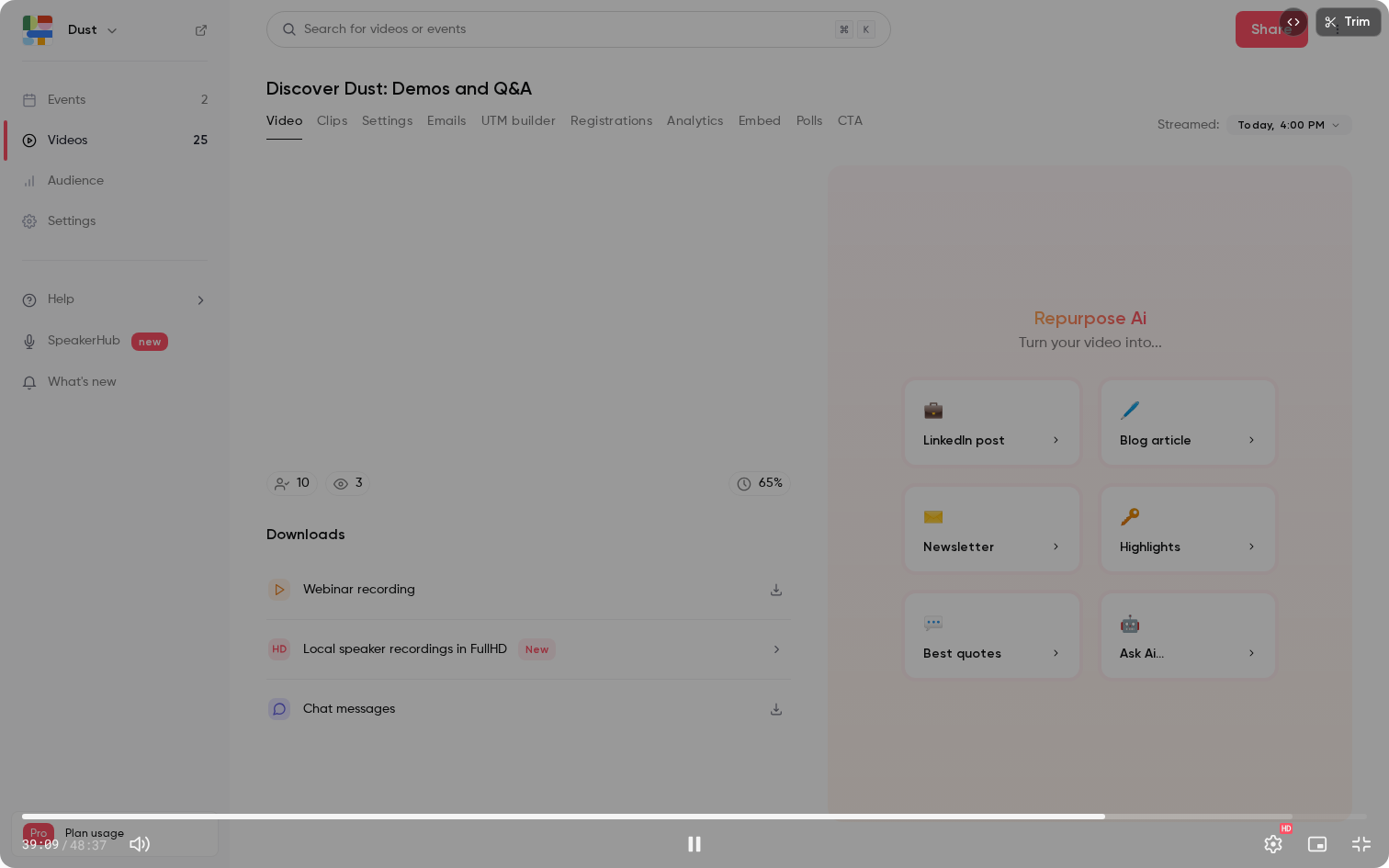 click on "39:09" at bounding box center [694, 817] 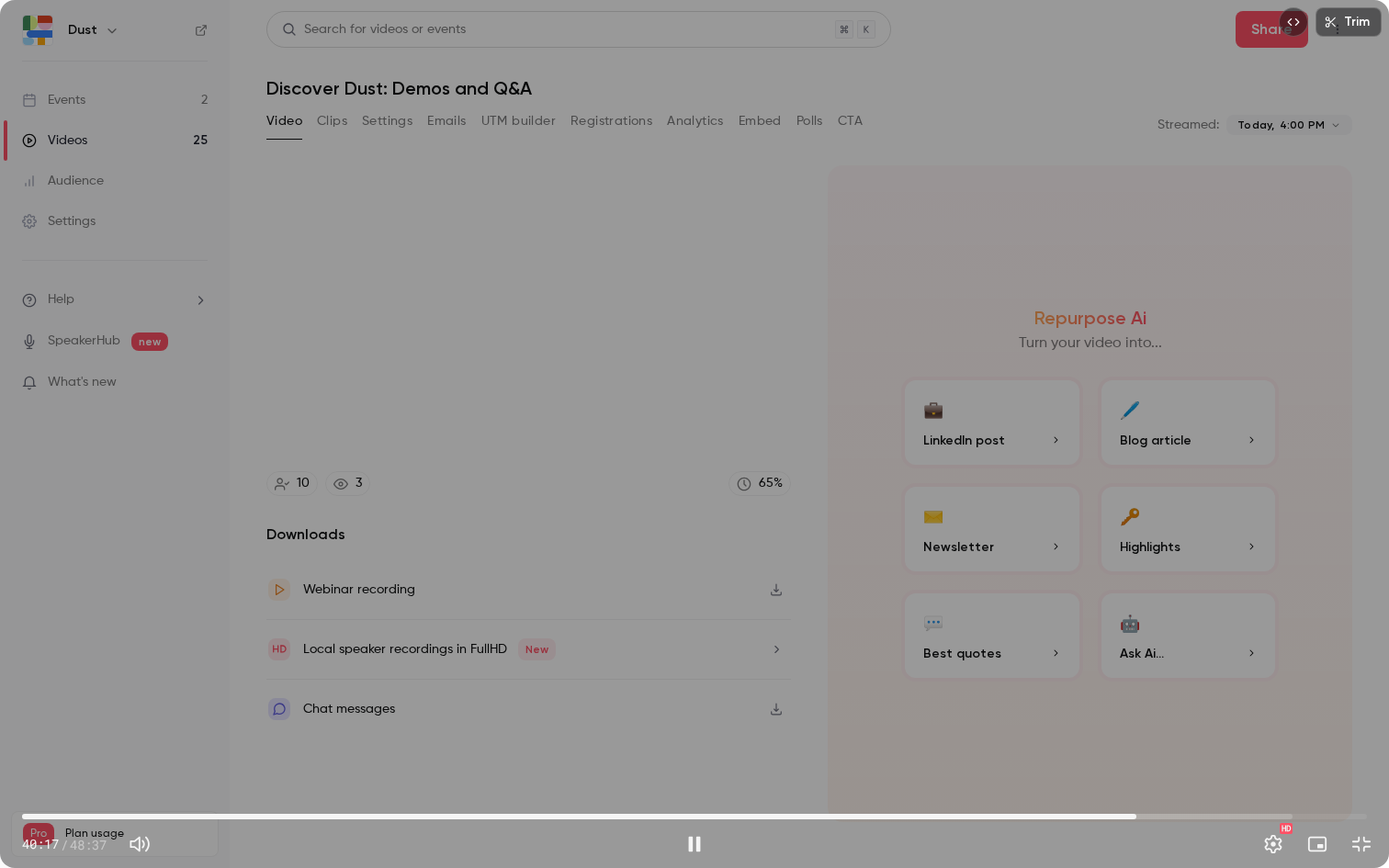 click on "40:17" at bounding box center [694, 817] 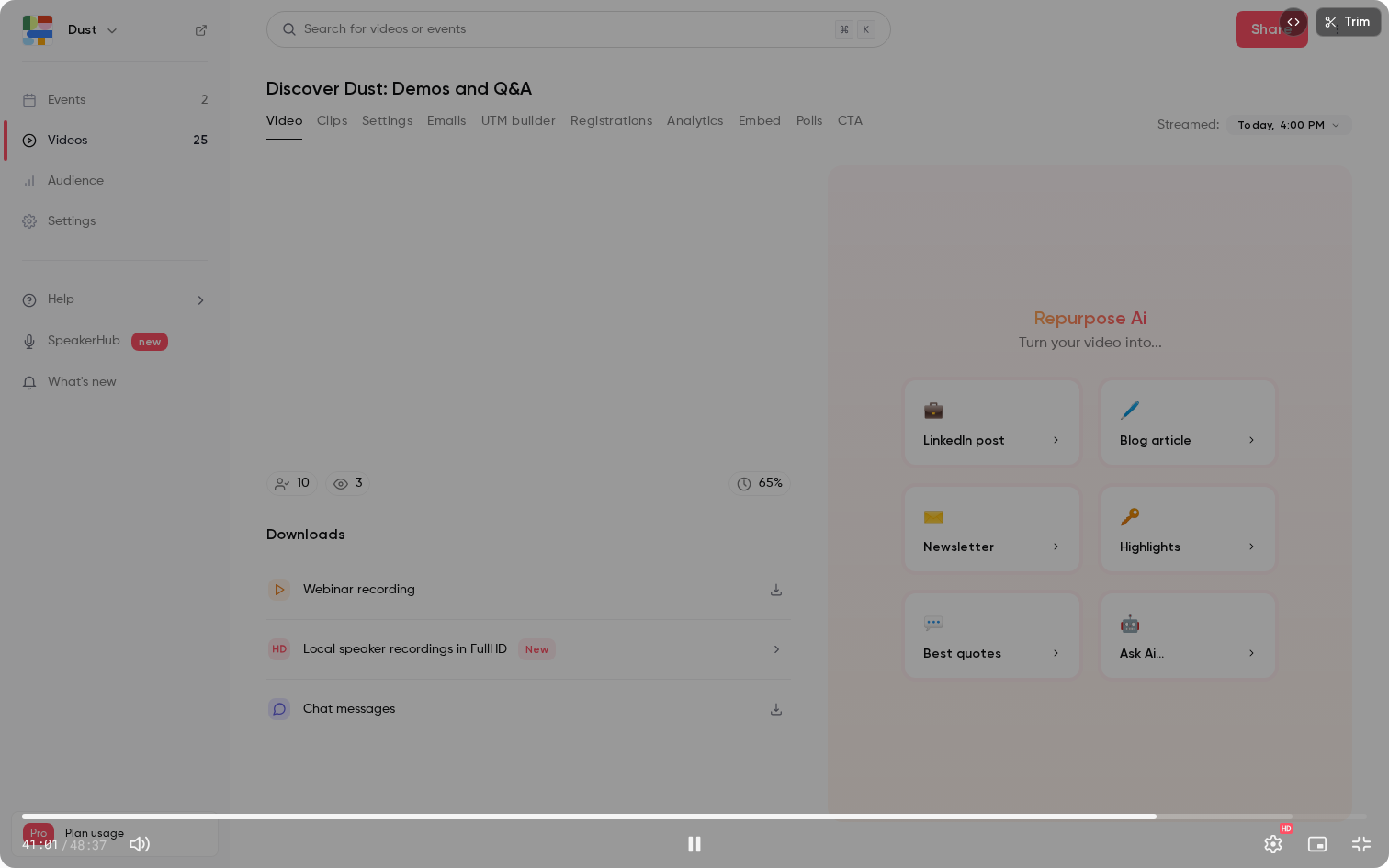 click on "41:01" at bounding box center (694, 817) 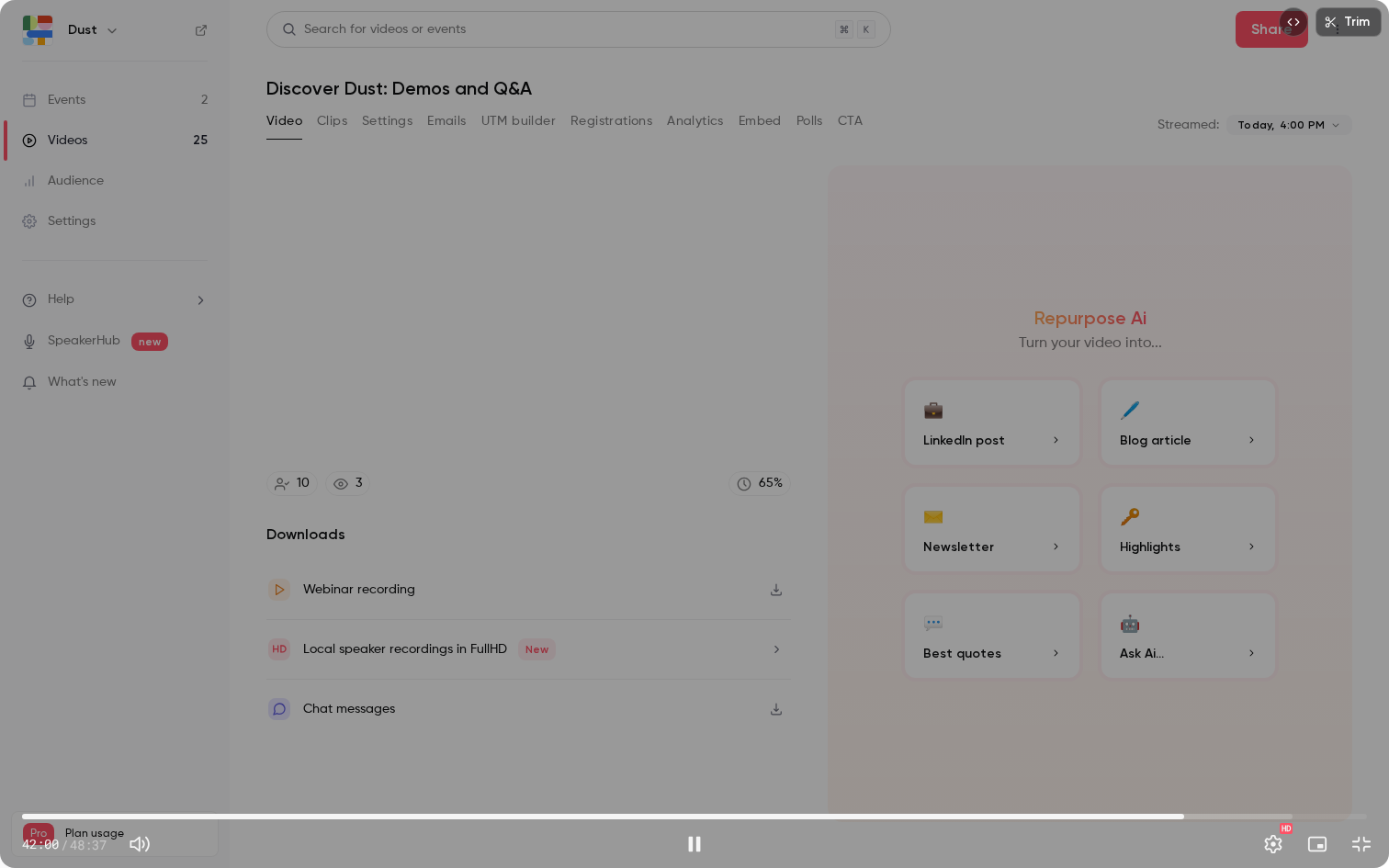 click on "42:00" at bounding box center (694, 817) 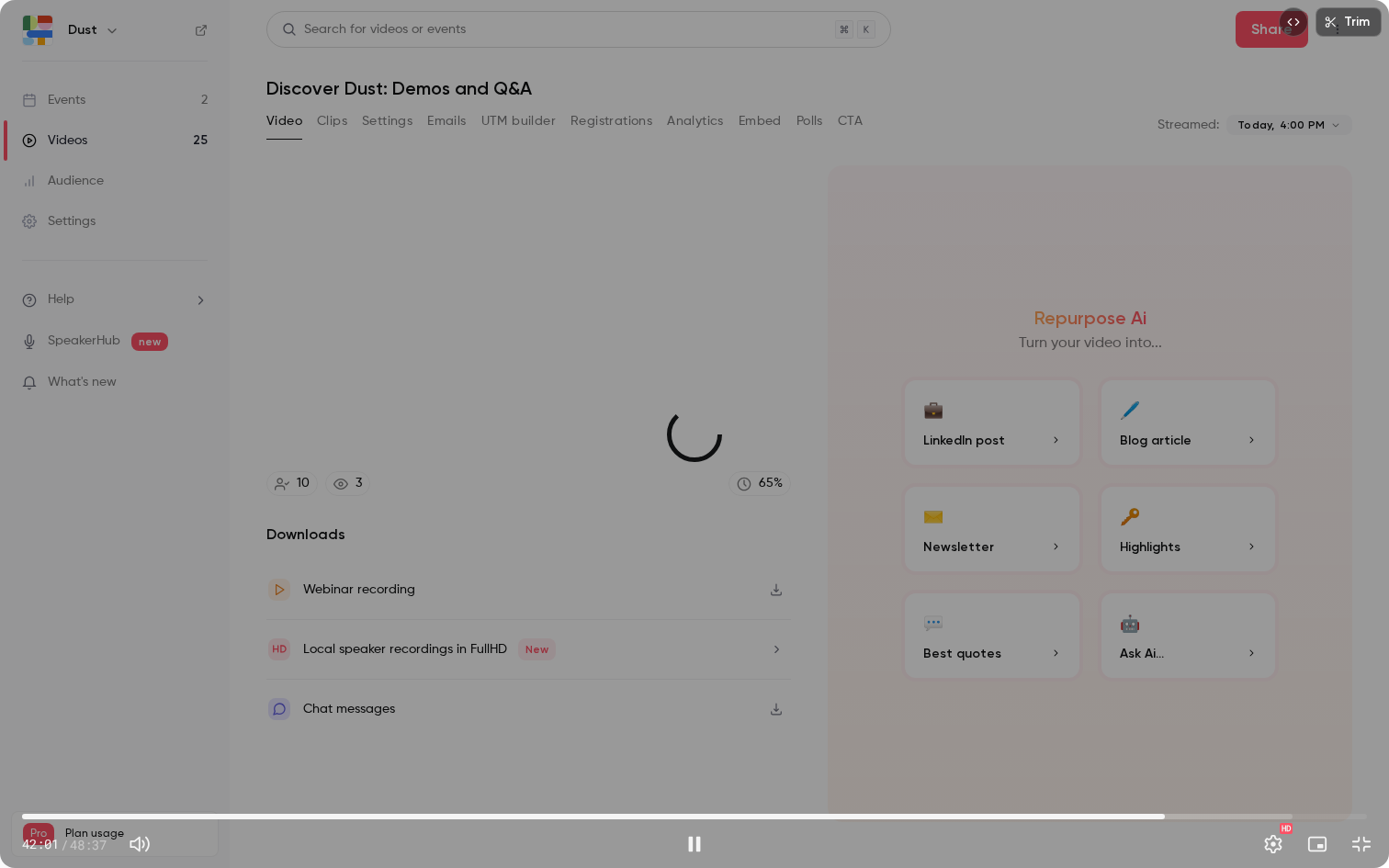 click on "41:18" at bounding box center (694, 817) 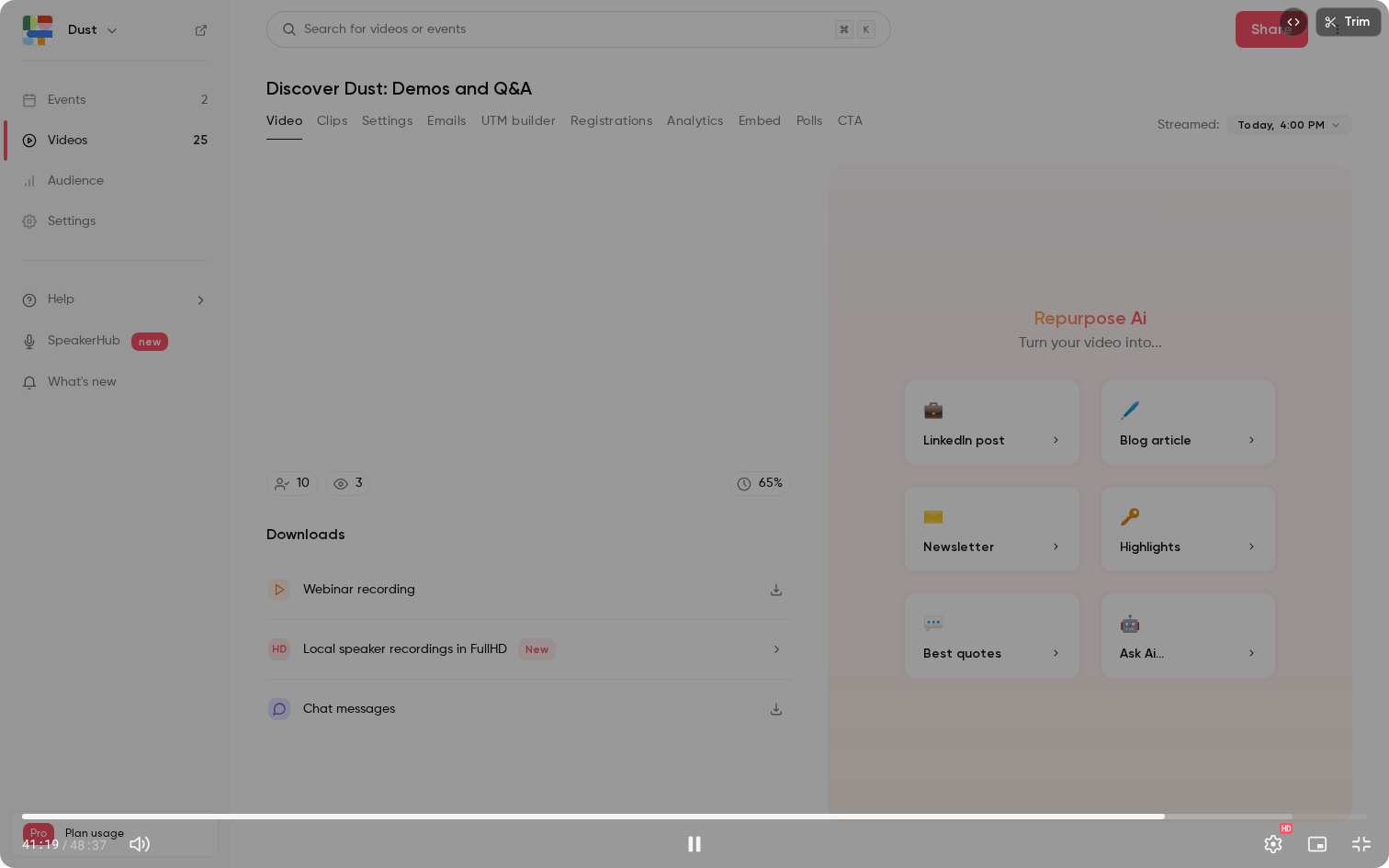 click on "41:19" at bounding box center (694, 817) 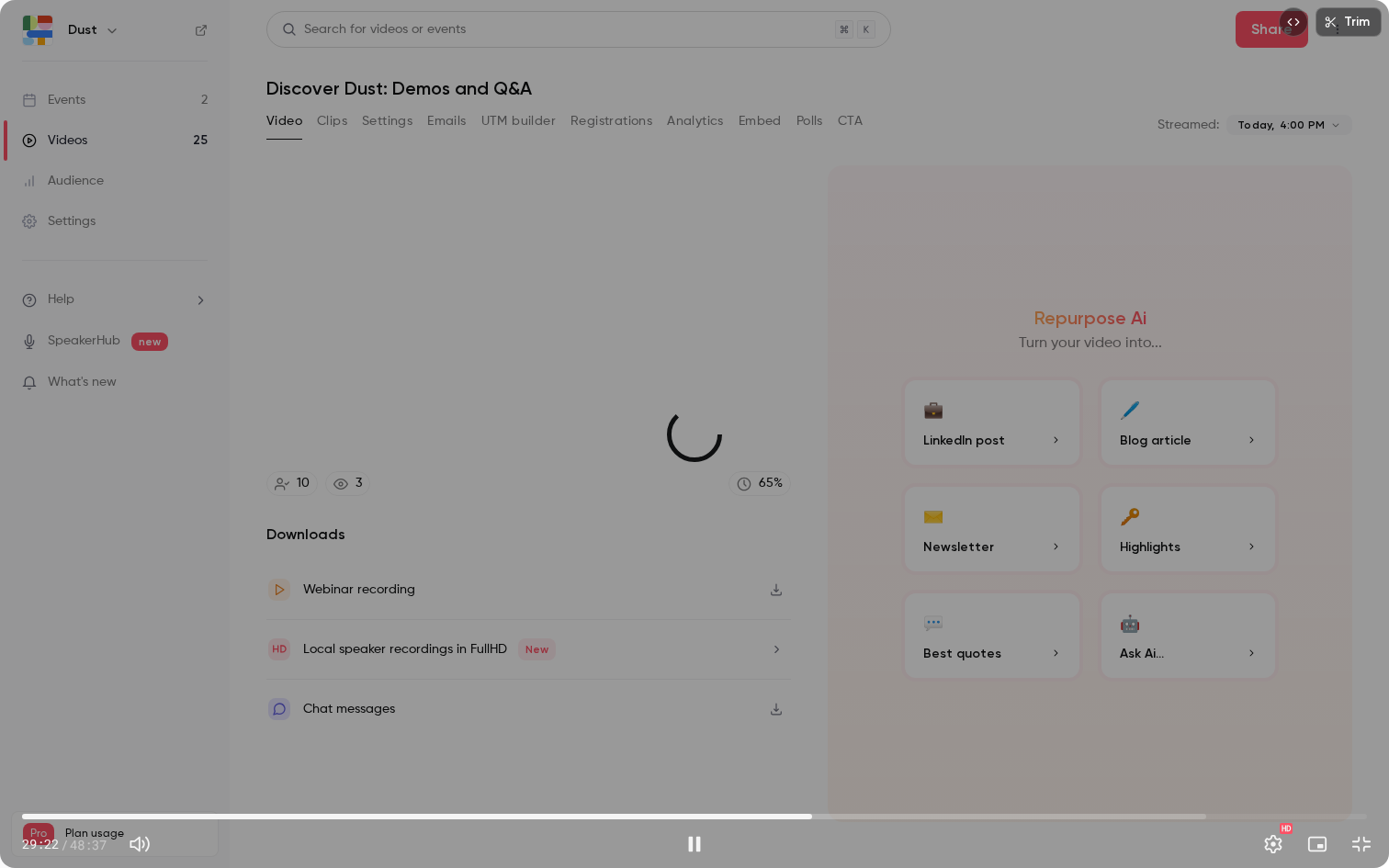 click on "28:33" at bounding box center (694, 817) 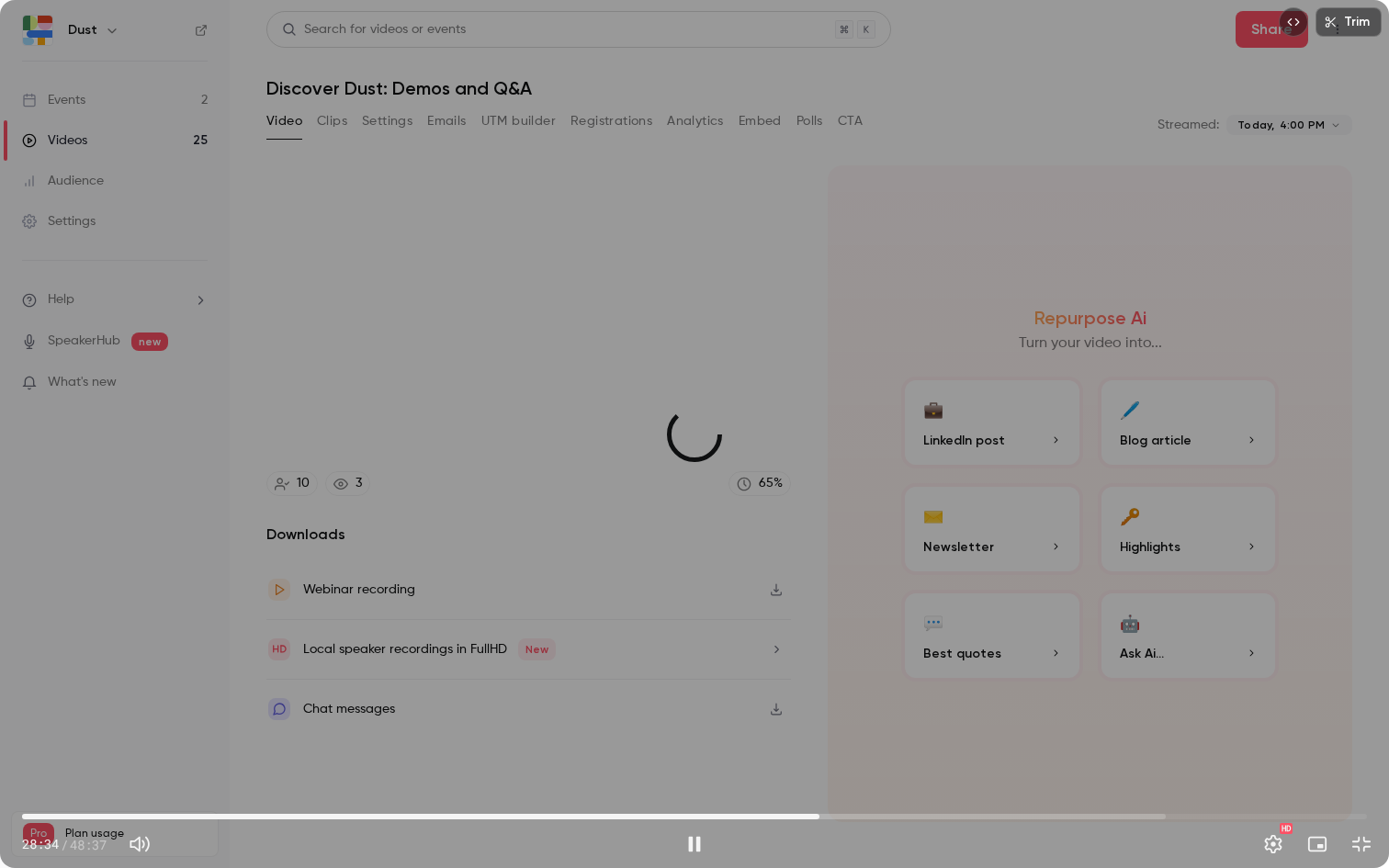 click on "28:49" at bounding box center (819, 817) 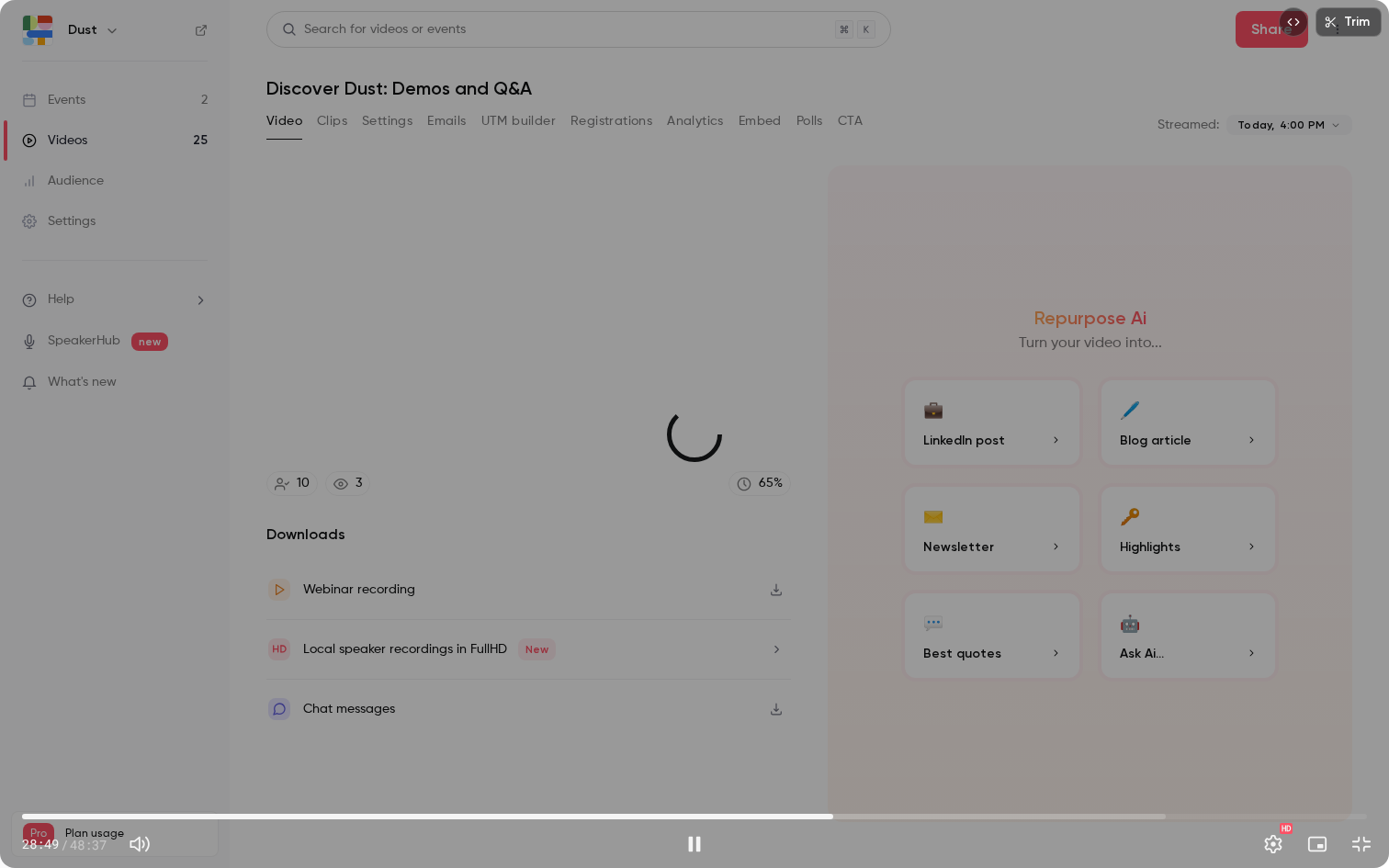 click on "29:19" at bounding box center (694, 817) 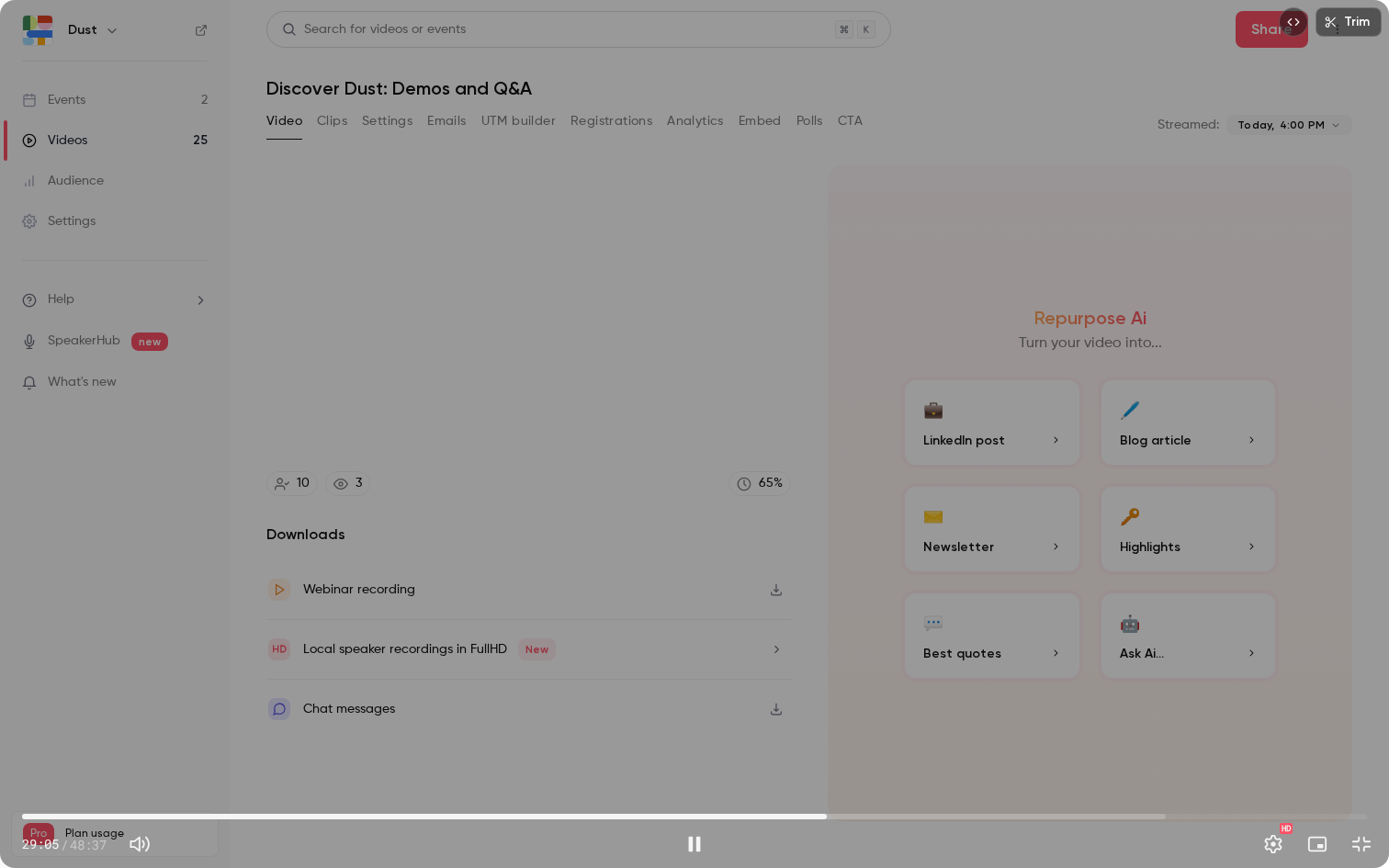 click on "29:05" at bounding box center [827, 817] 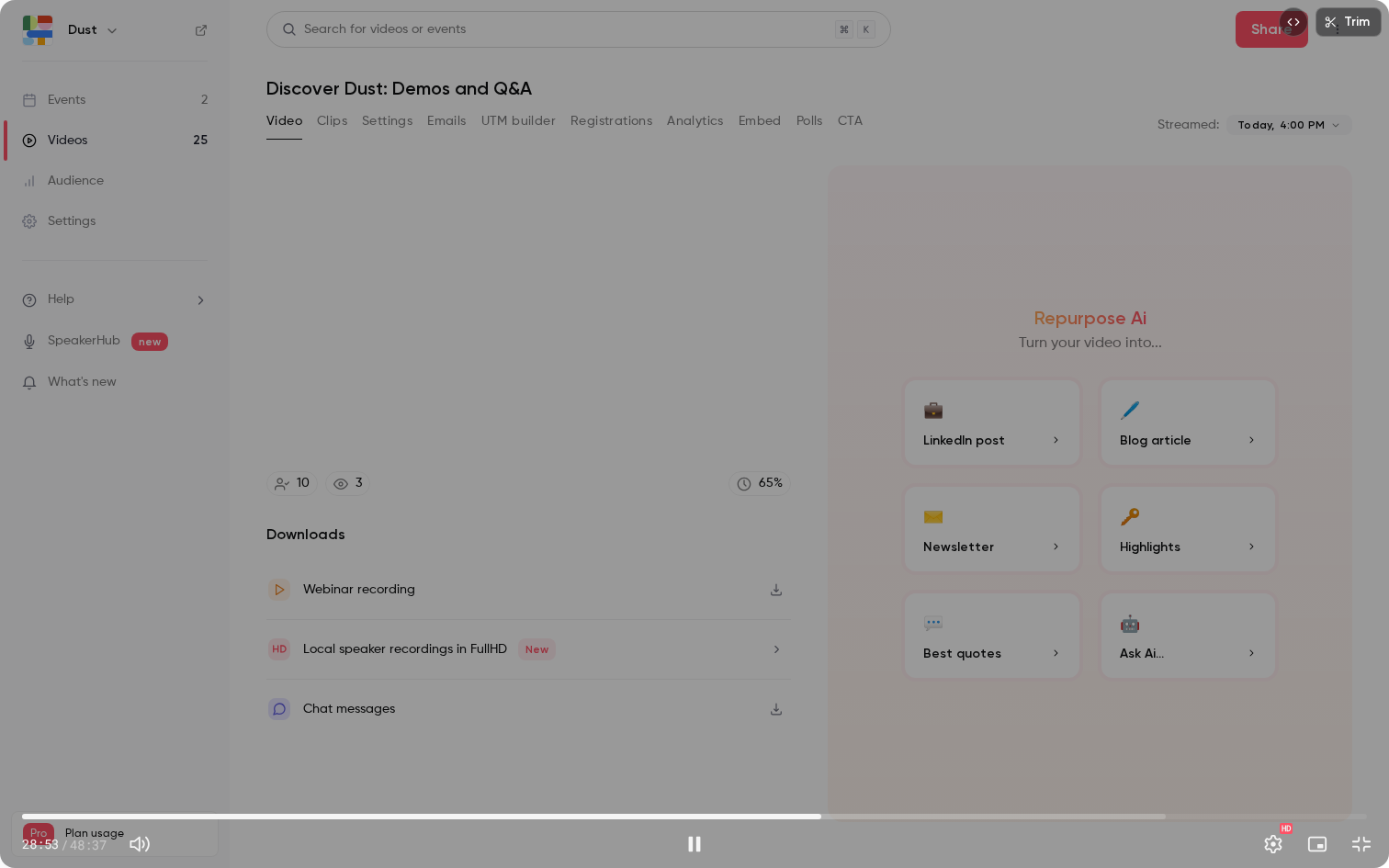 click on "28:53" at bounding box center (821, 817) 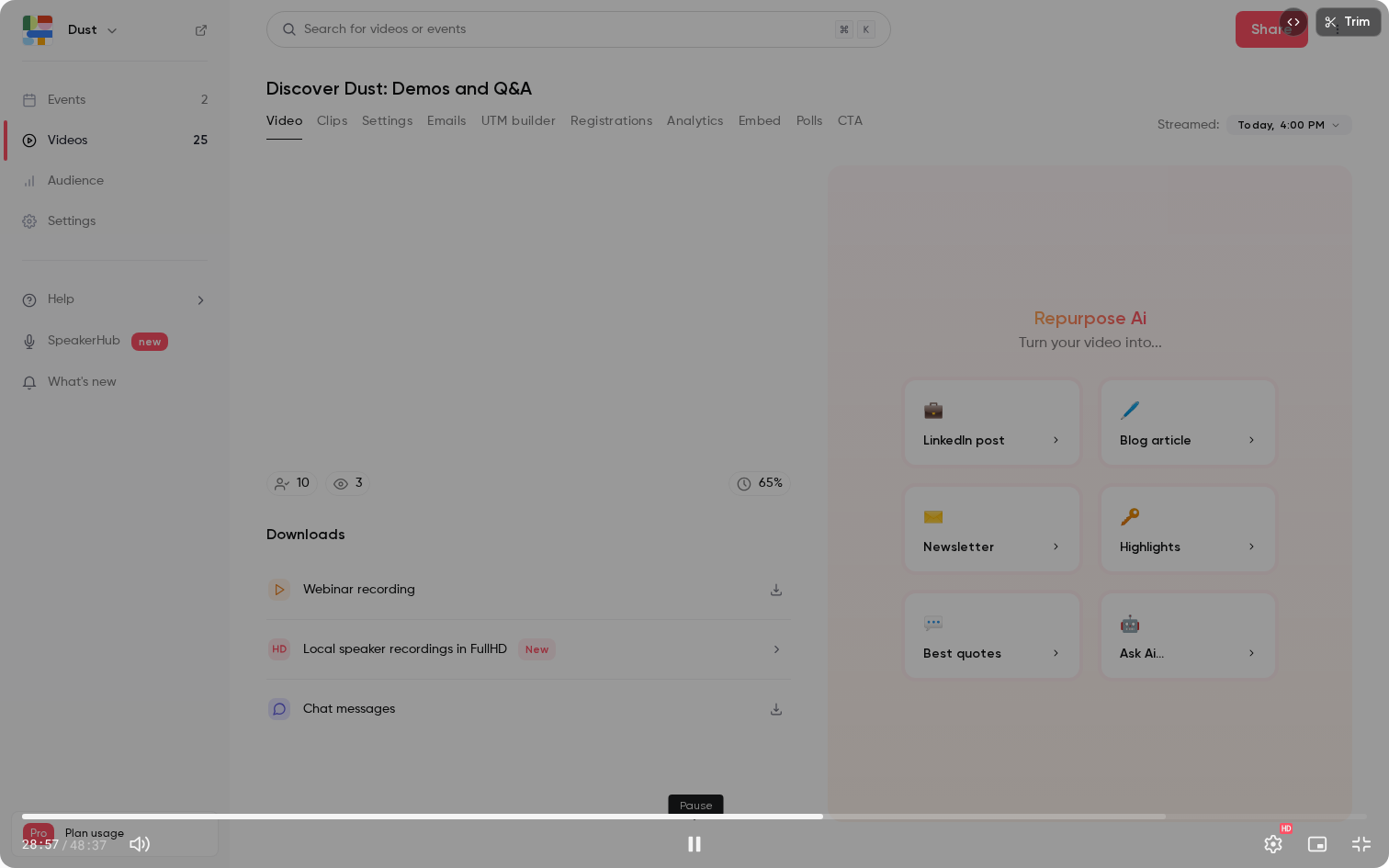 click at bounding box center (694, 844) 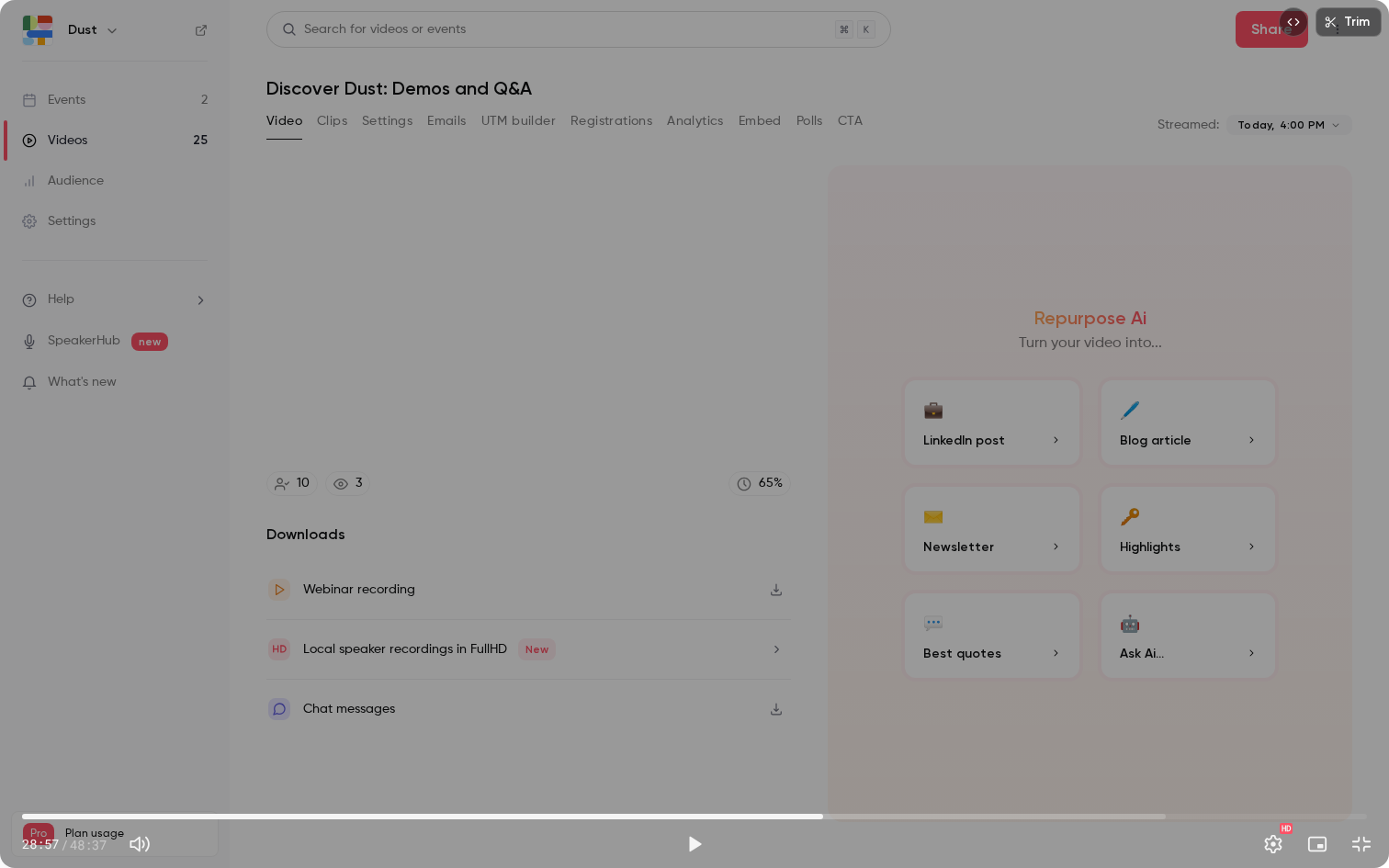 click on "Trim" at bounding box center [1349, 22] 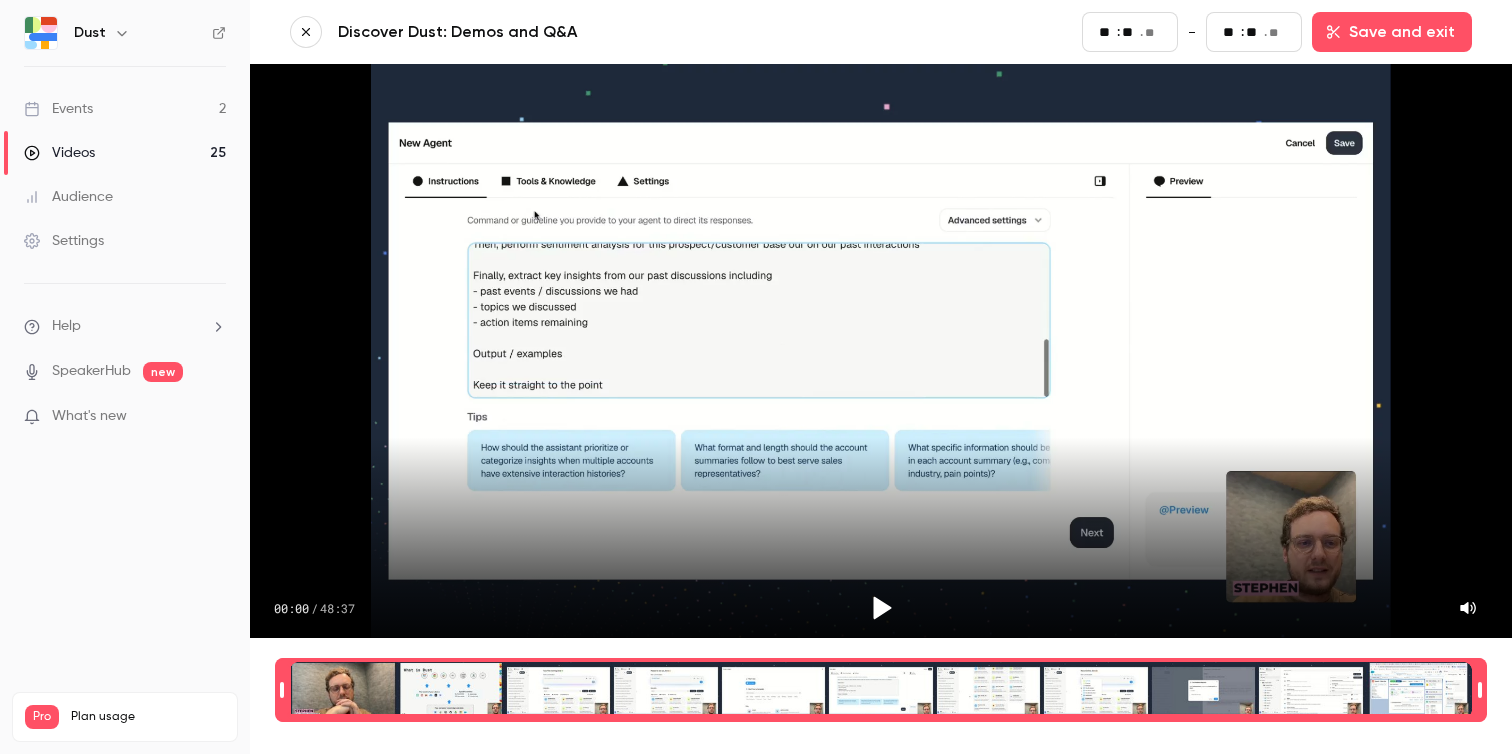 click at bounding box center [881, 690] 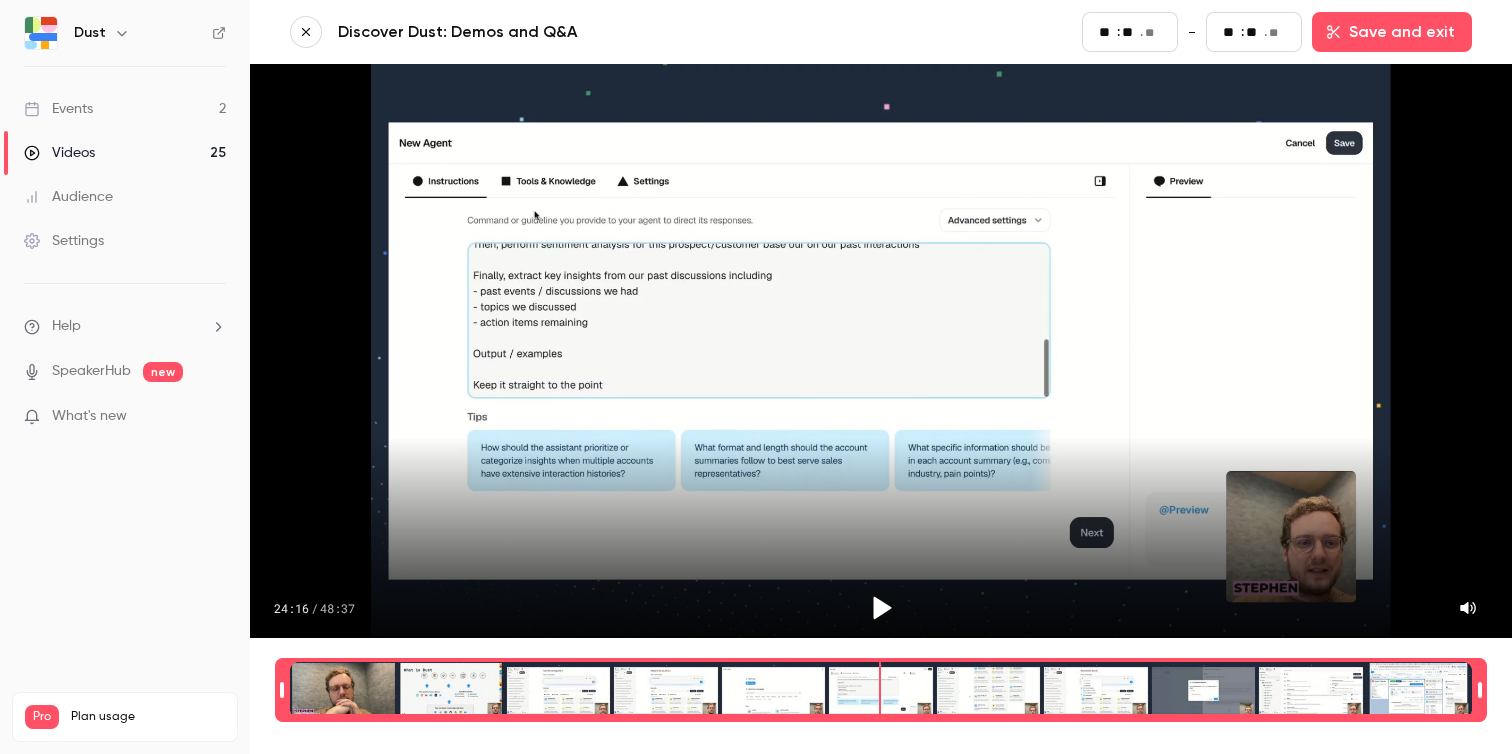 click at bounding box center [881, 690] 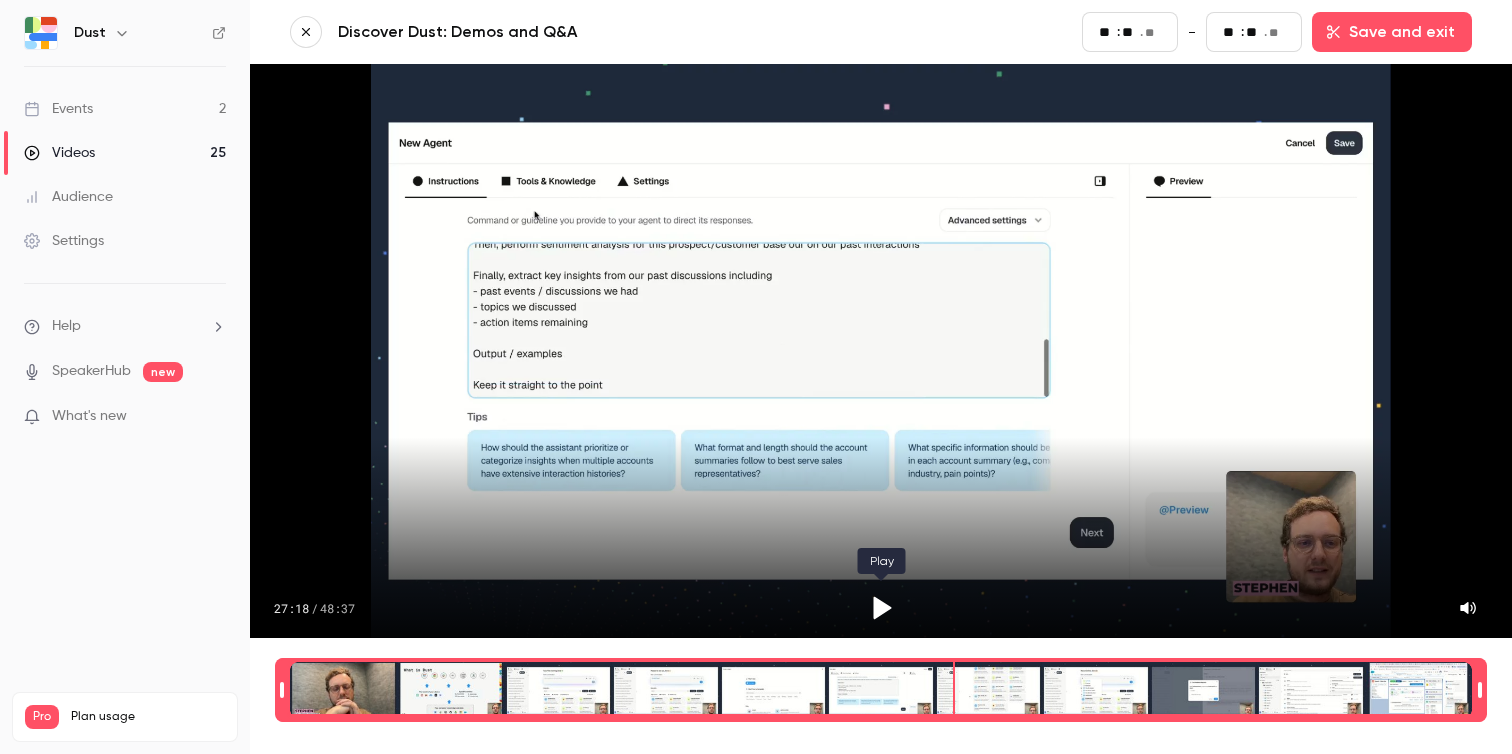 click 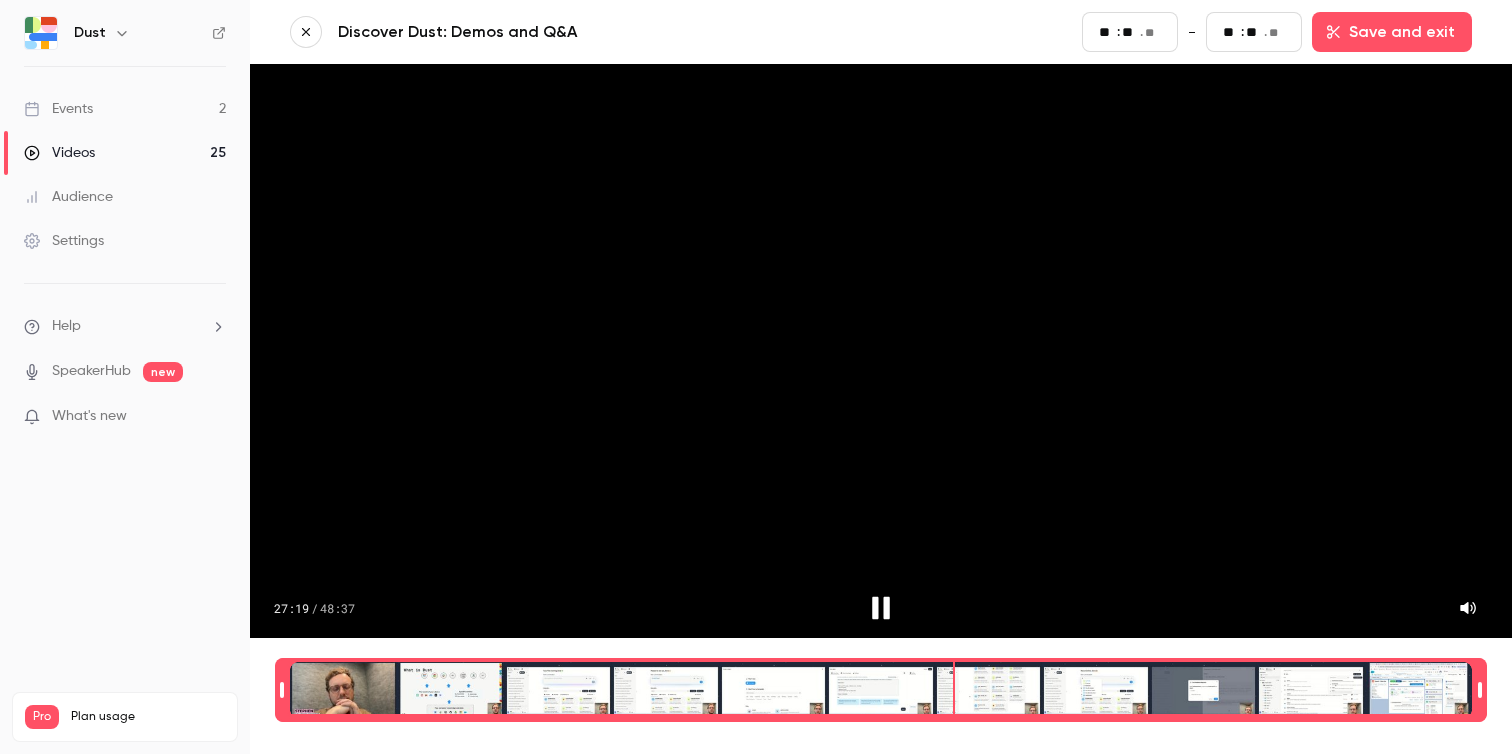 click at bounding box center [881, 690] 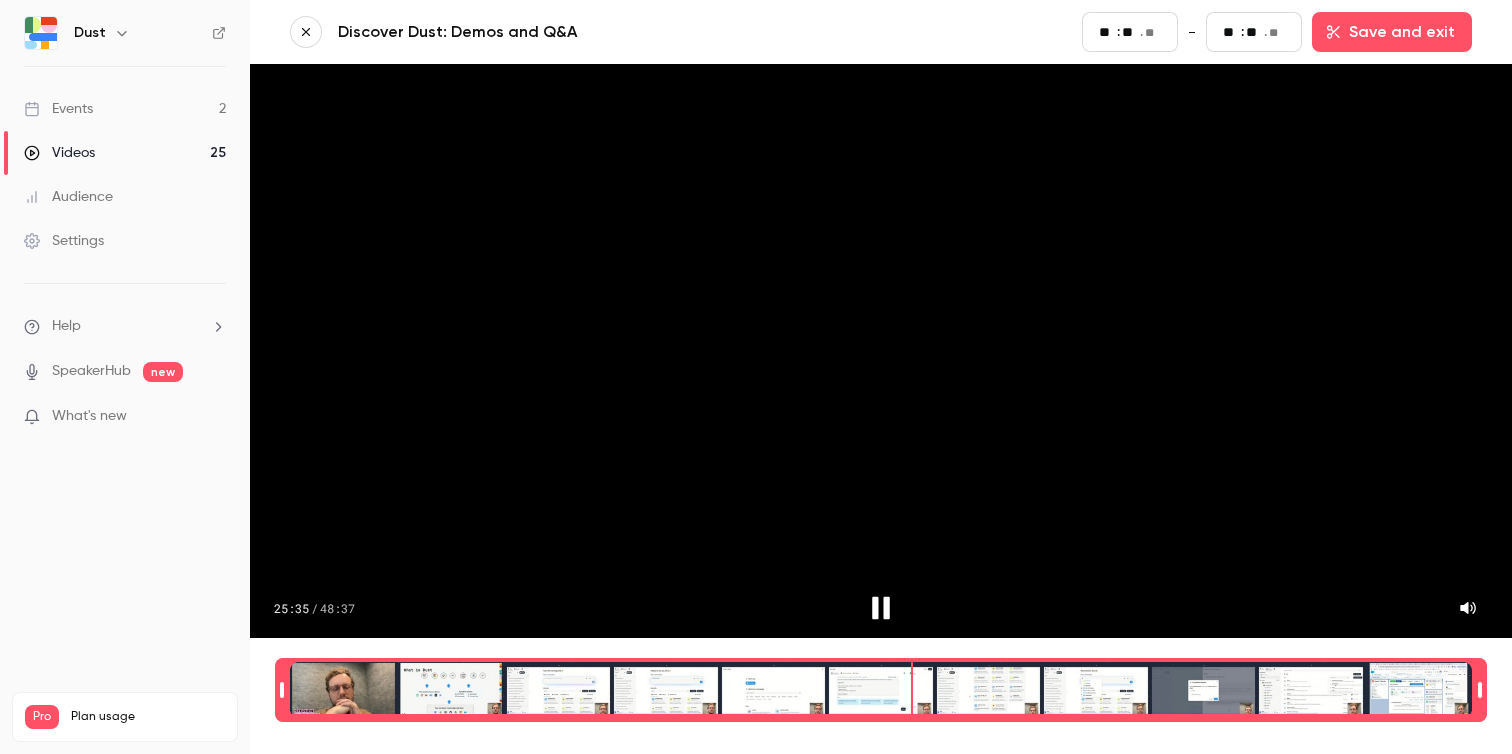 click at bounding box center [881, 690] 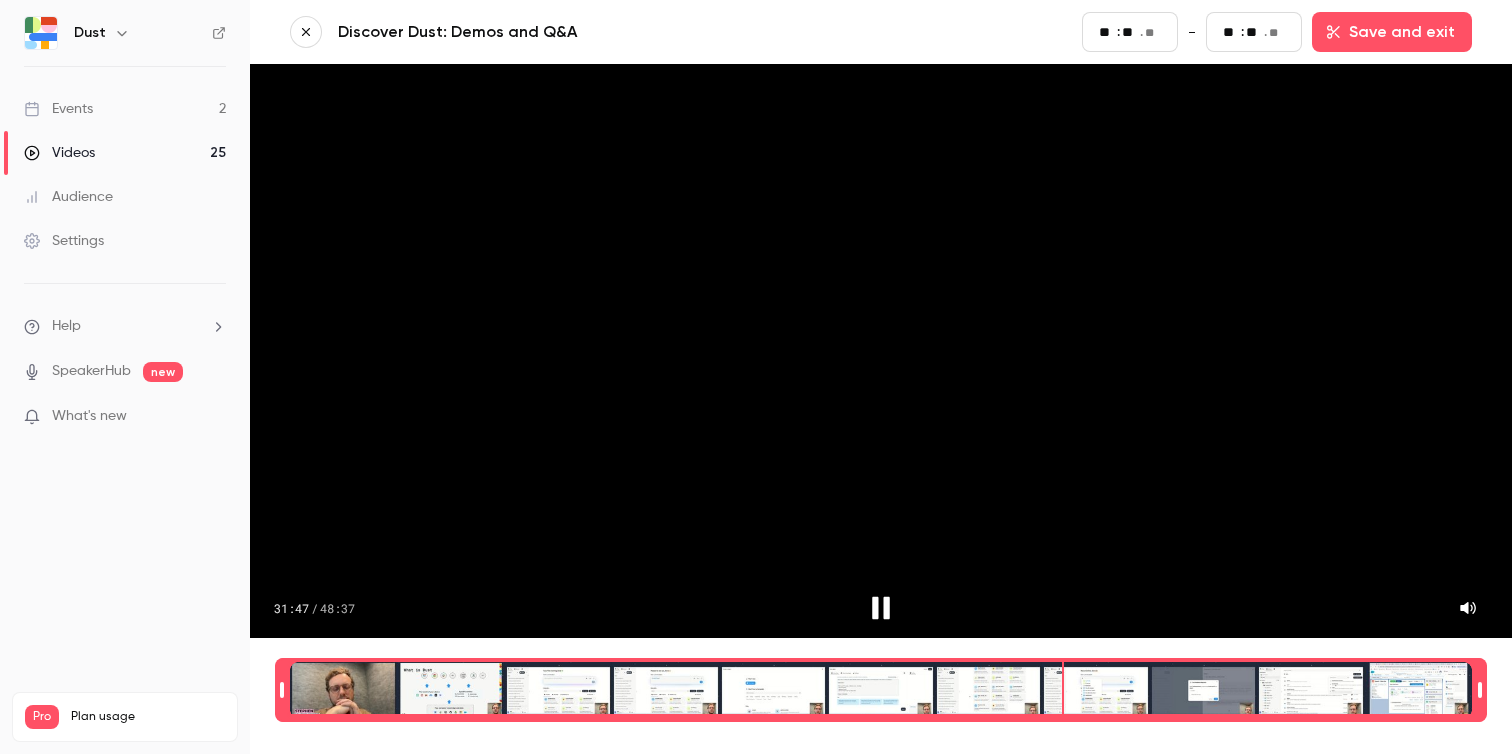 click at bounding box center (881, 690) 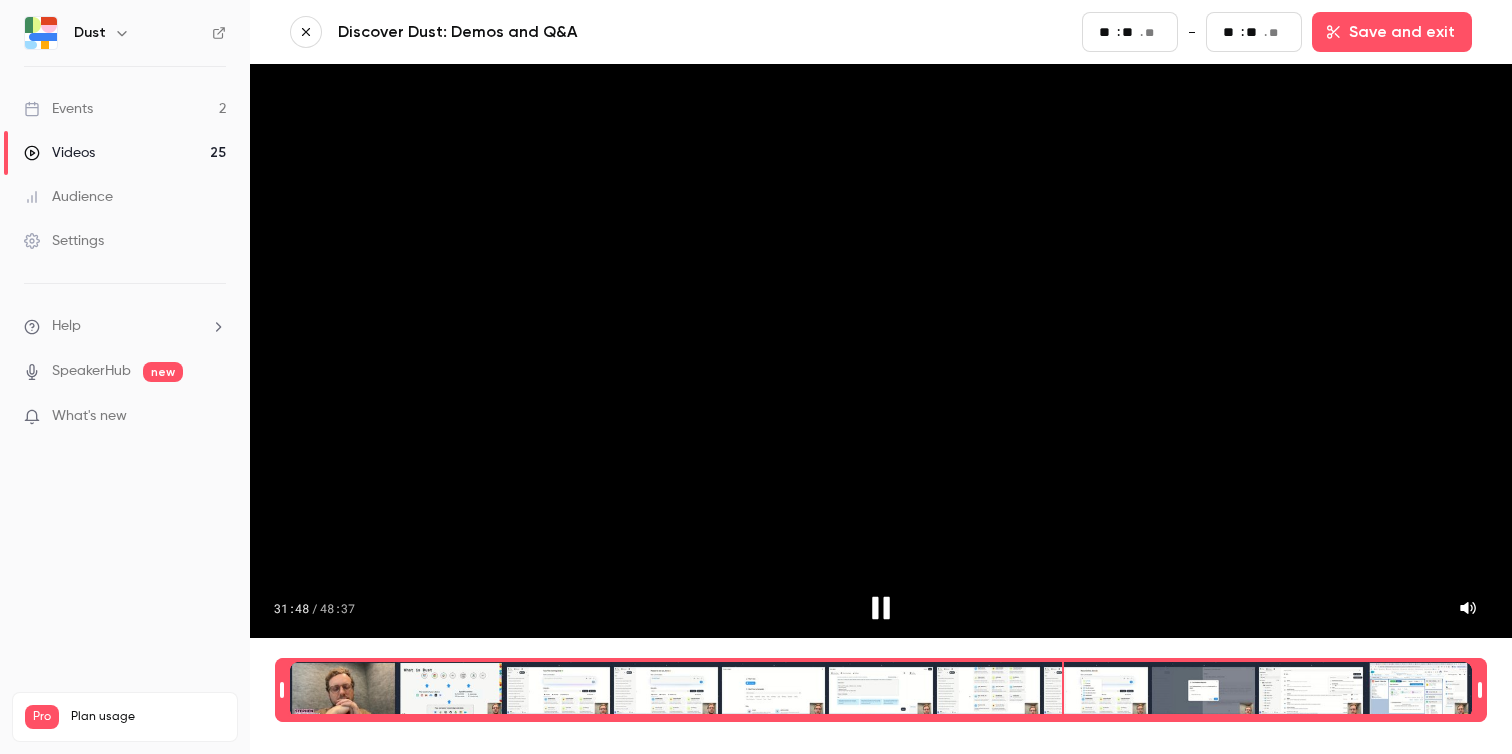 click at bounding box center (881, 690) 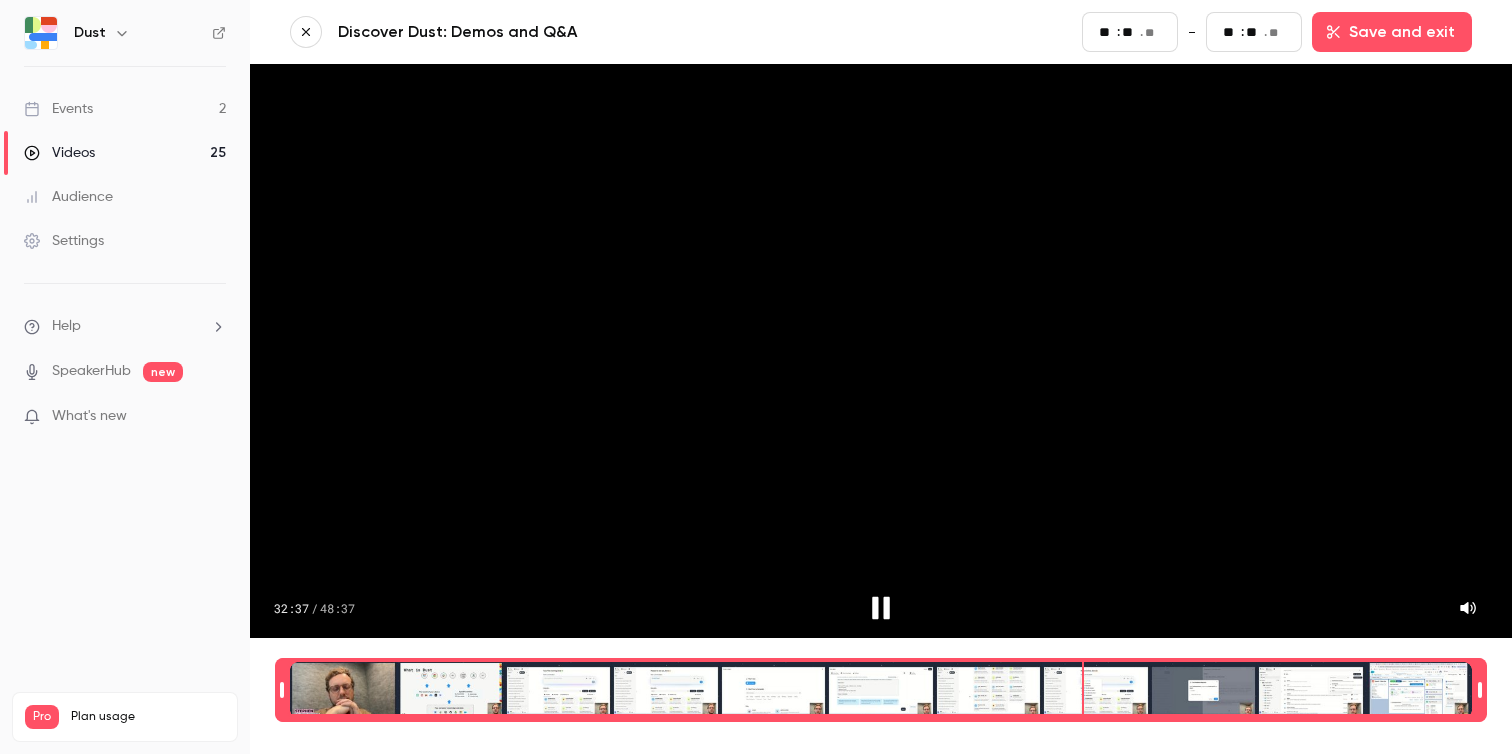 click at bounding box center (881, 690) 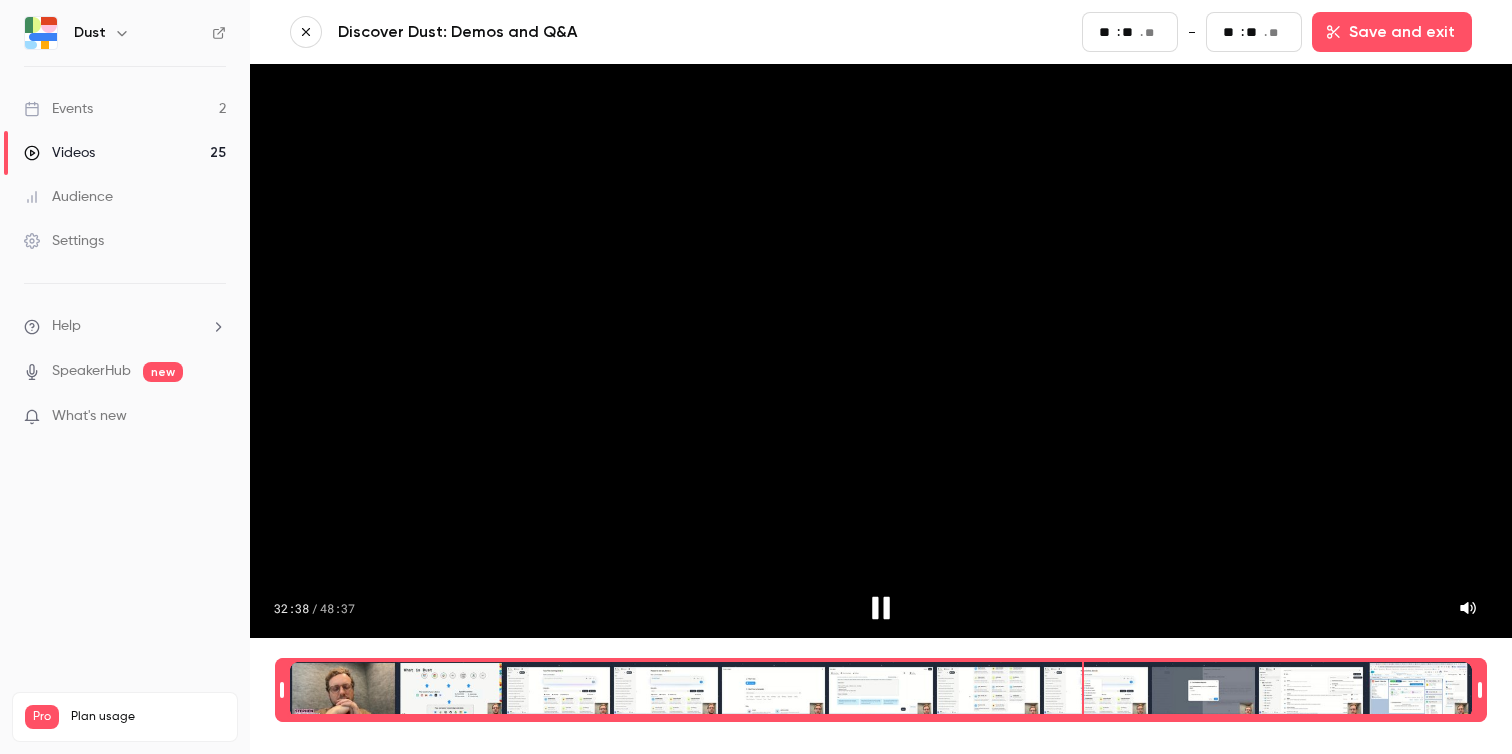 click at bounding box center [881, 690] 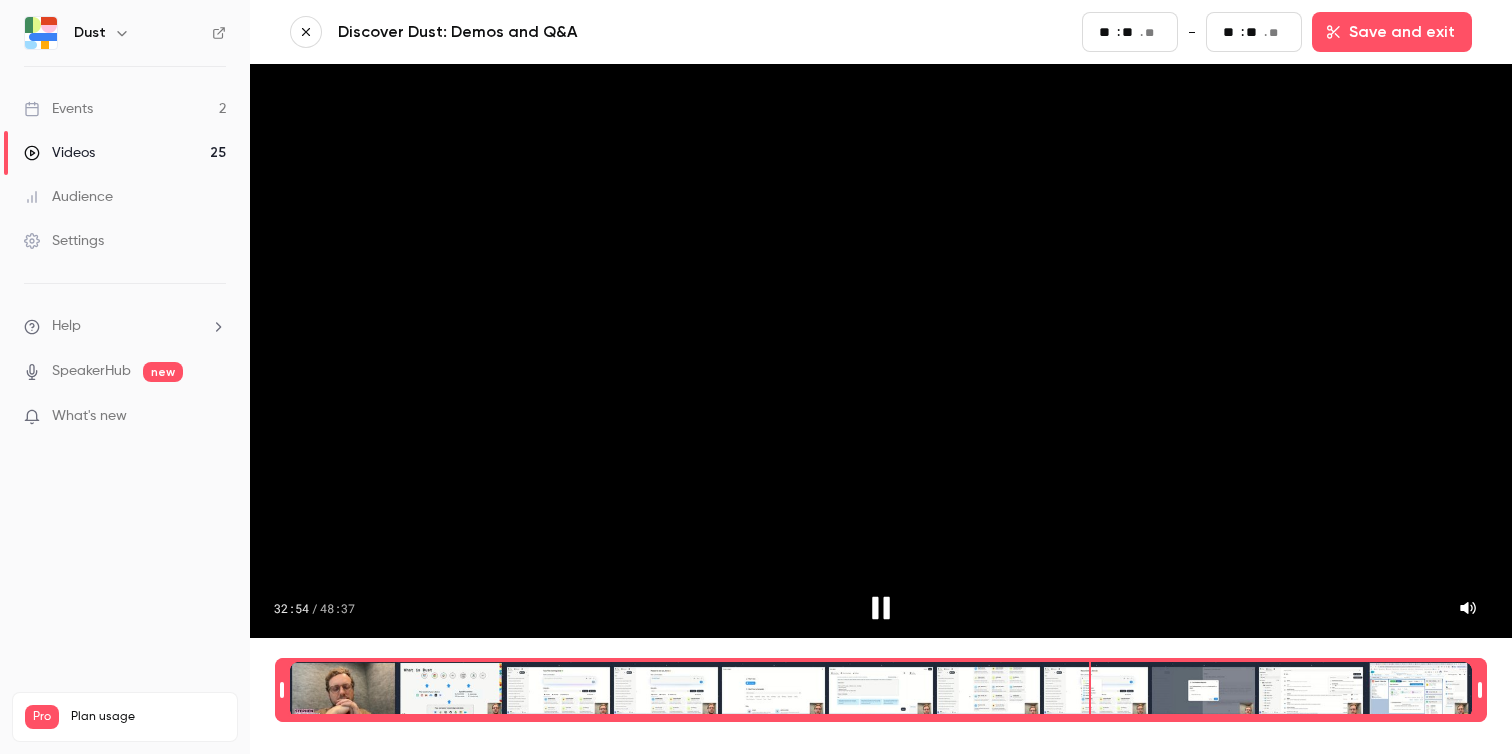 click at bounding box center (881, 690) 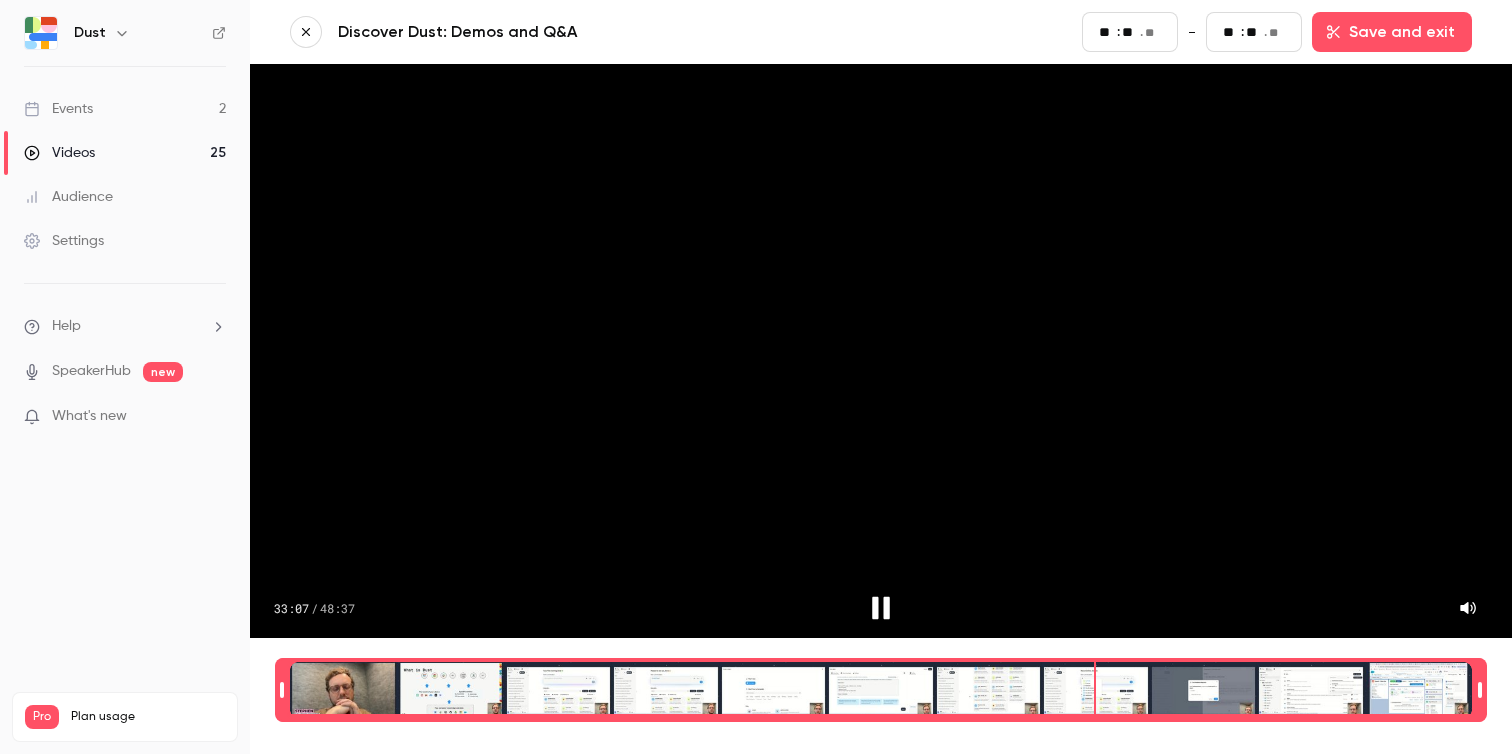 click at bounding box center [881, 690] 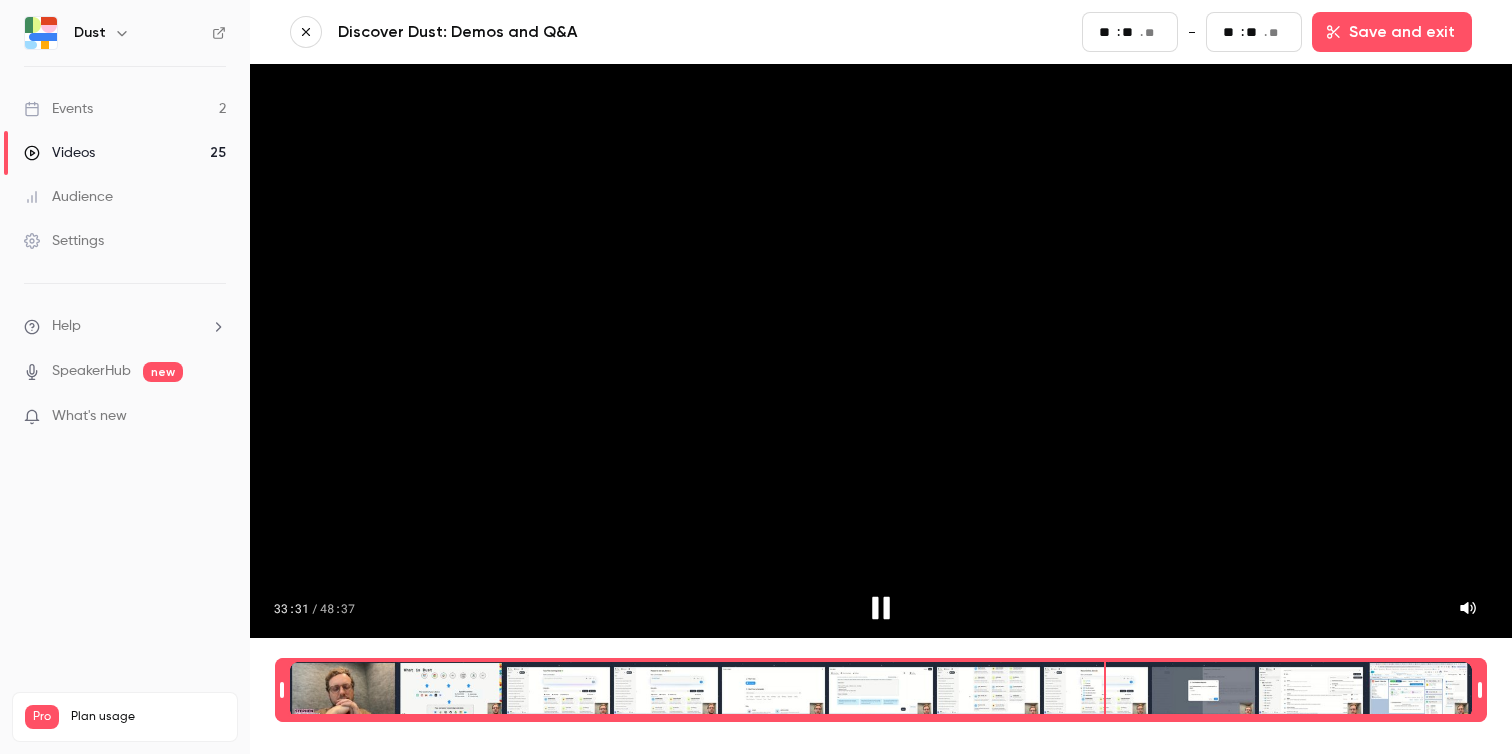 click at bounding box center [881, 690] 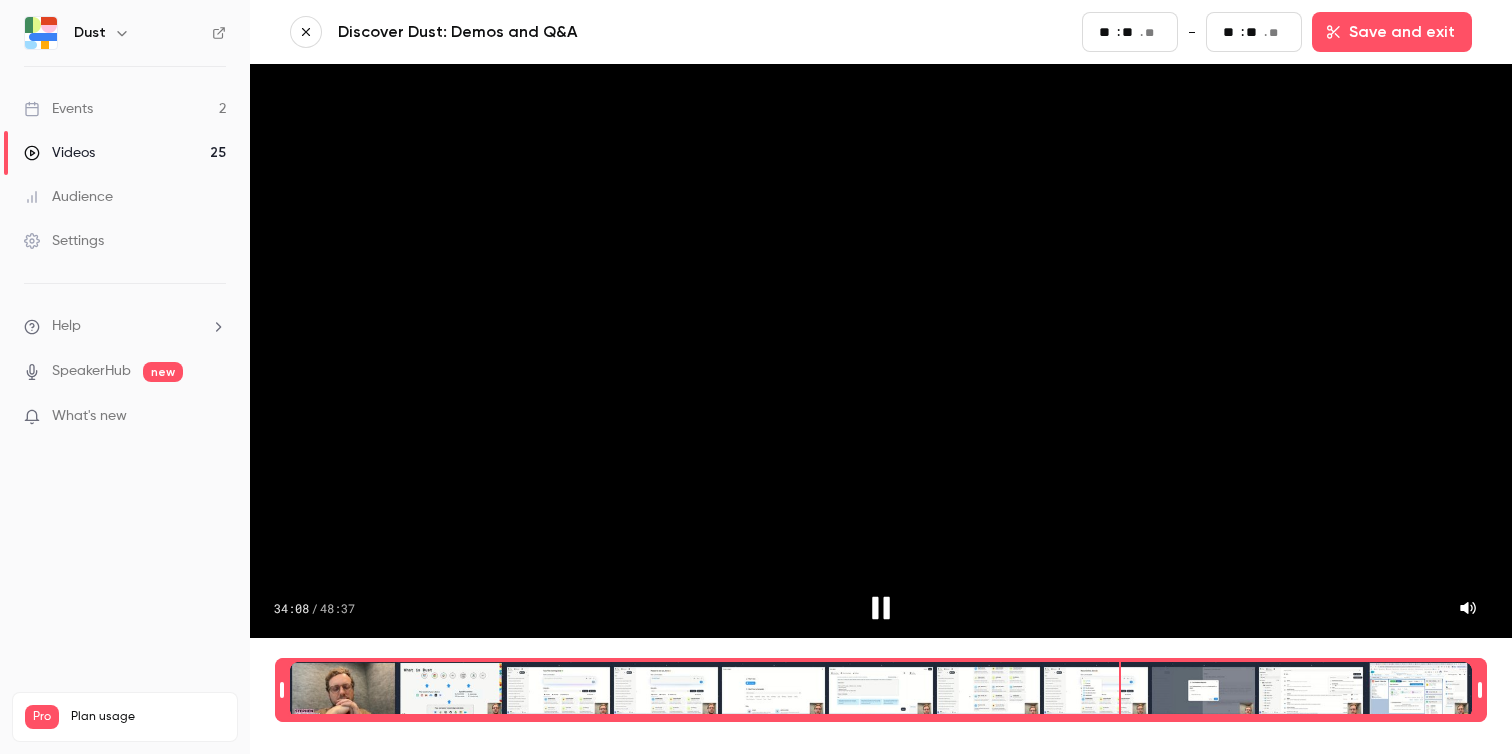 click at bounding box center (881, 690) 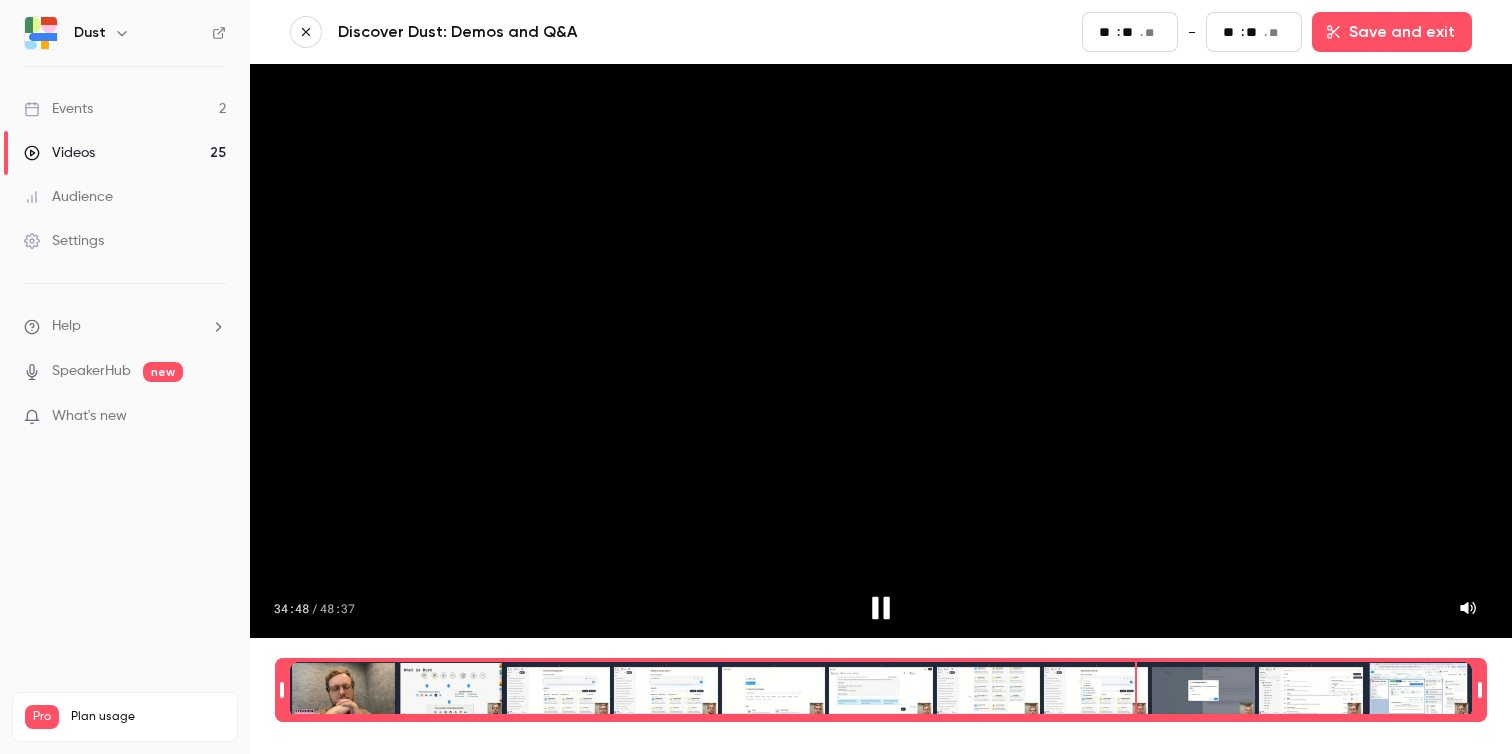 click at bounding box center [881, 690] 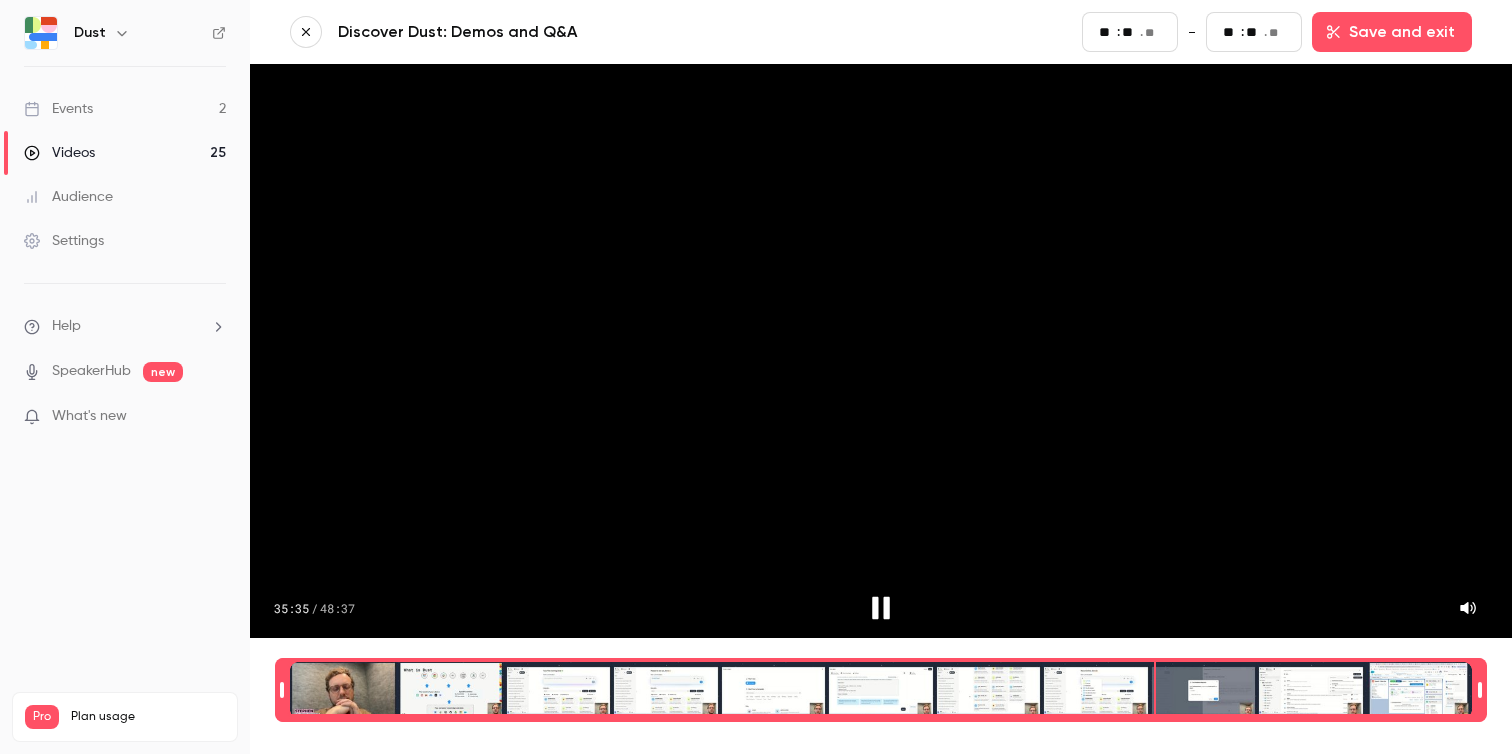 click at bounding box center (881, 690) 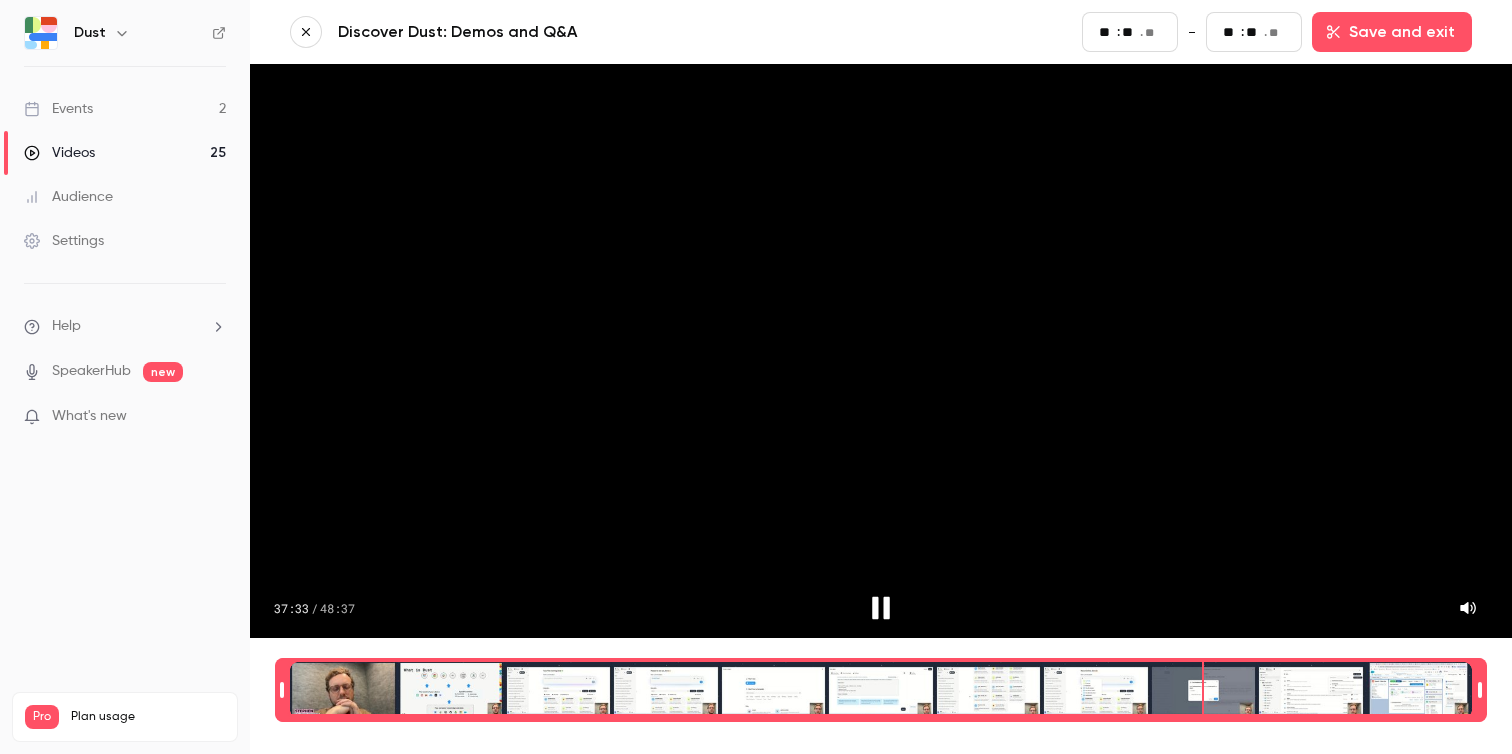 click at bounding box center [881, 690] 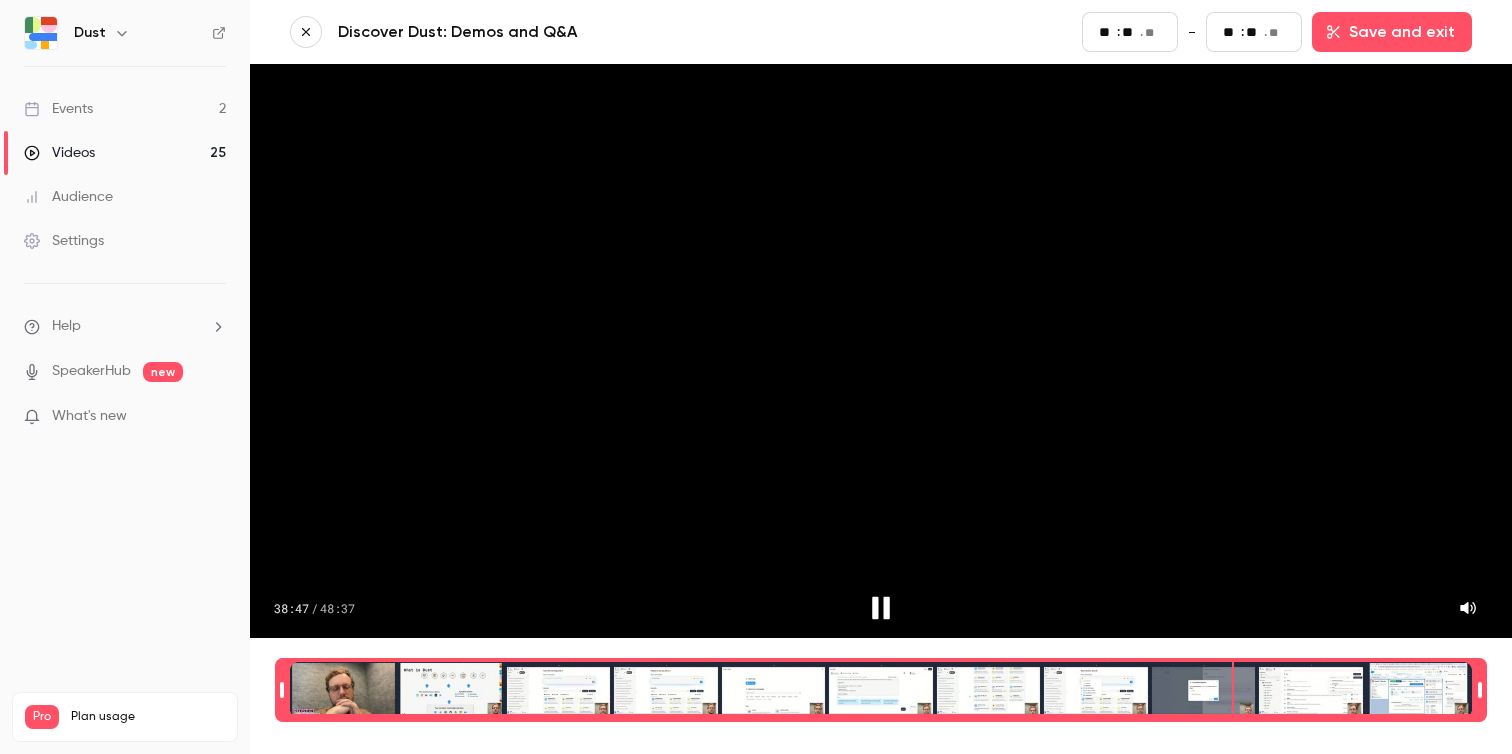 click at bounding box center (881, 690) 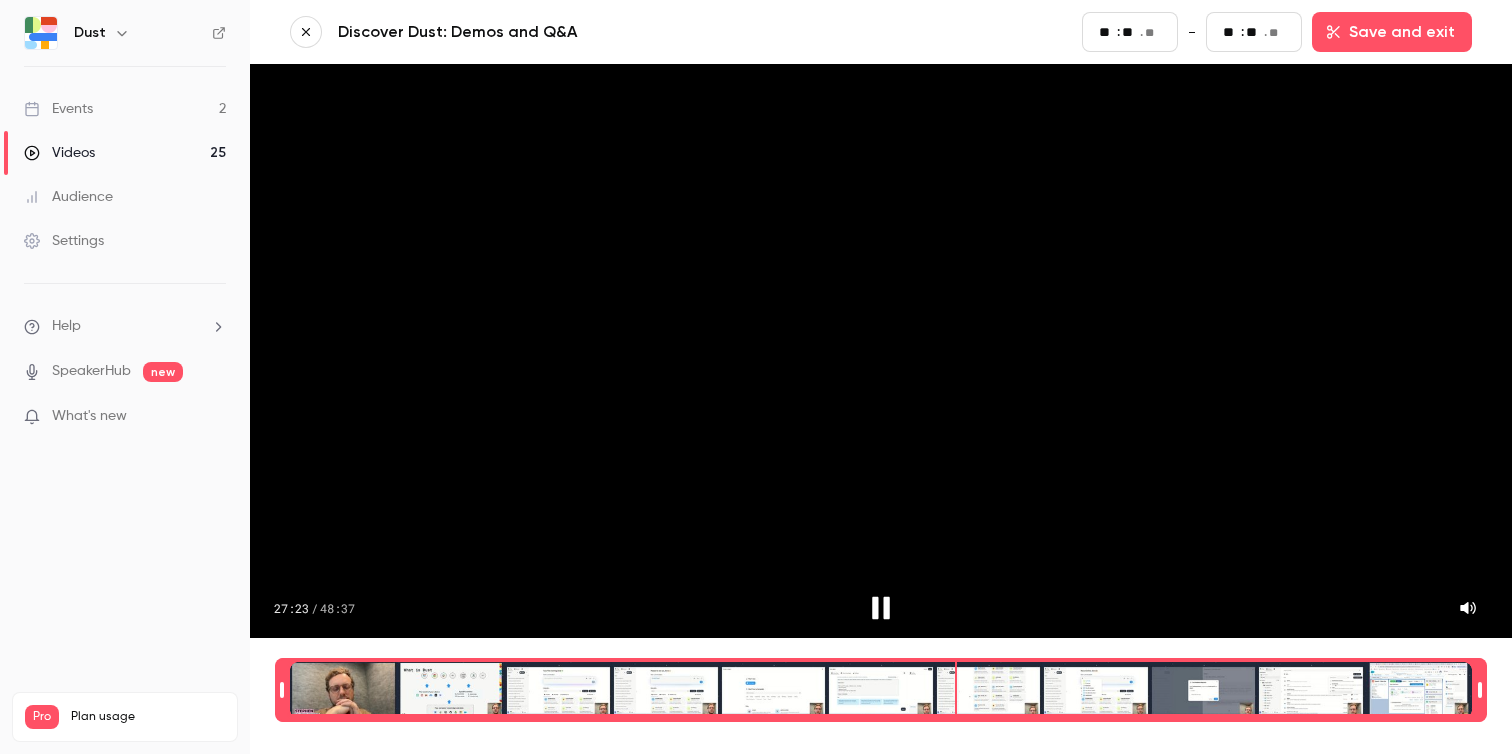 click at bounding box center (881, 690) 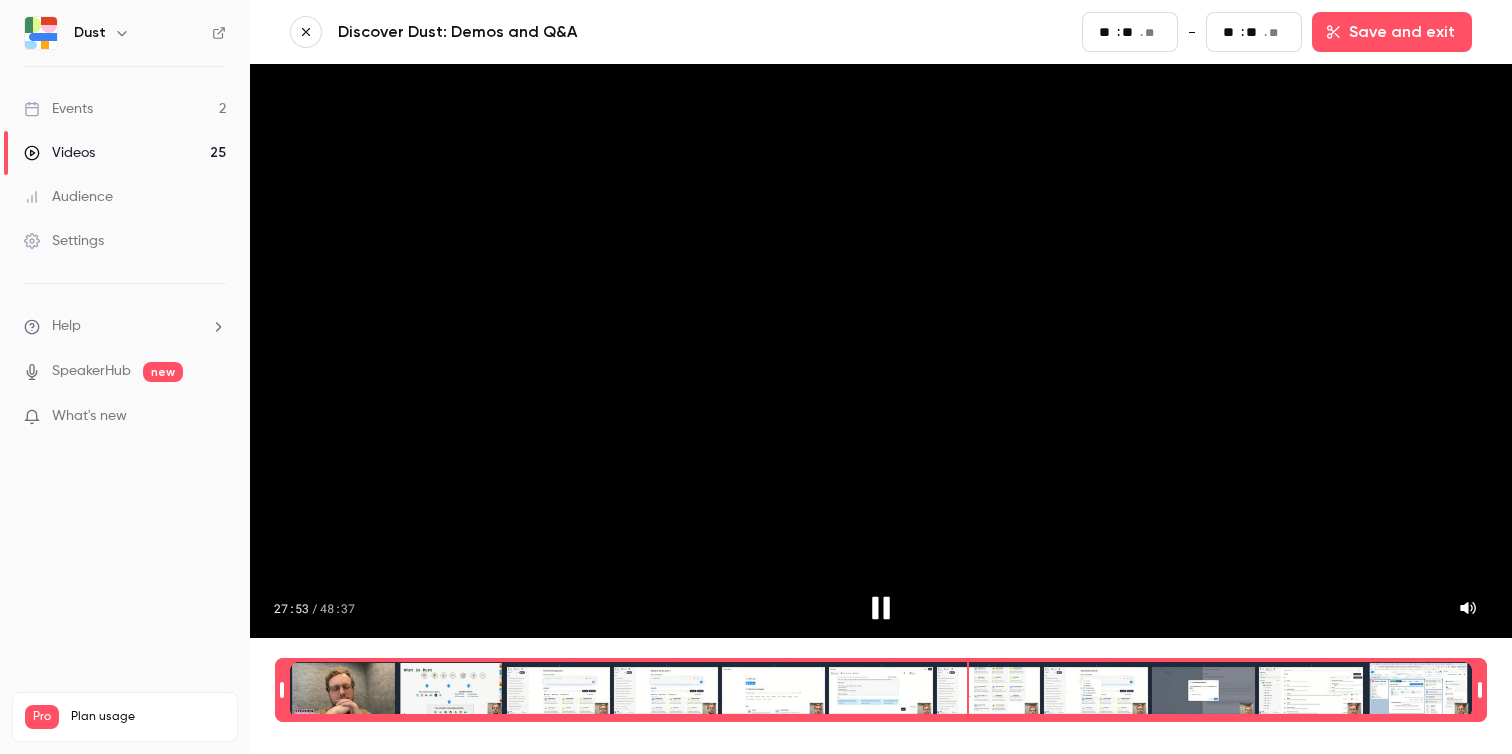 click at bounding box center [881, 690] 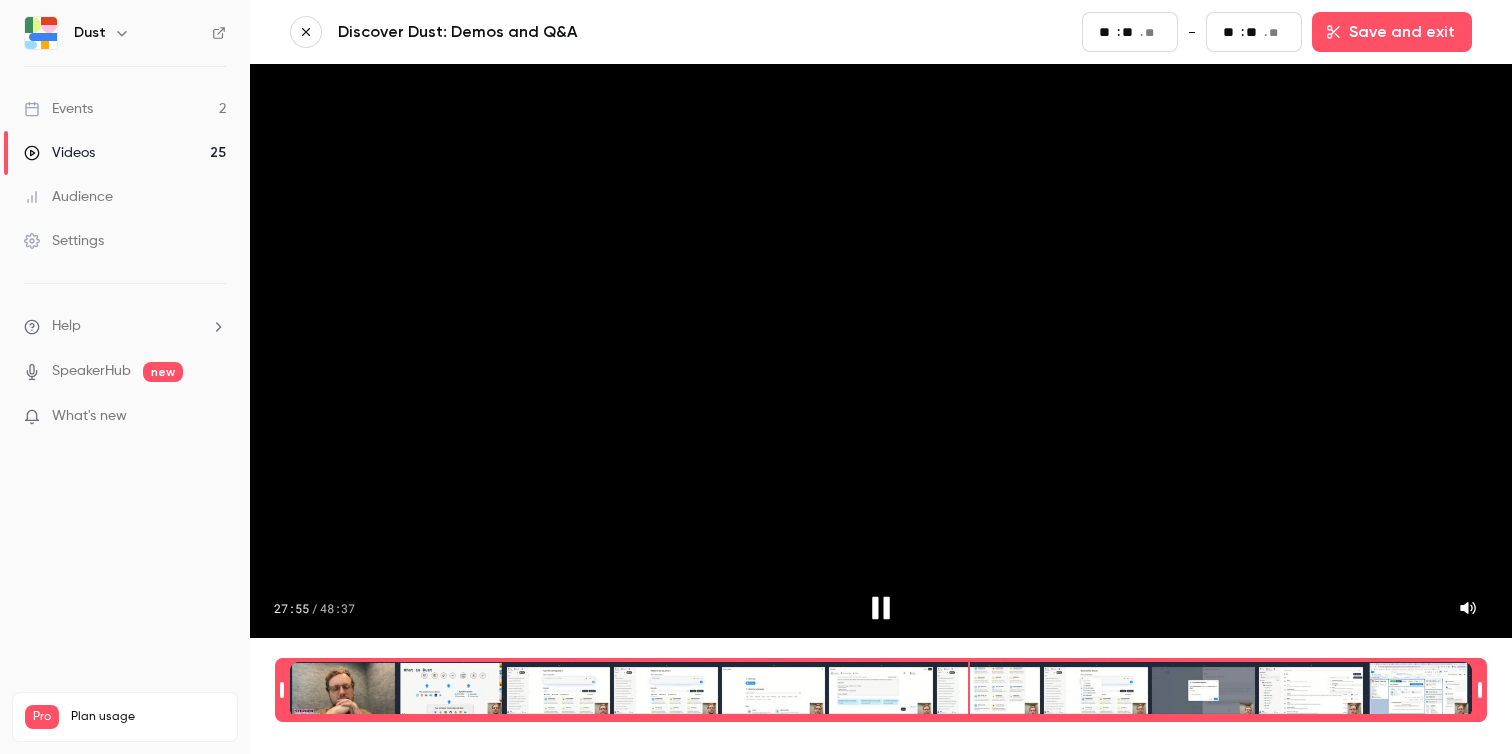 click at bounding box center [881, 690] 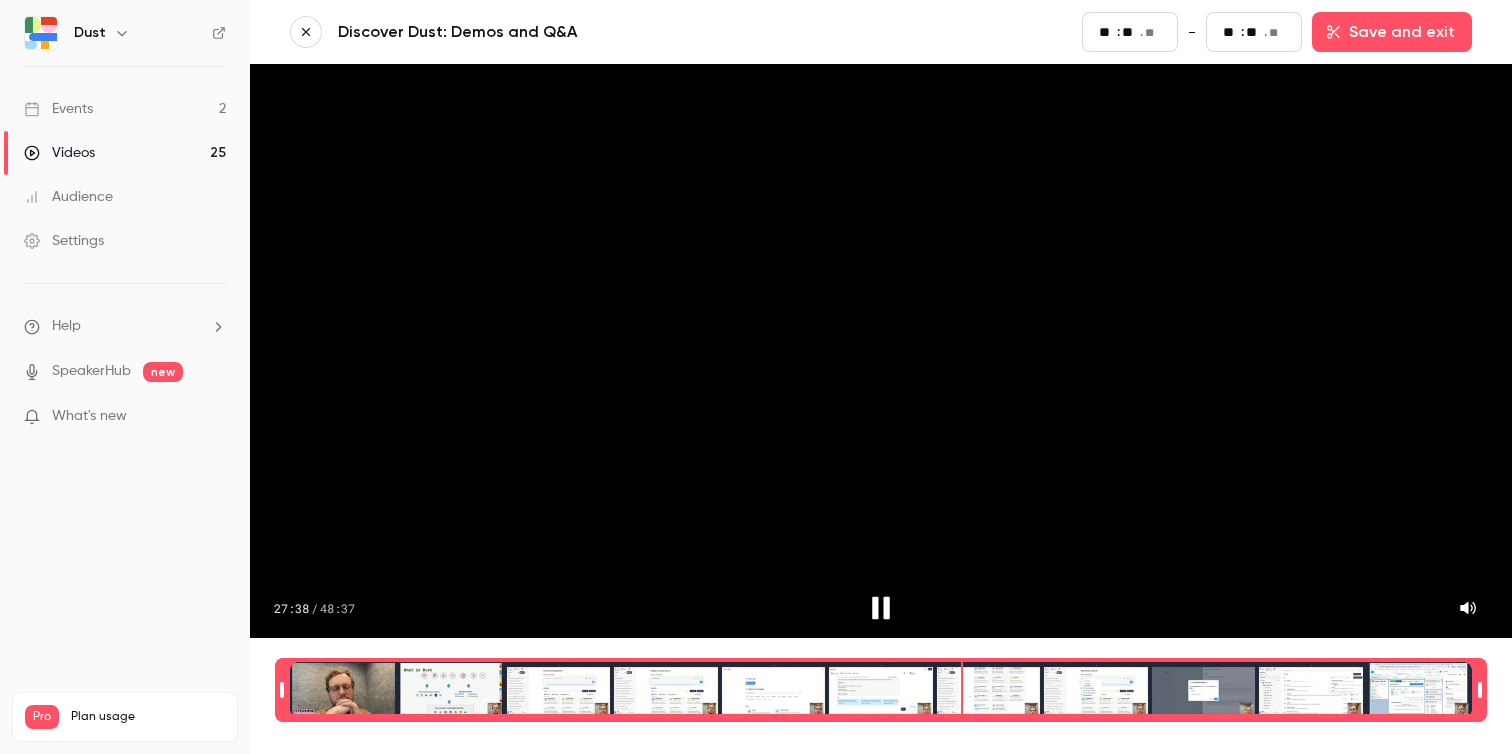 click at bounding box center (881, 690) 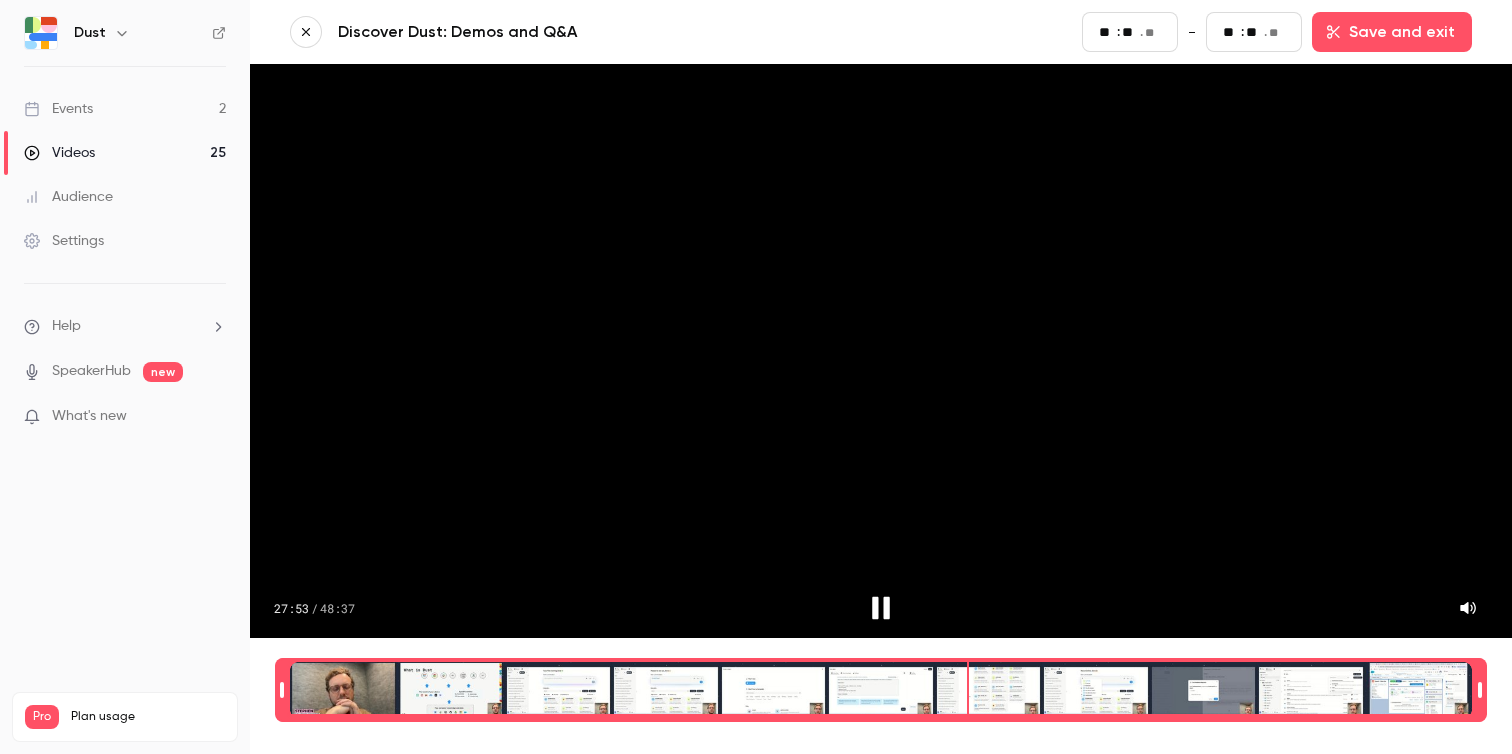click at bounding box center (881, 690) 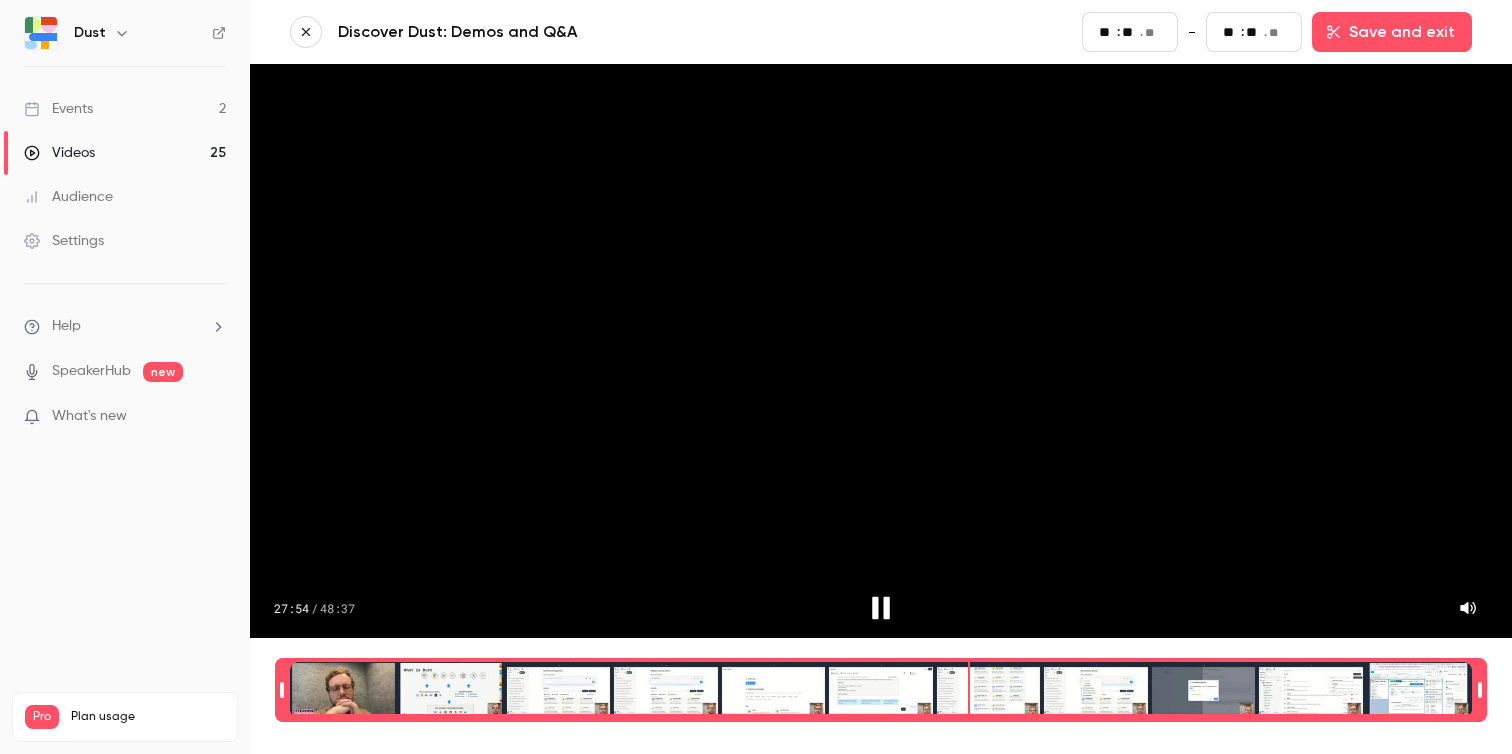 click at bounding box center [881, 690] 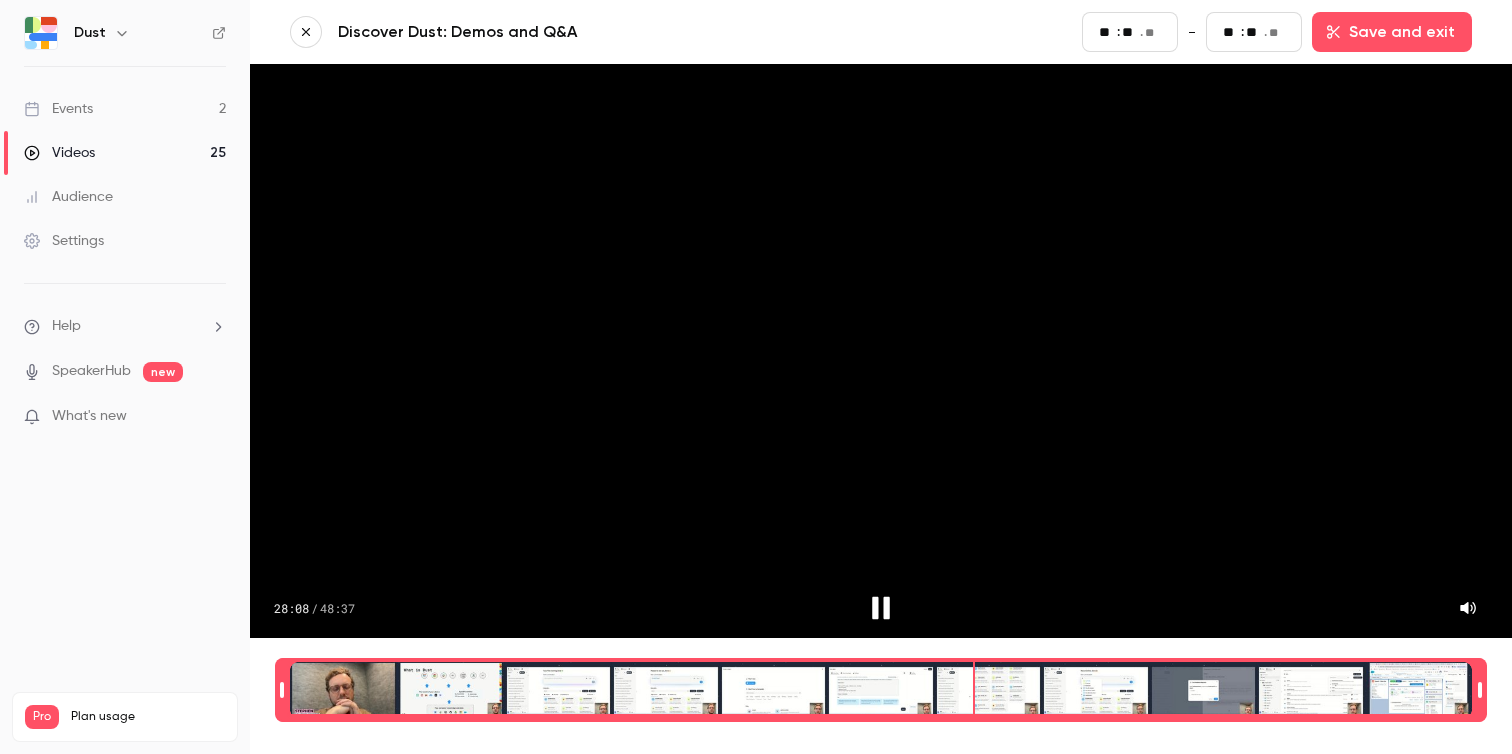 click at bounding box center [881, 690] 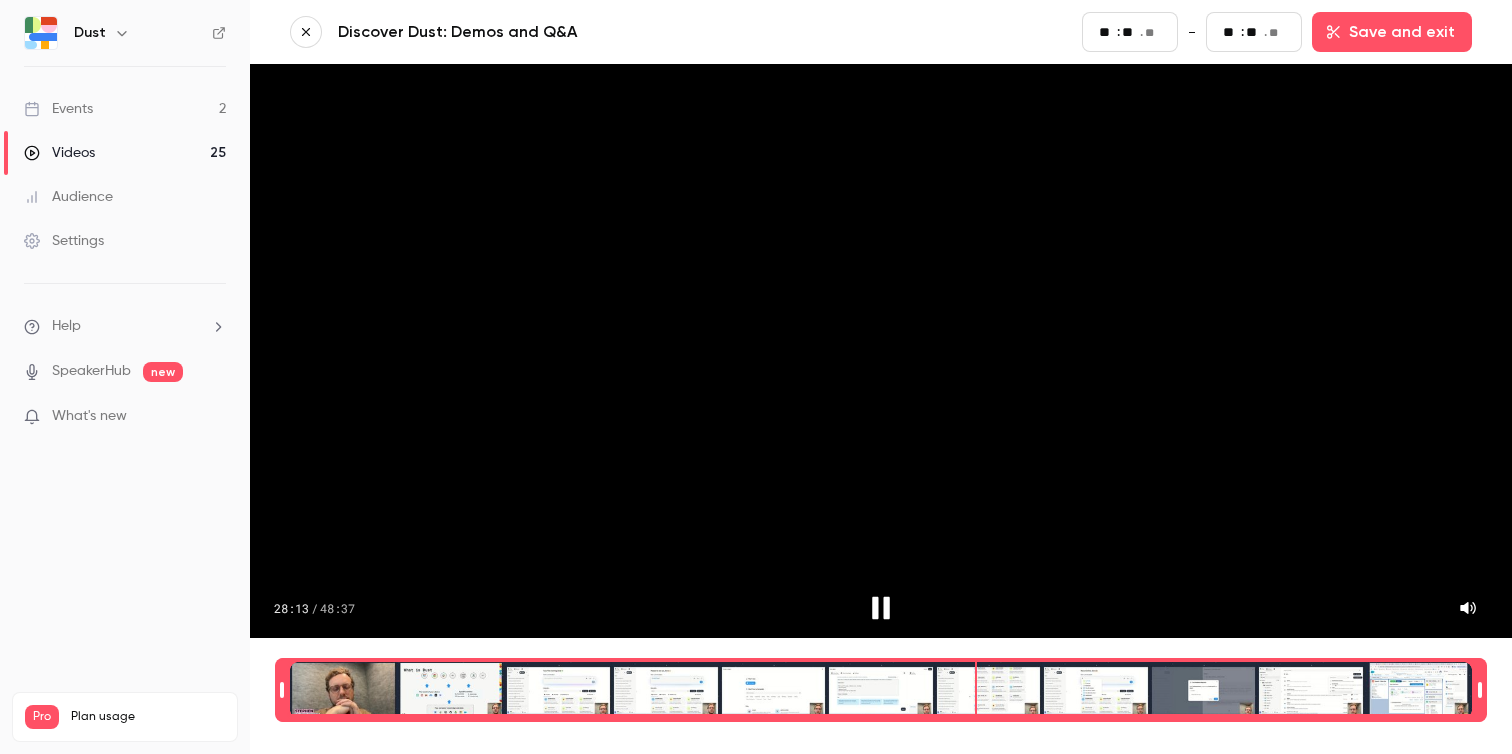 click at bounding box center (881, 690) 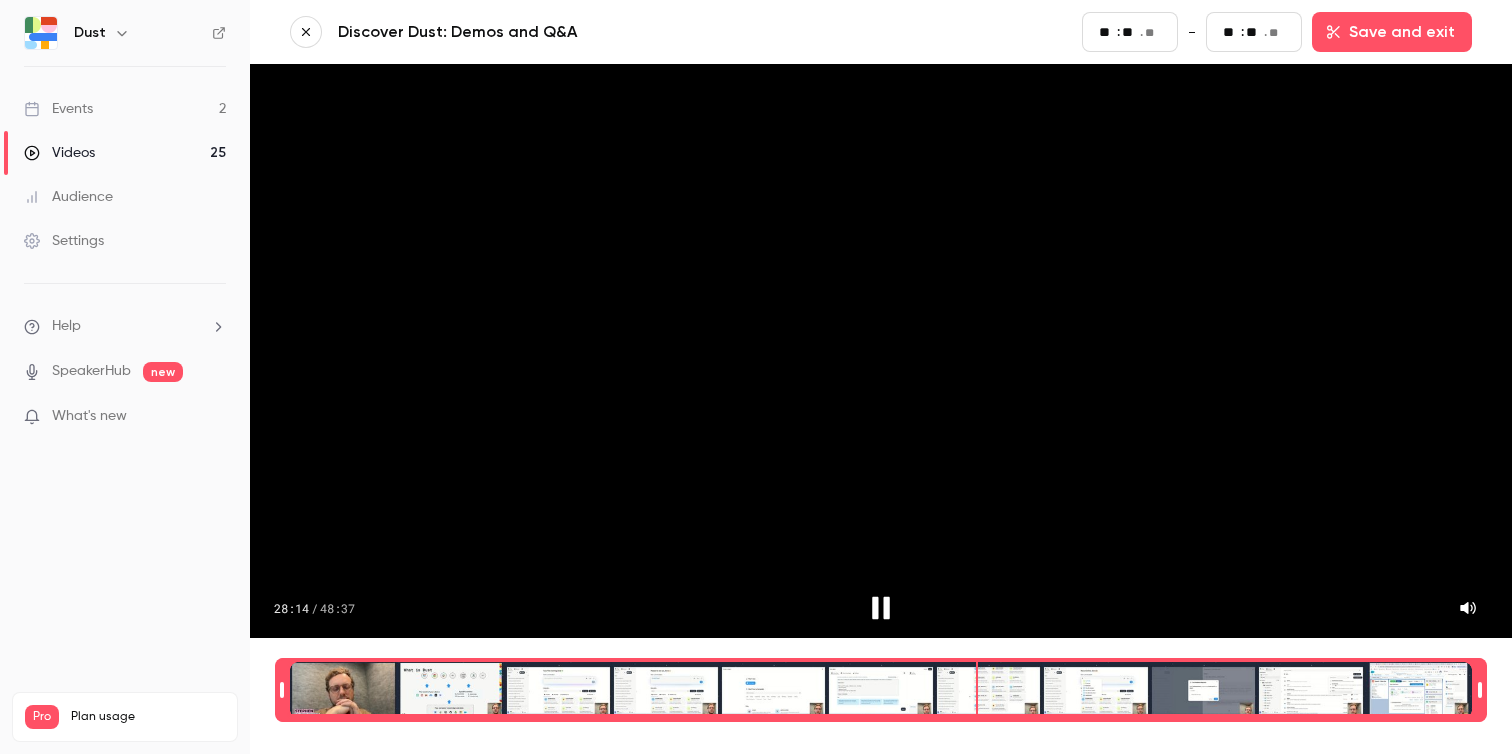 click at bounding box center [881, 690] 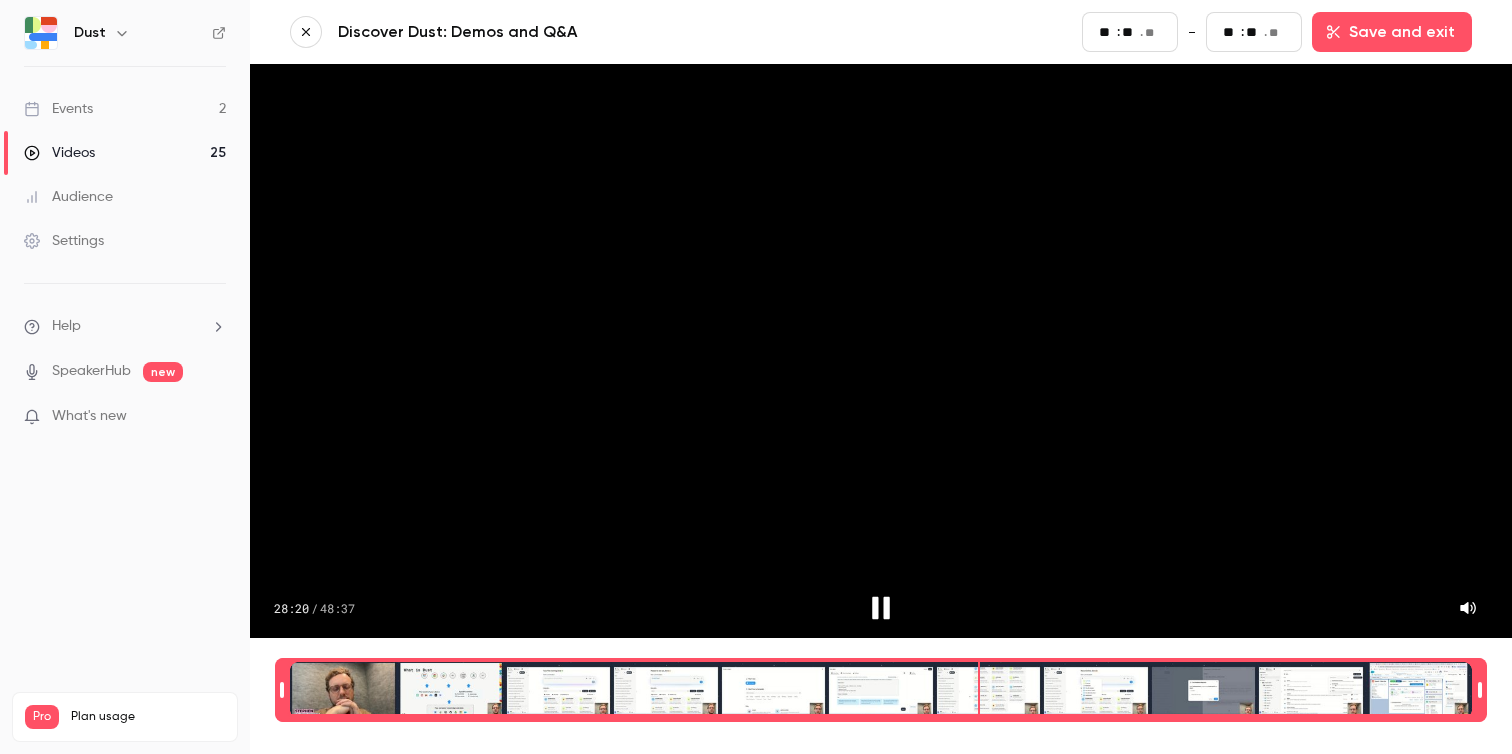 click at bounding box center [881, 690] 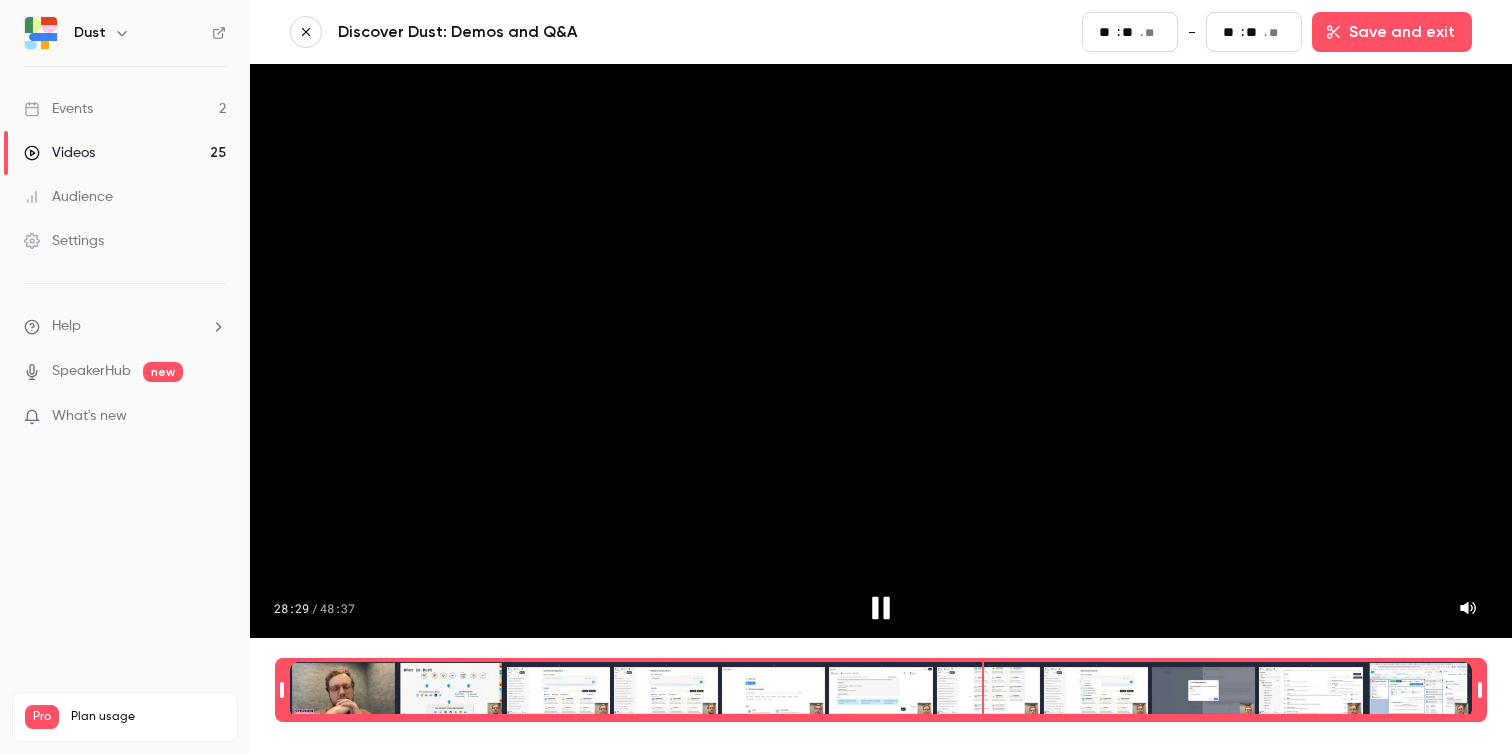 click at bounding box center [881, 690] 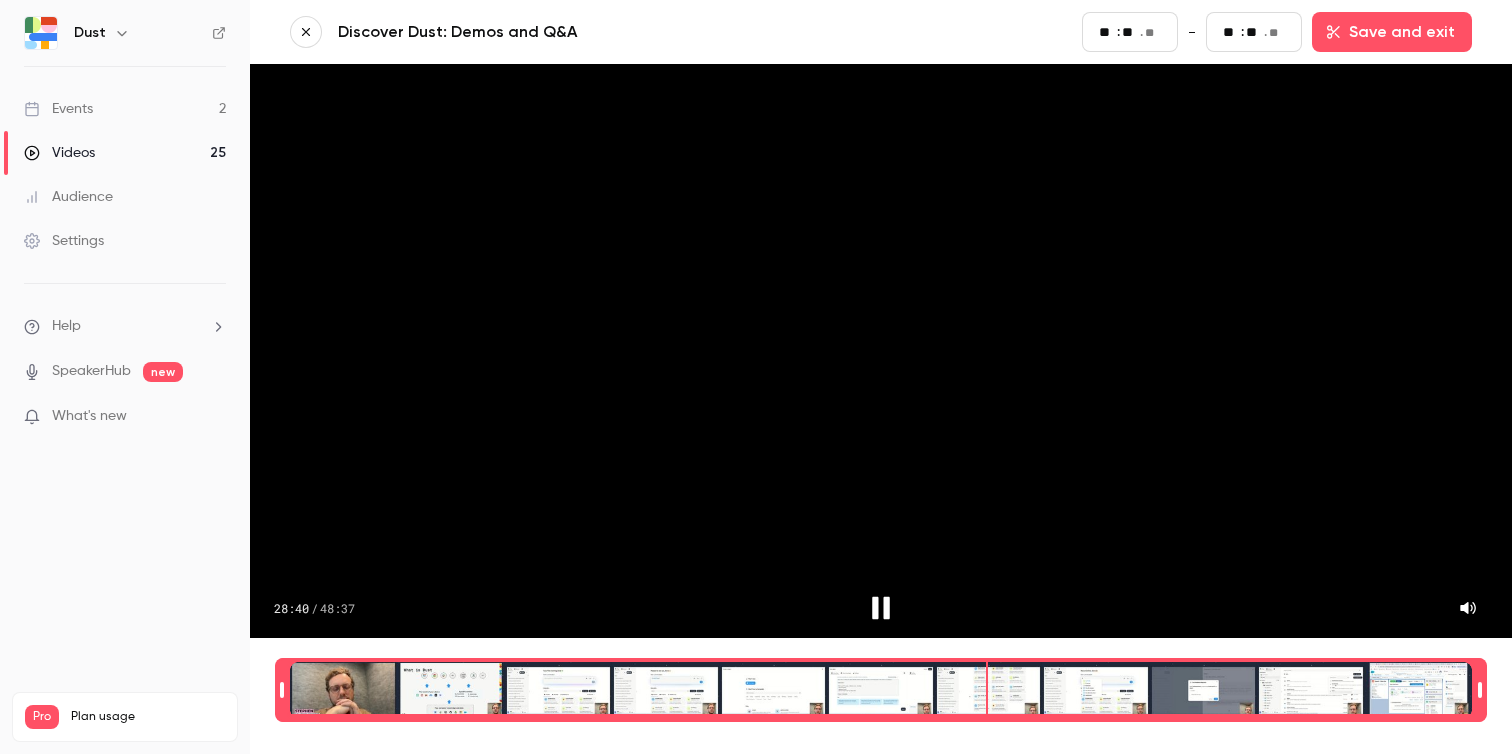 click at bounding box center (881, 690) 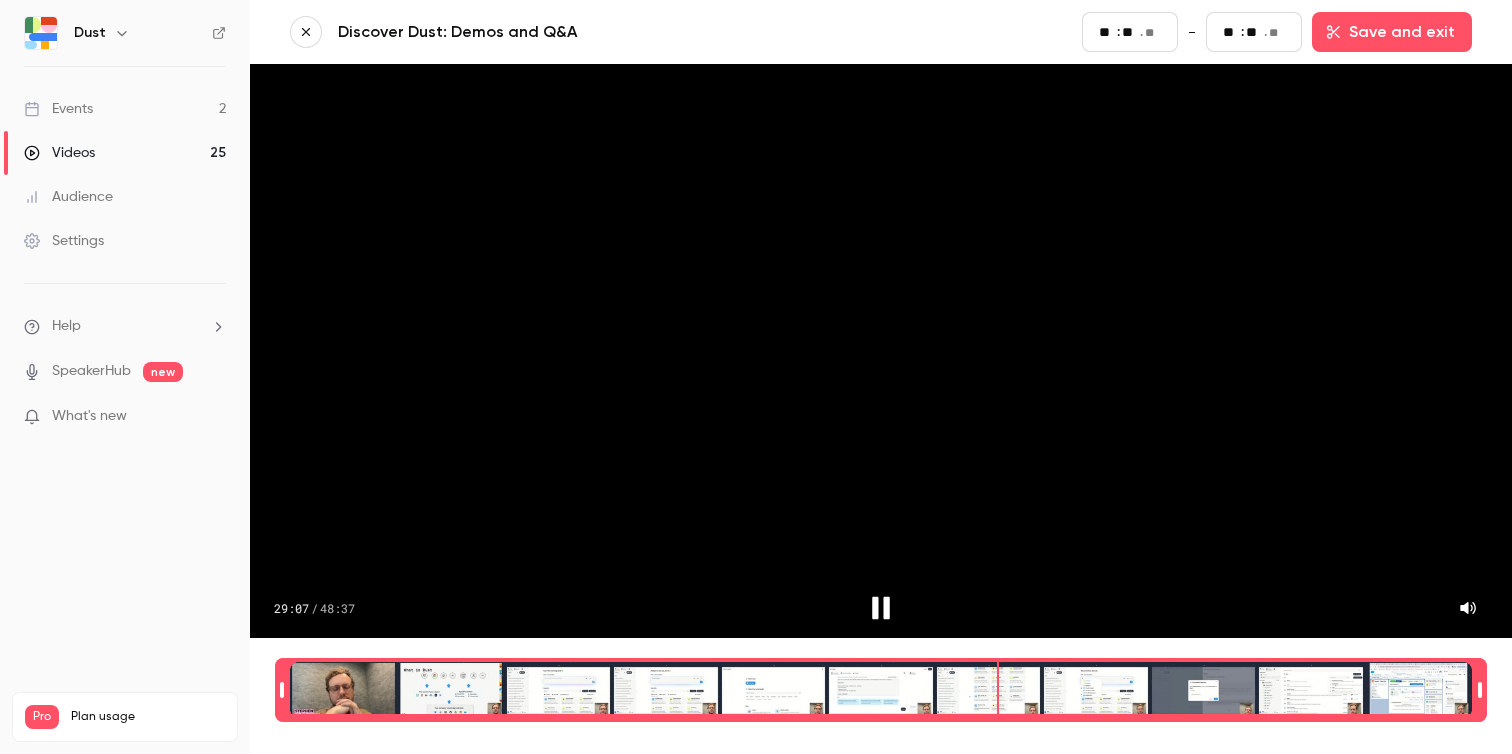 click at bounding box center (881, 690) 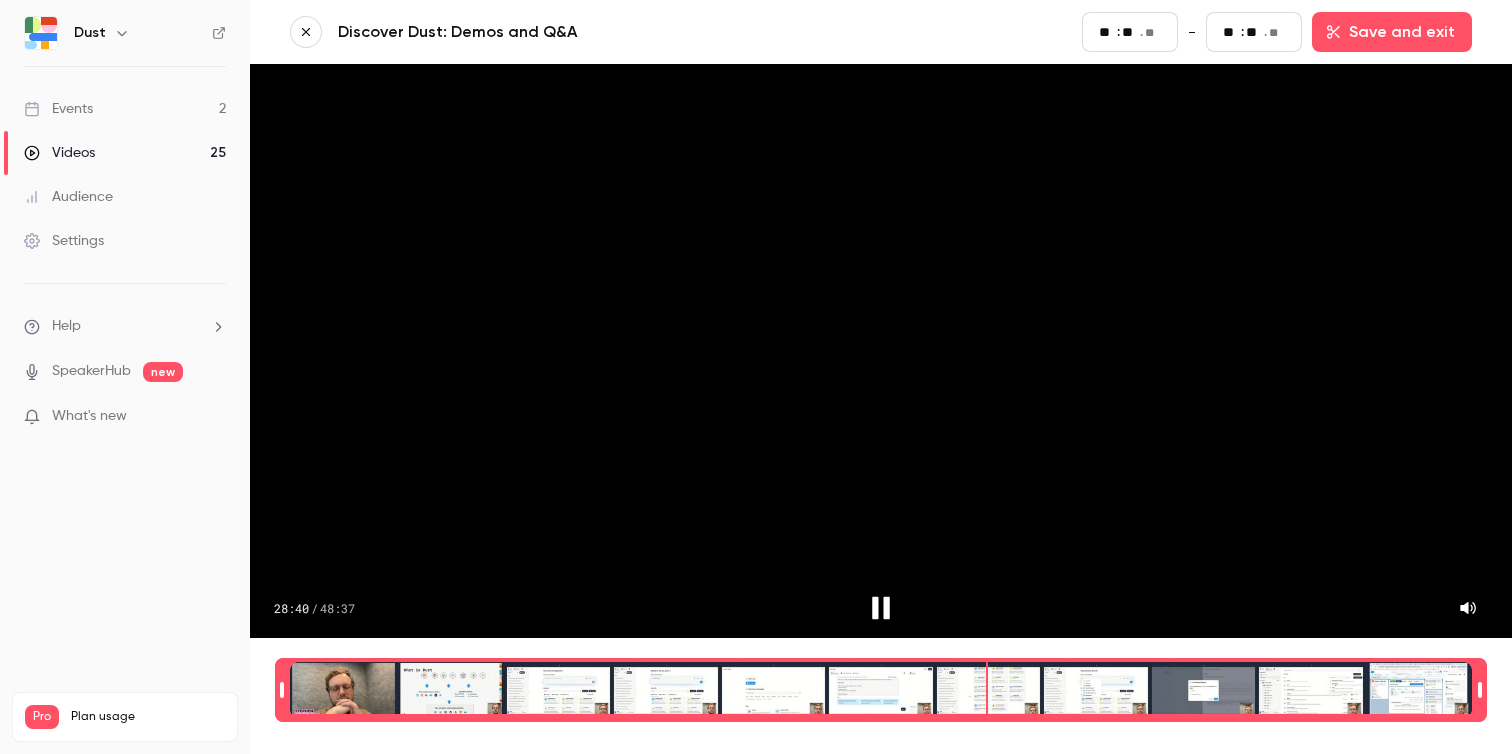click at bounding box center (881, 690) 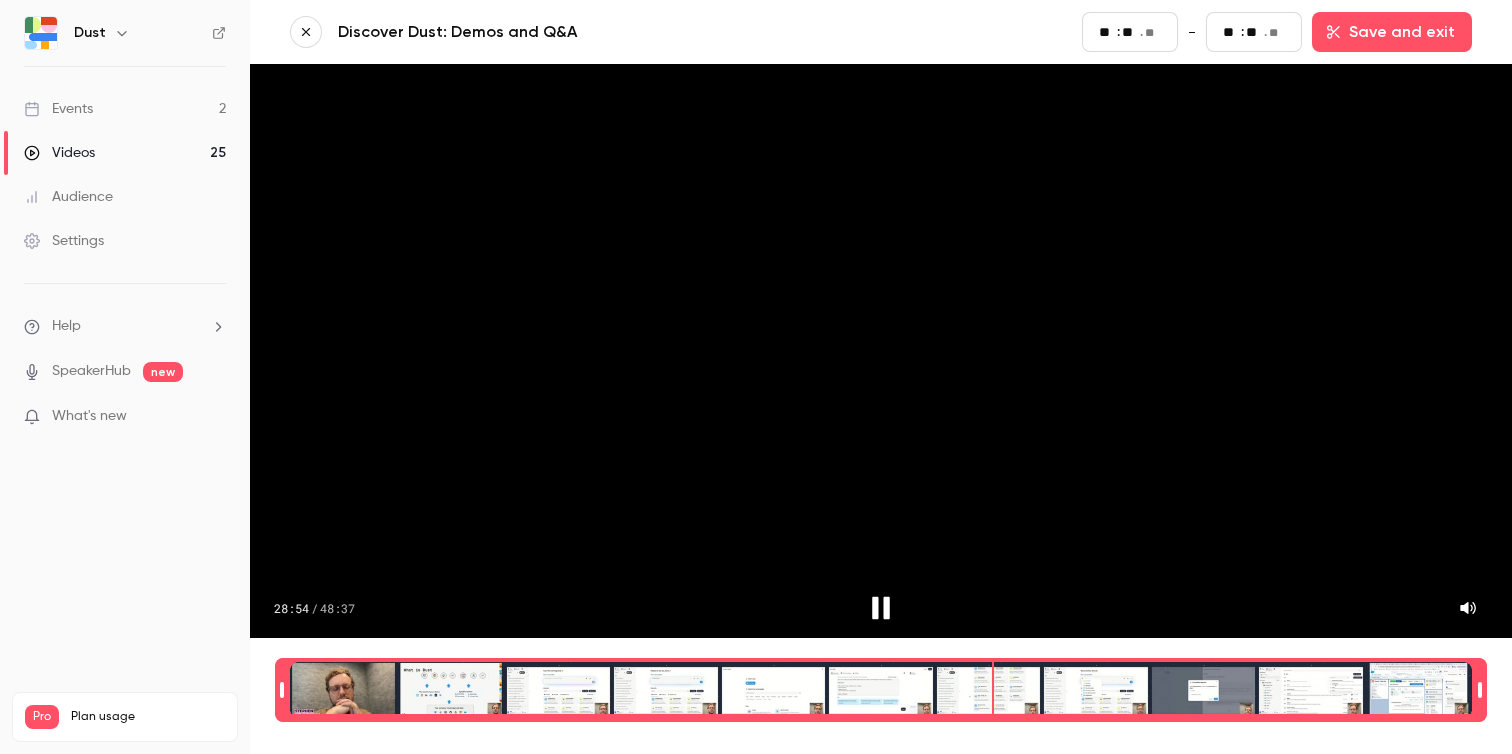 click at bounding box center (881, 690) 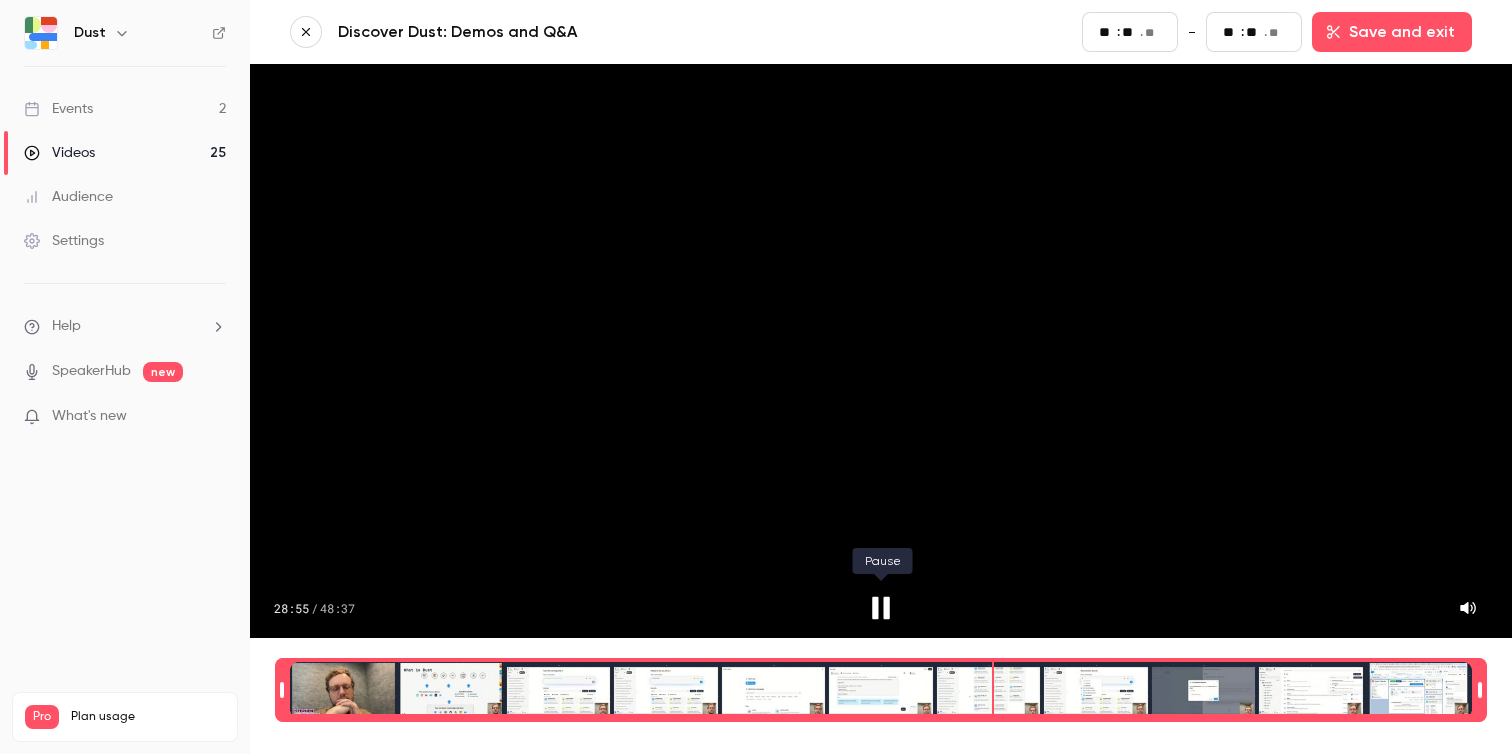 click 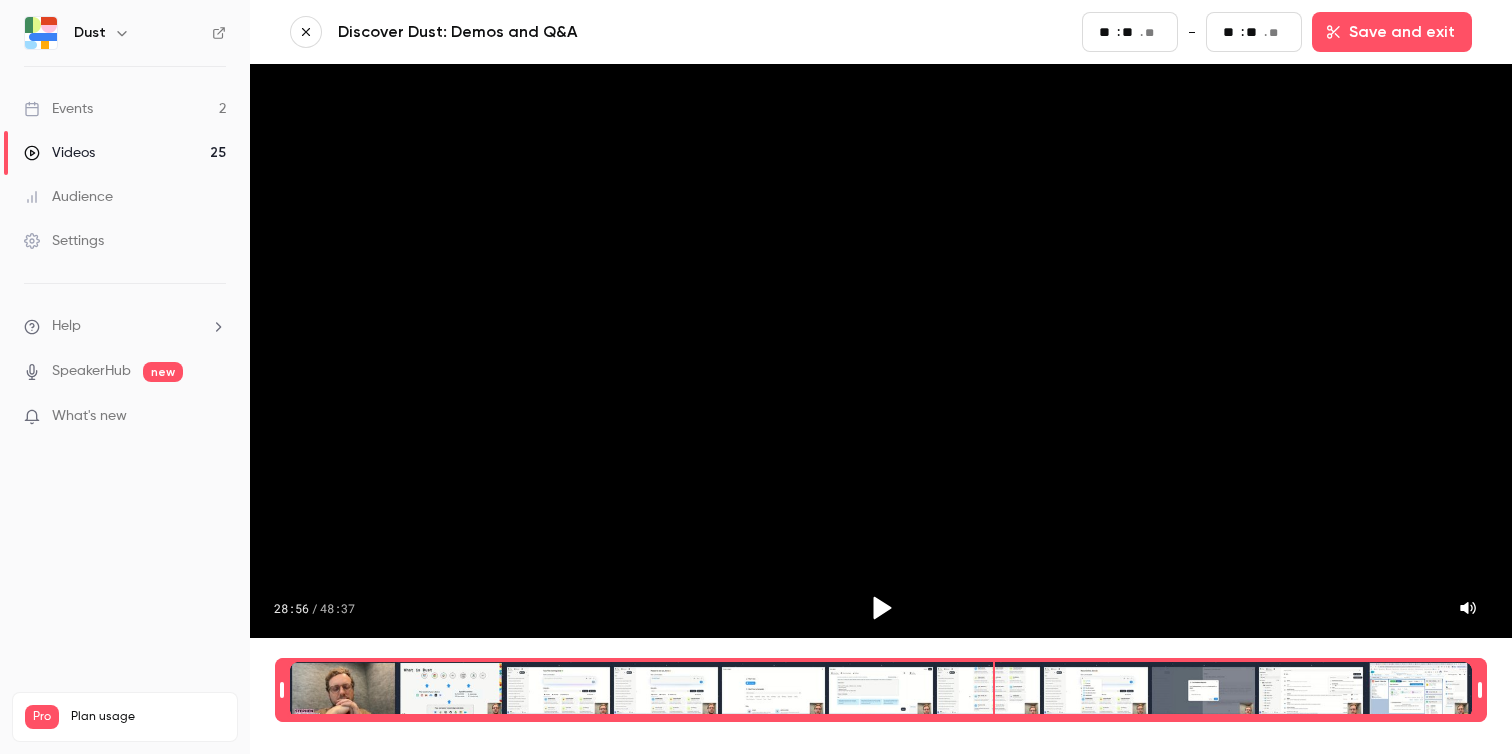 type on "****" 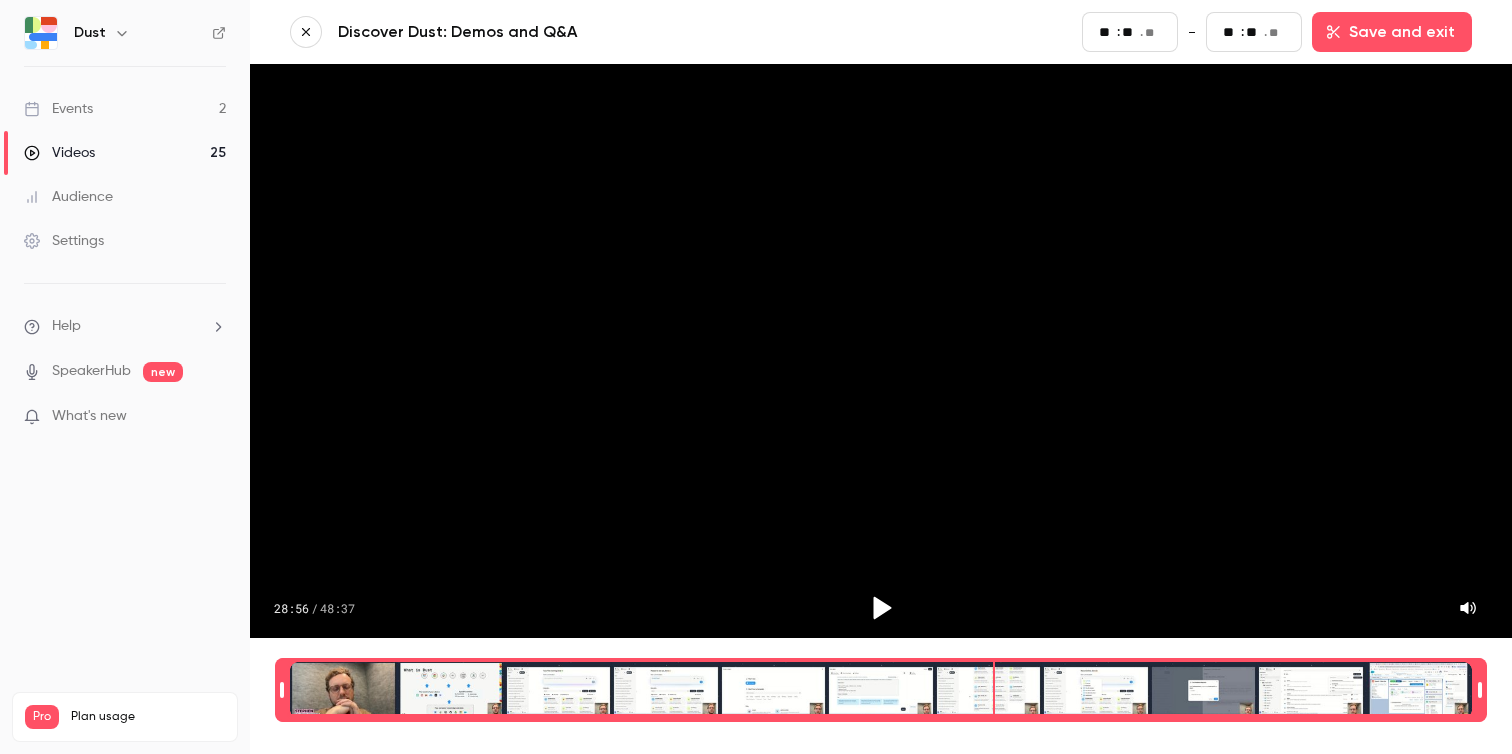 type on "**" 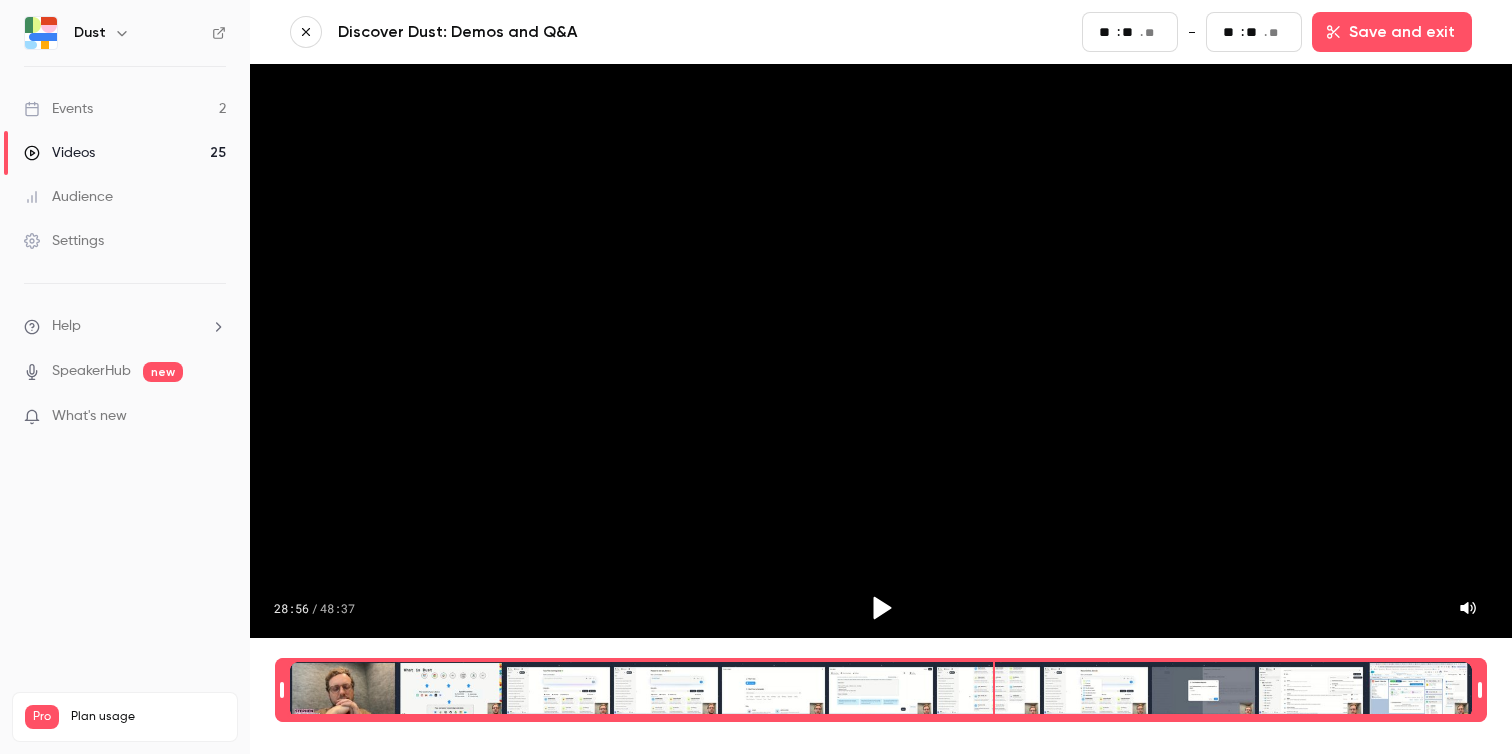 type on "****" 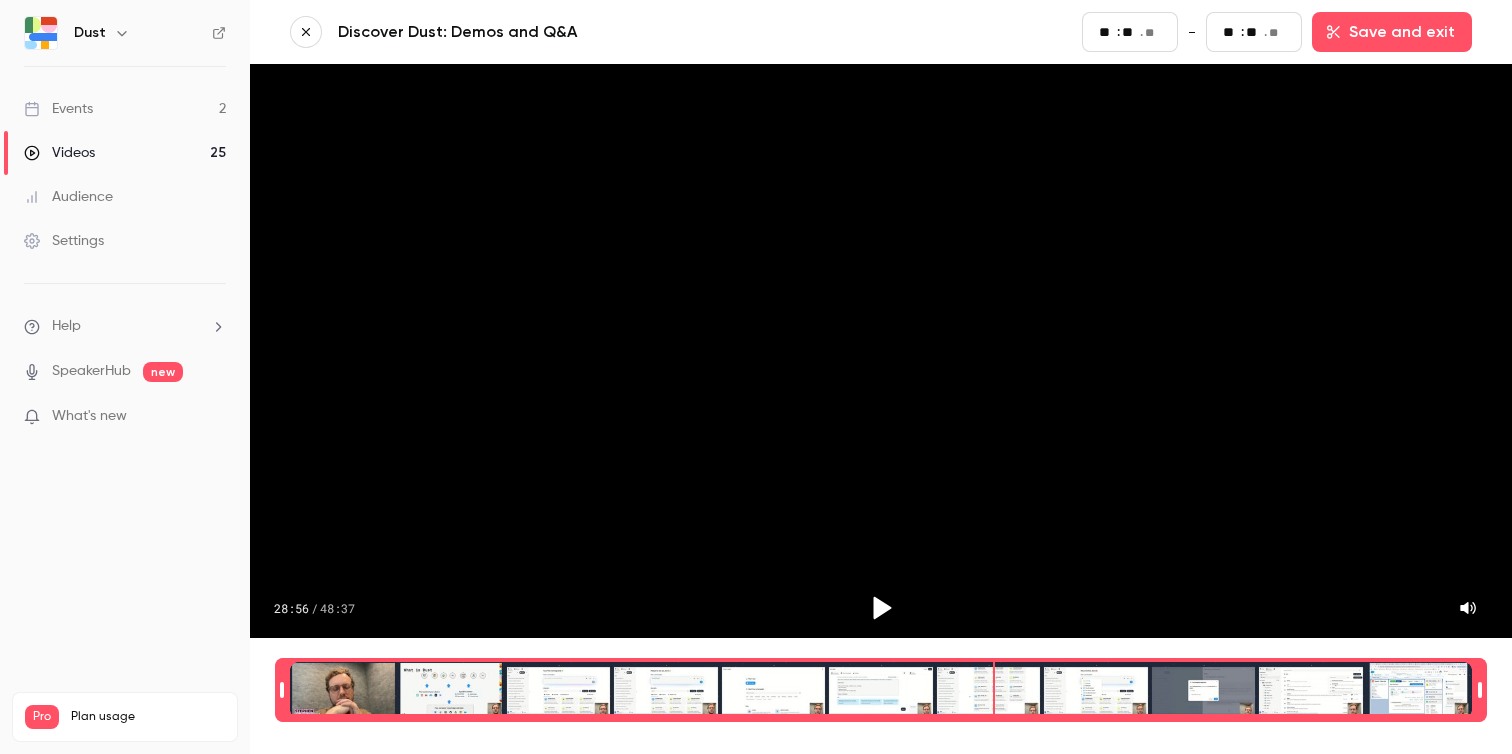 type on "**" 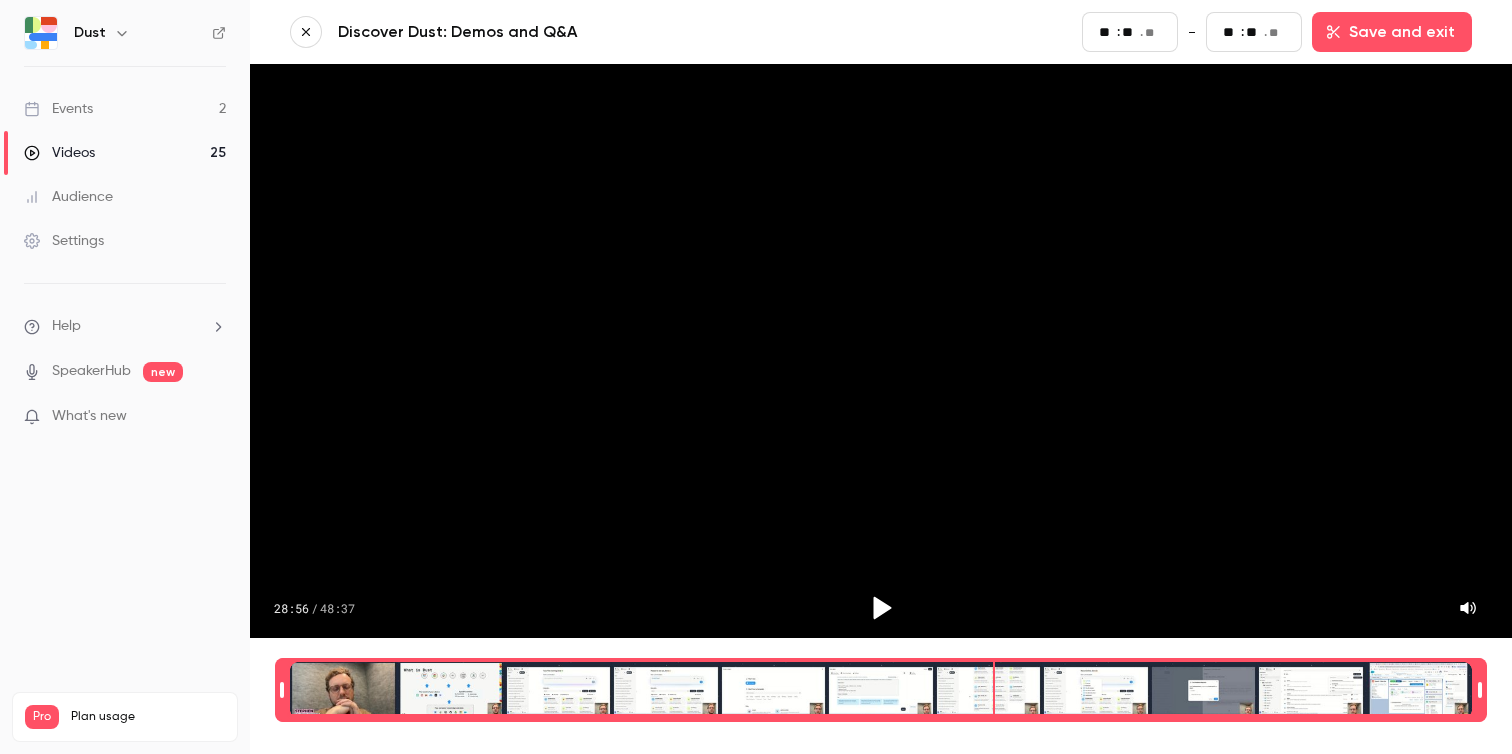 type on "****" 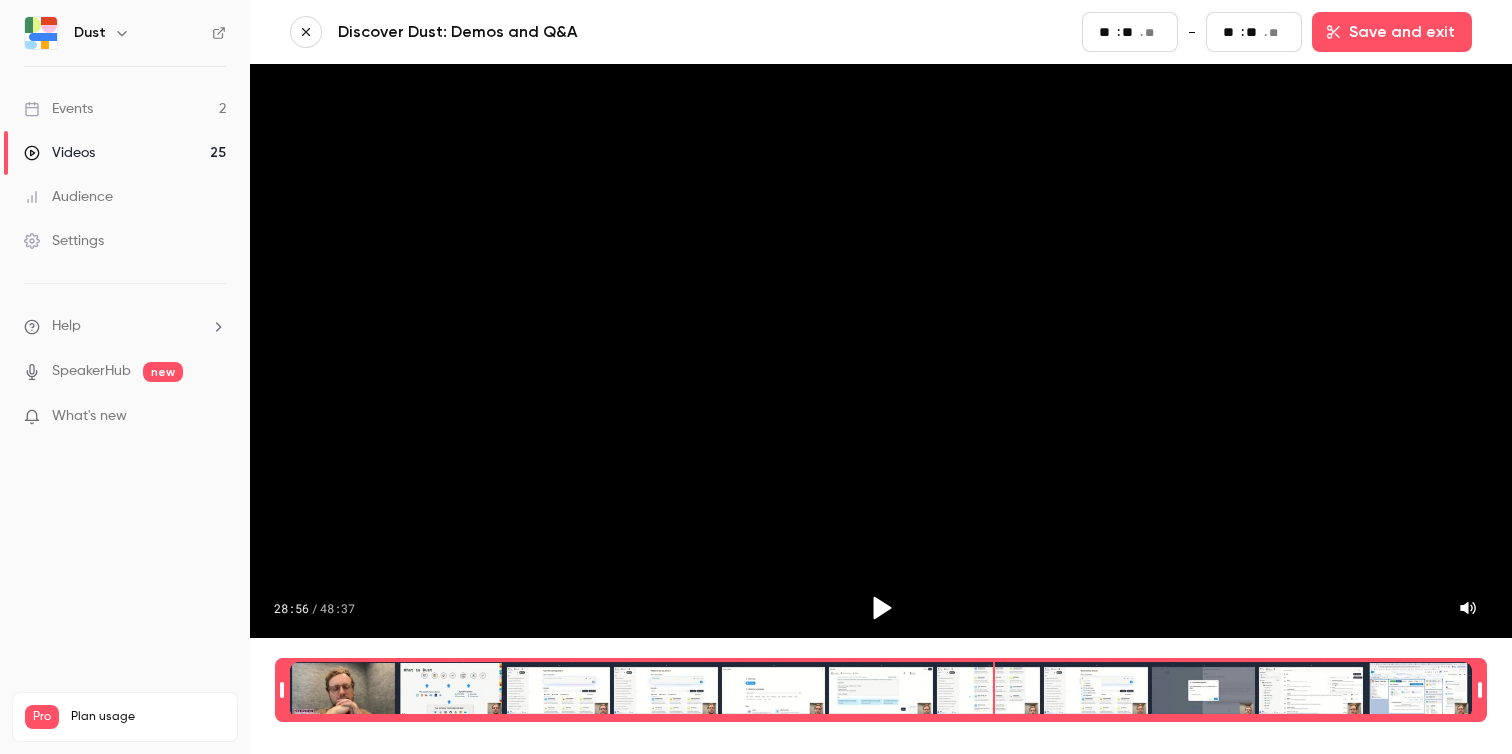 type on "**" 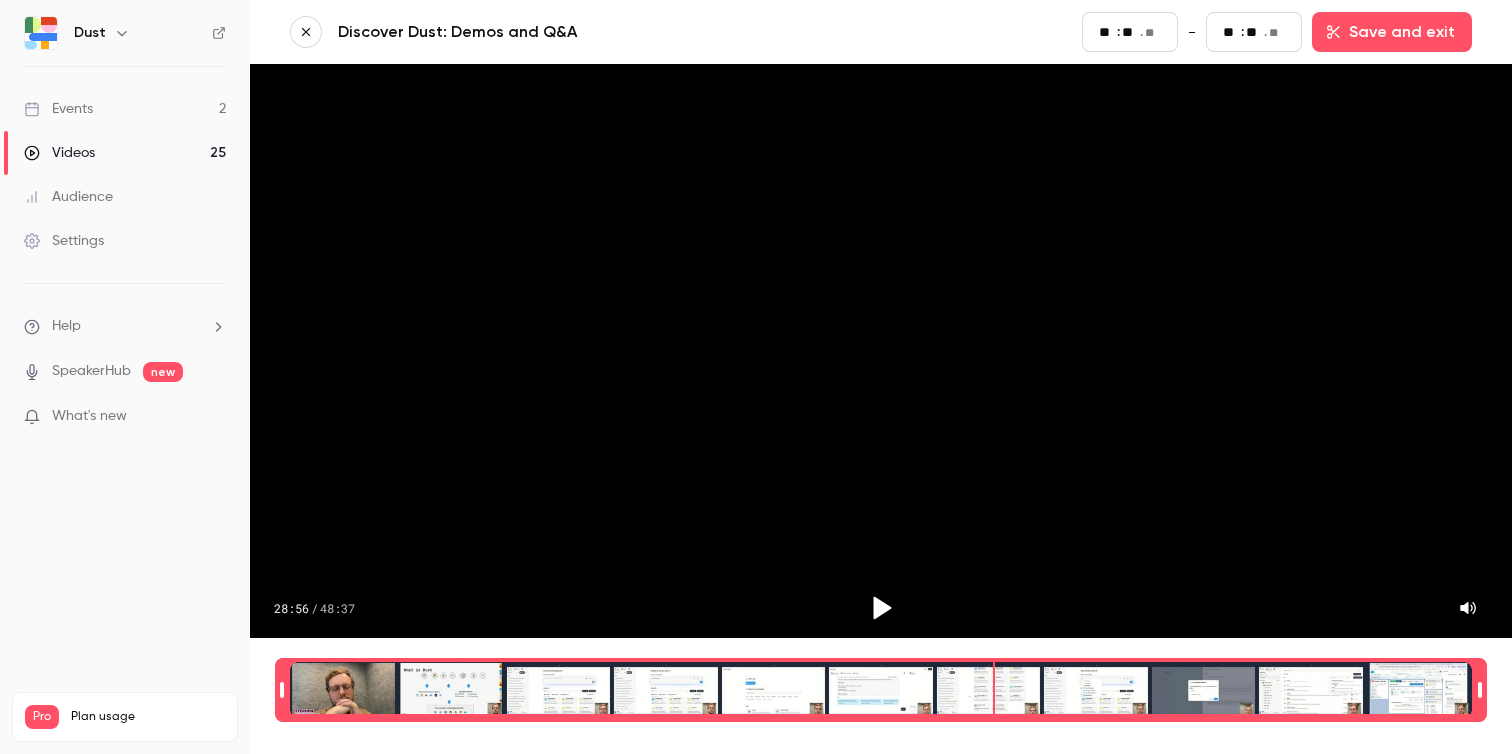 type on "**" 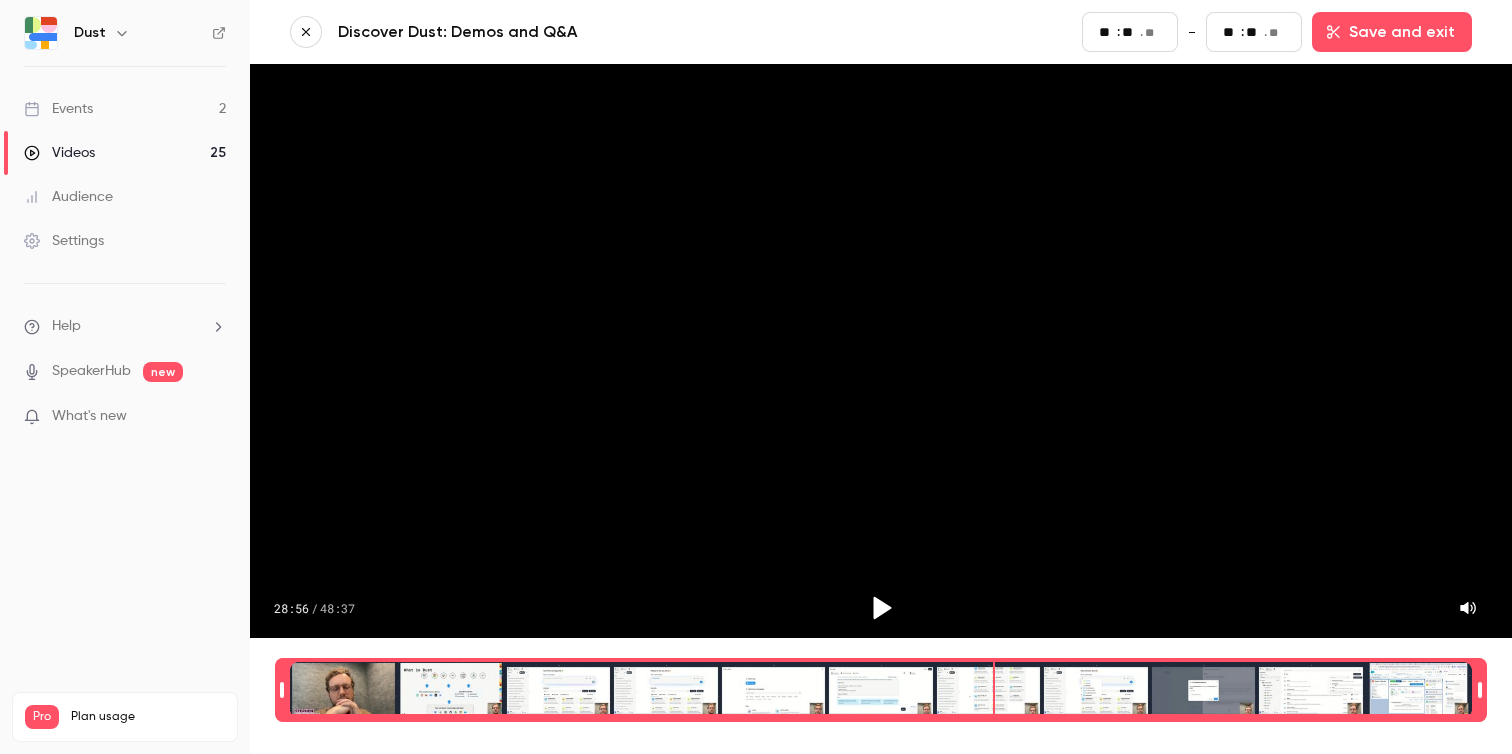type on "**" 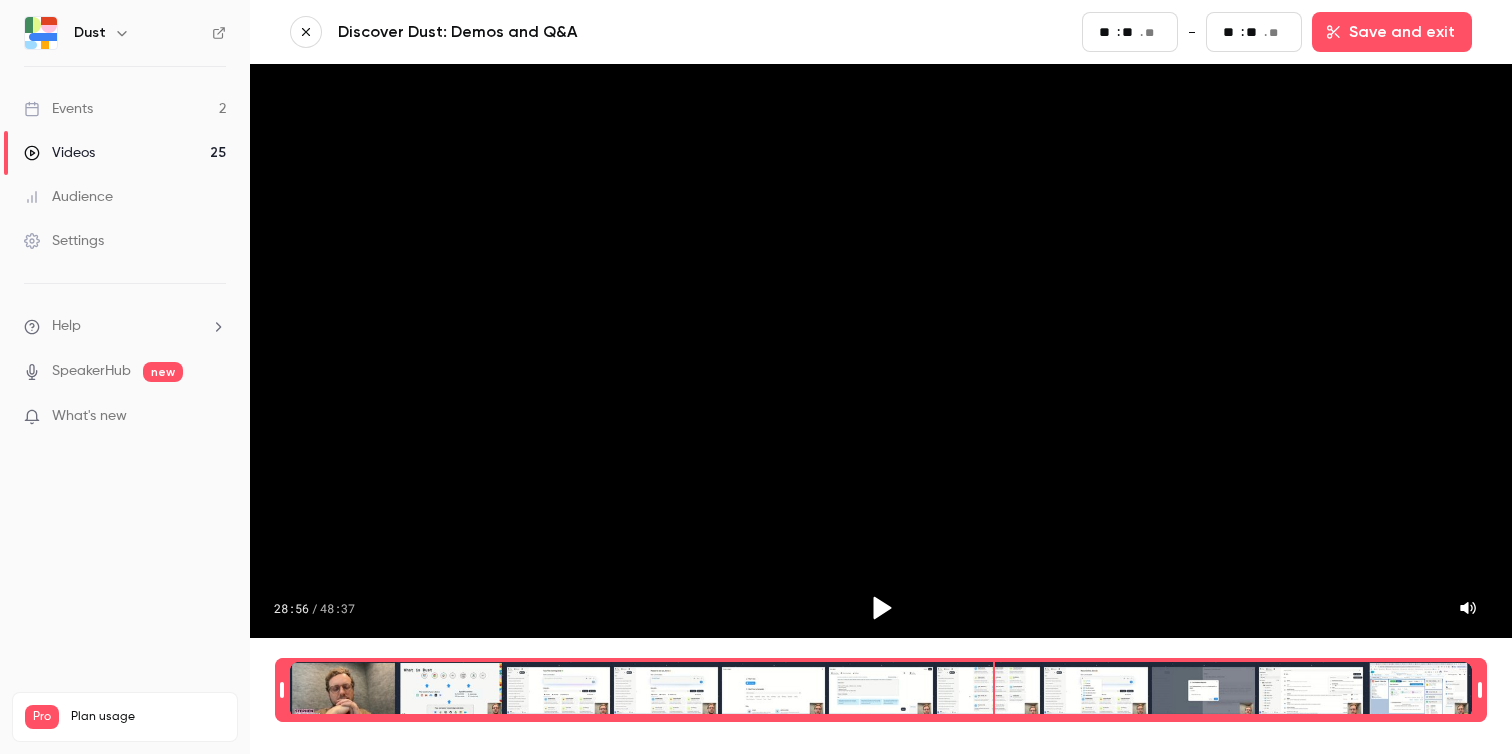 type on "****" 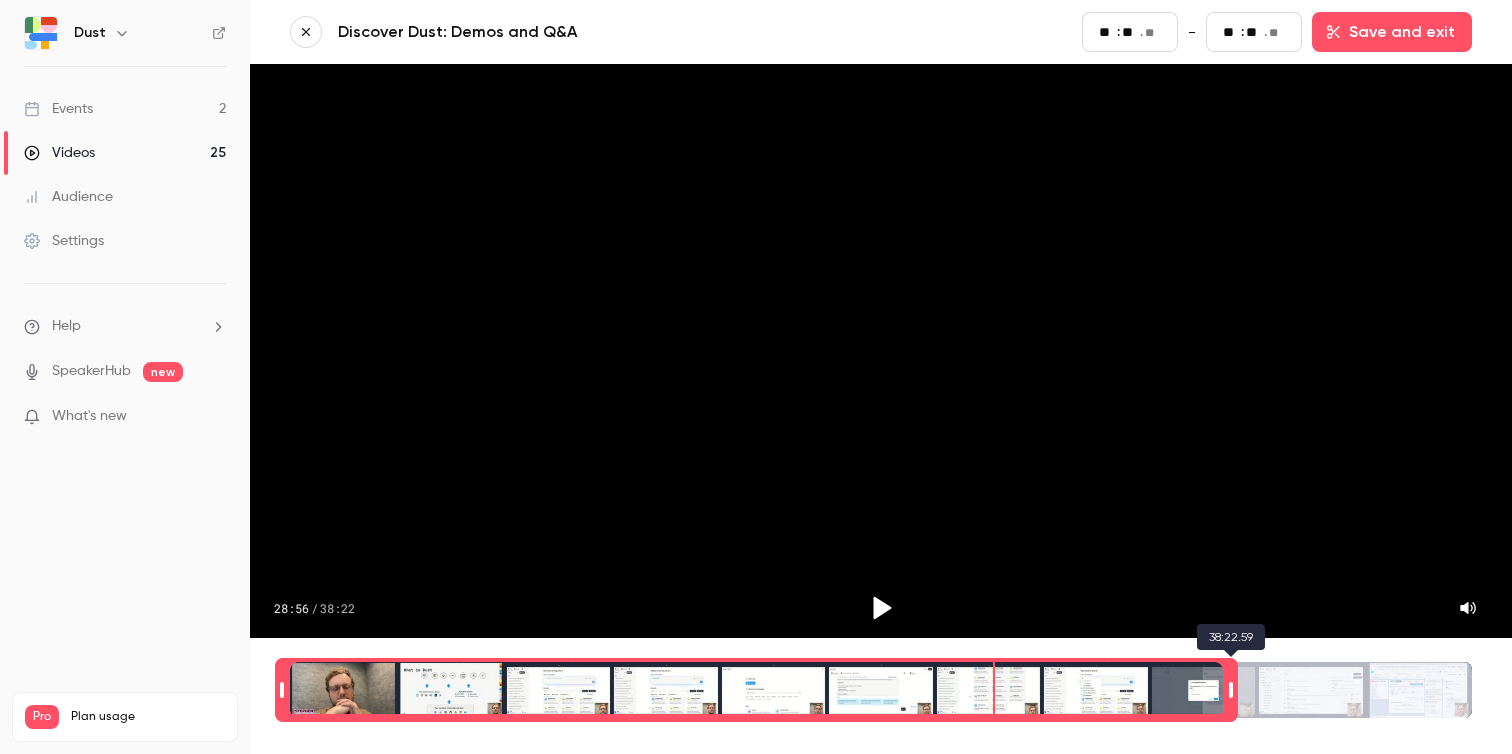 type on "**" 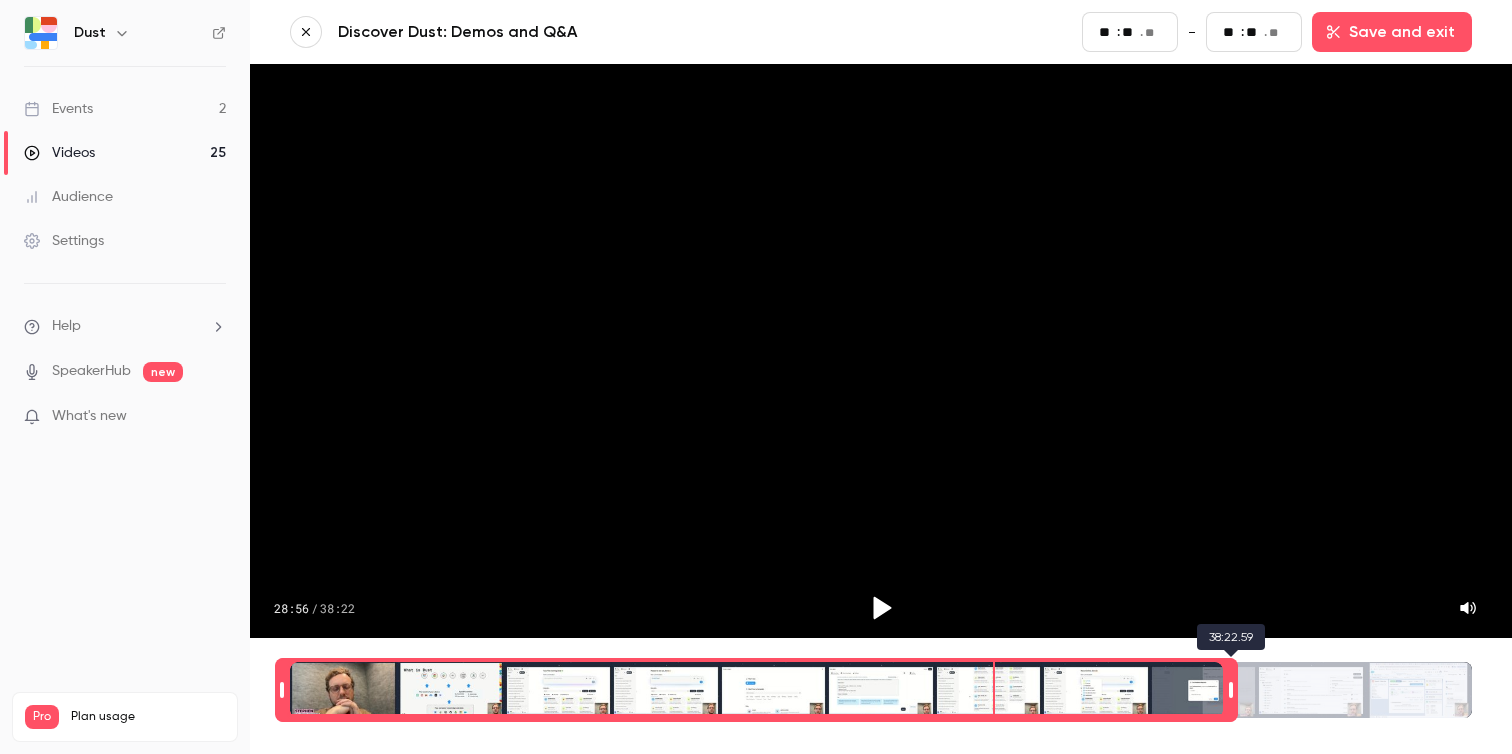 type on "**" 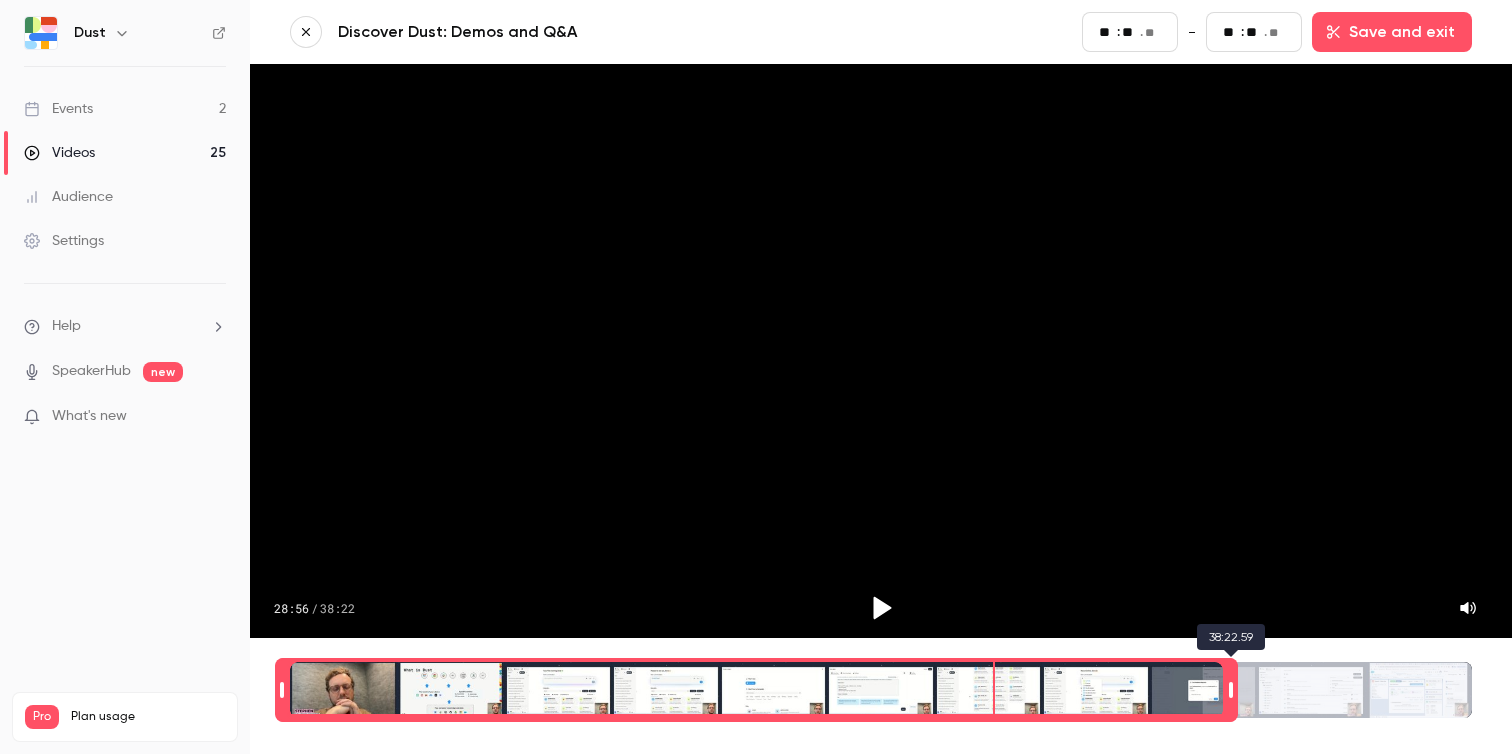 type on "**" 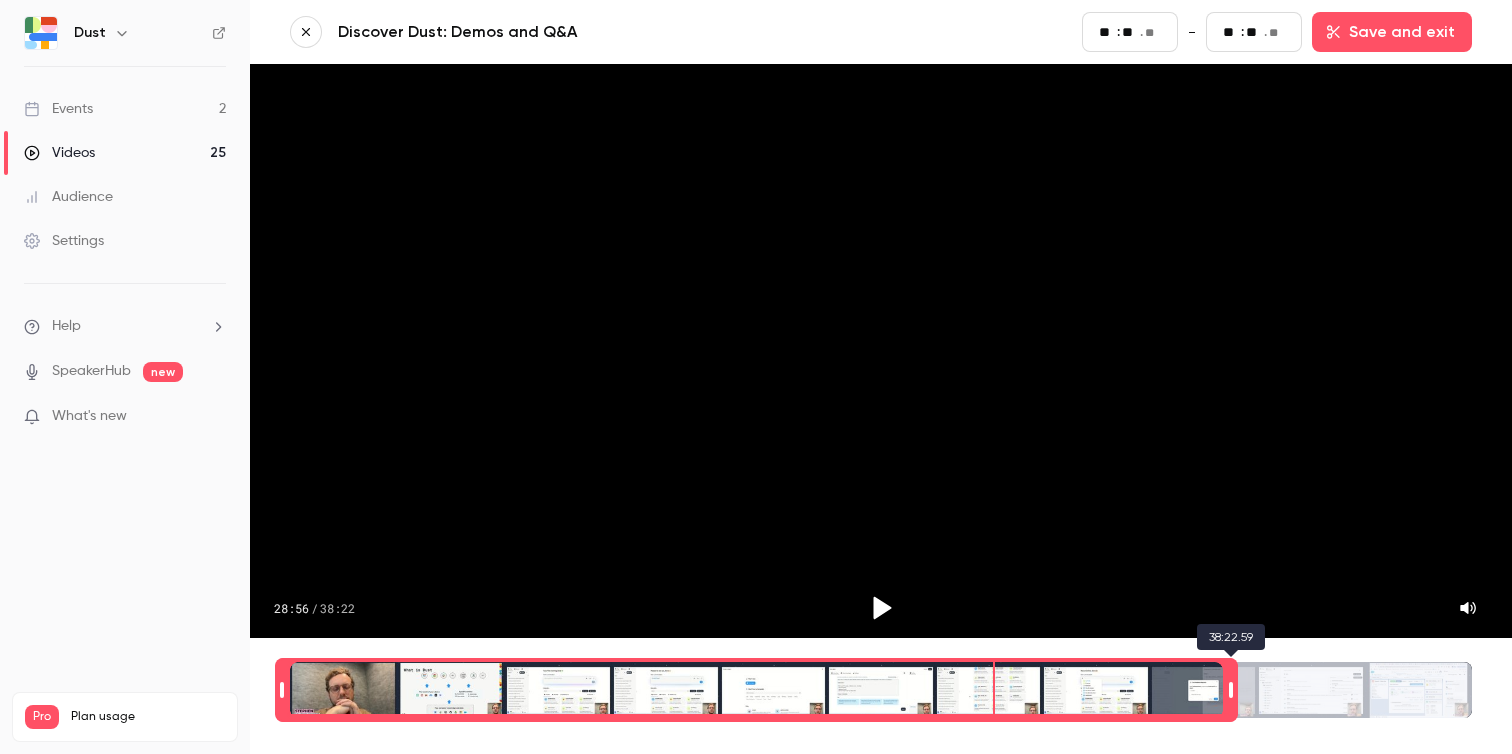 type on "**" 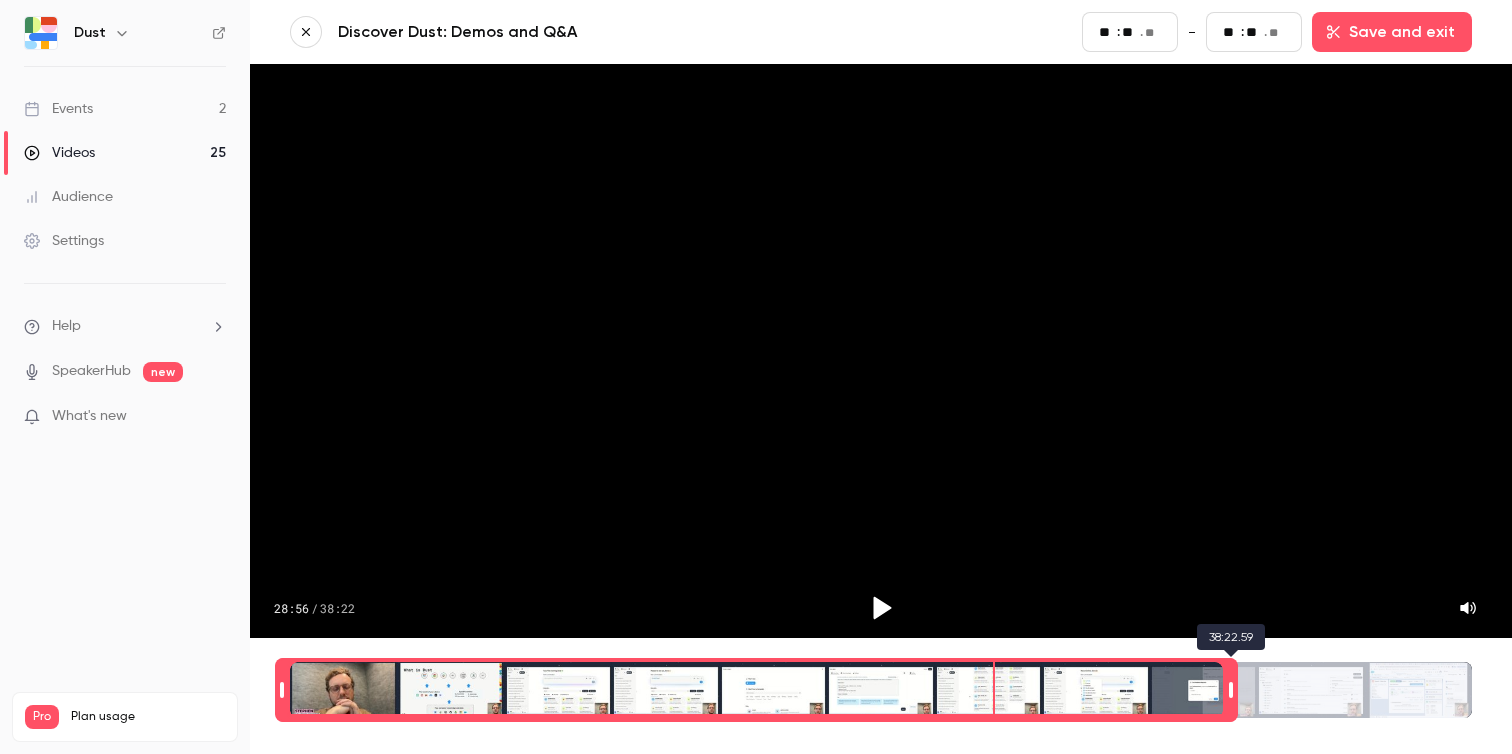 type on "****" 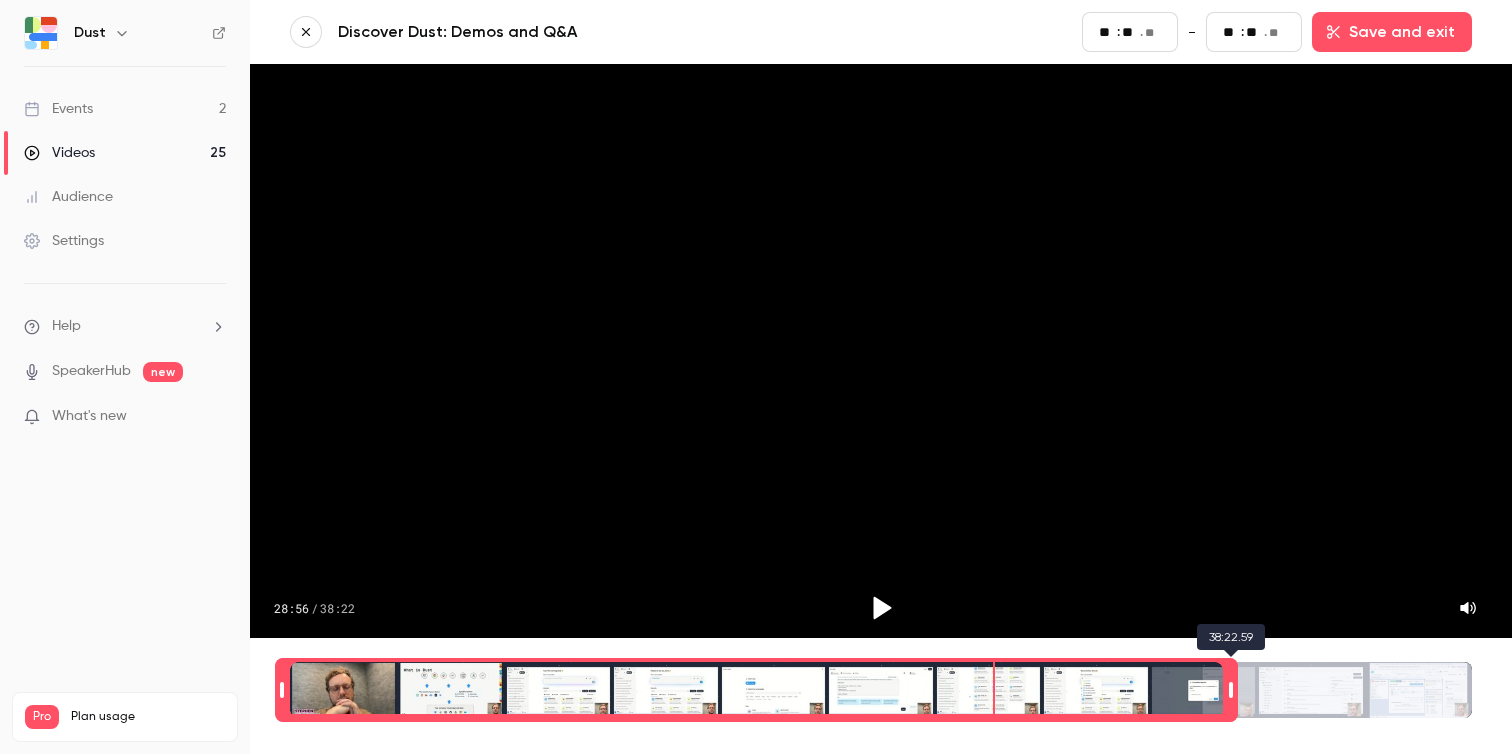 type on "**" 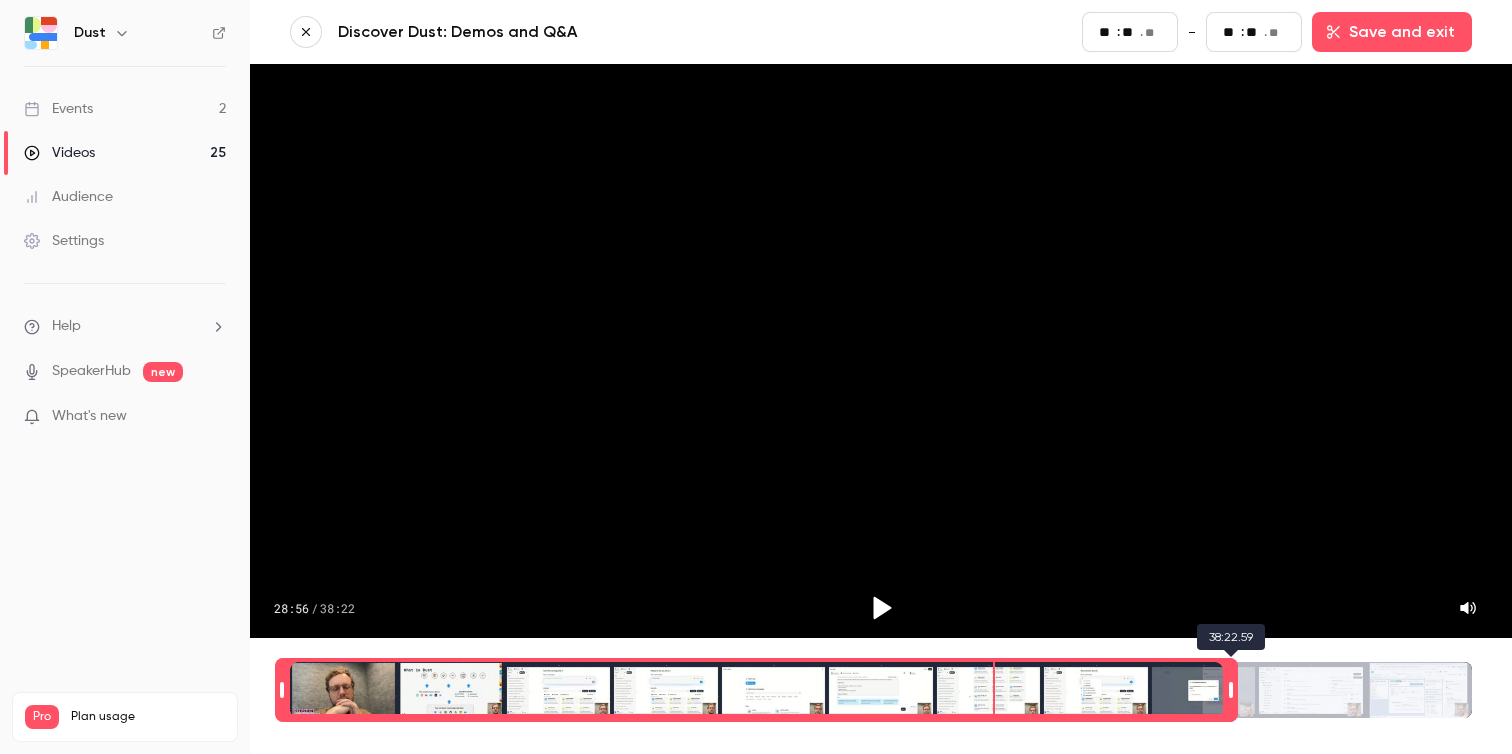 type on "**" 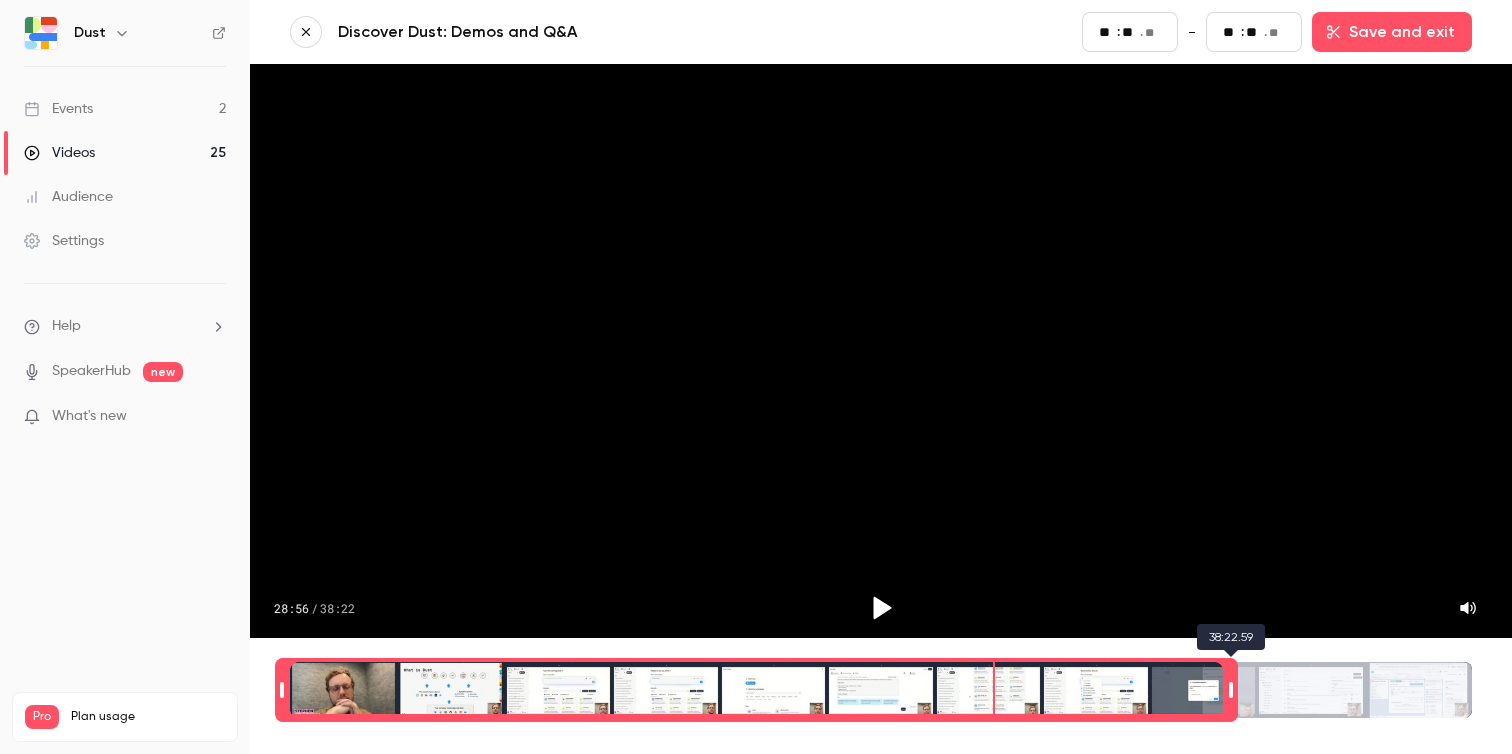 type on "**" 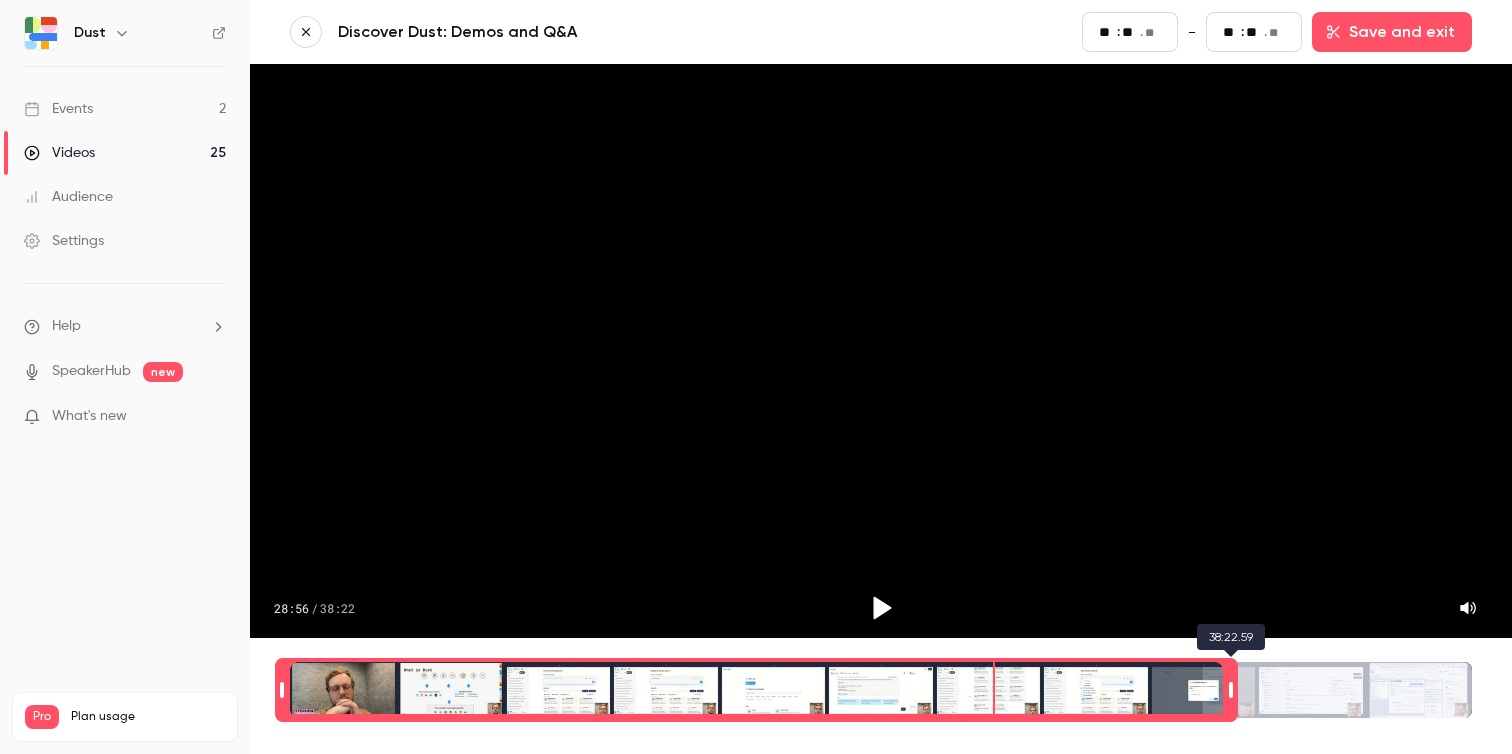 type on "****" 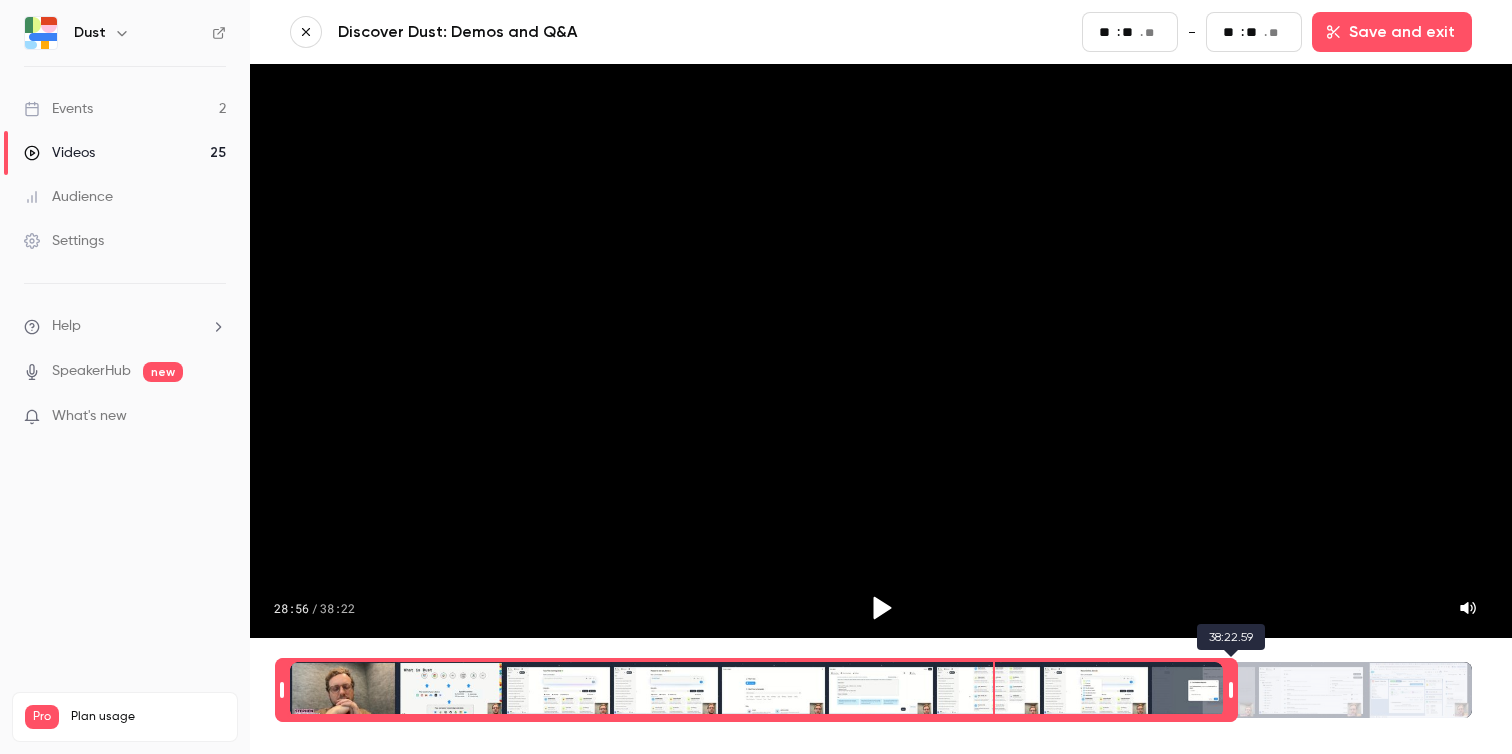 type on "****" 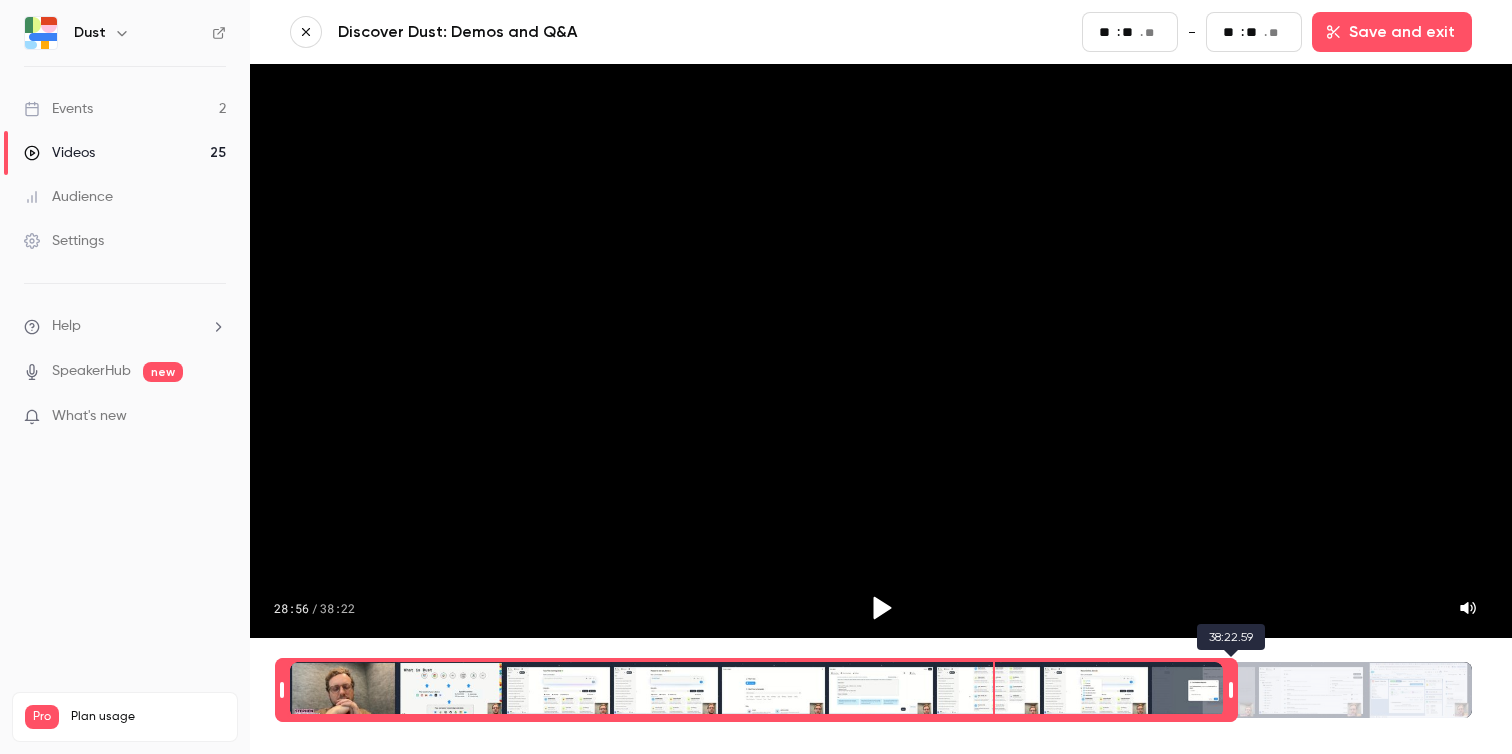 type on "**" 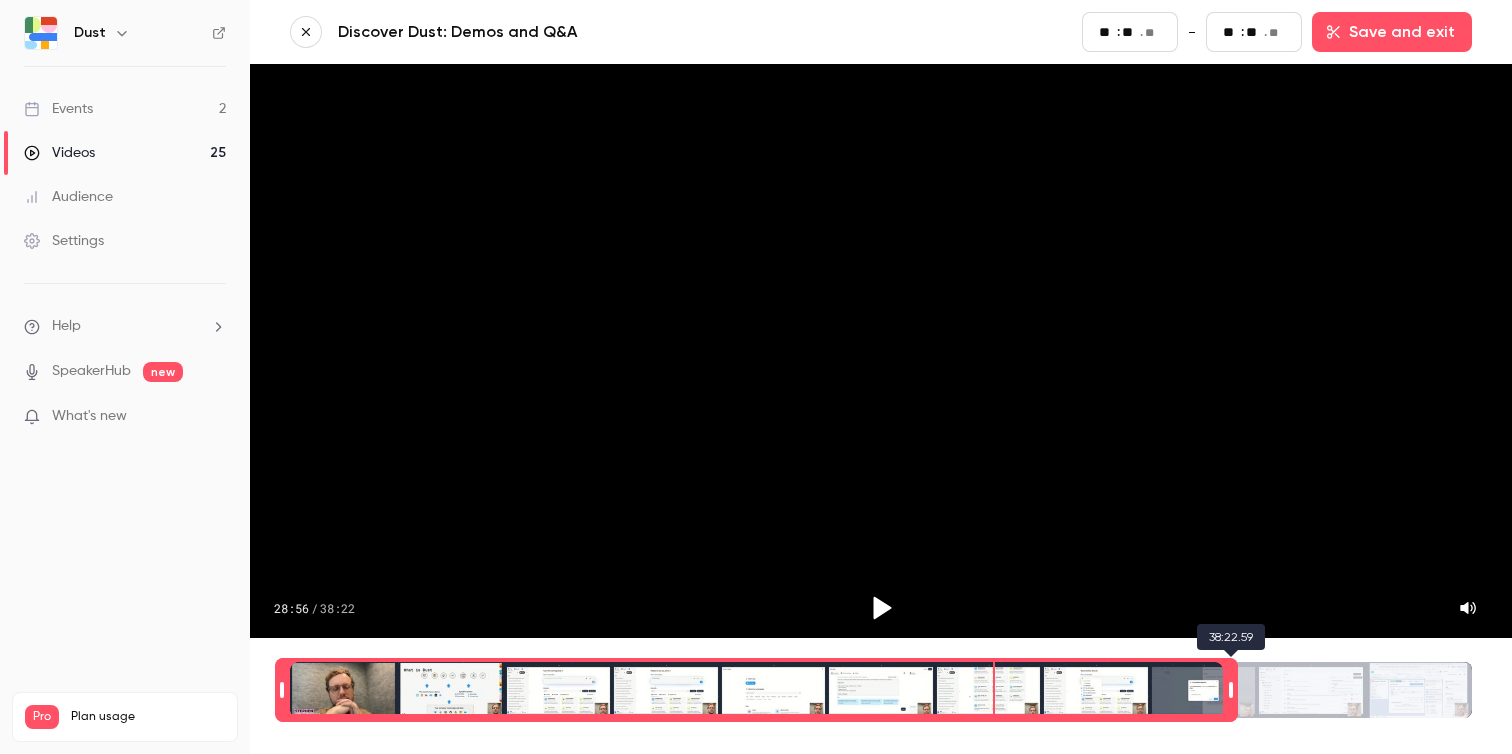 type on "****" 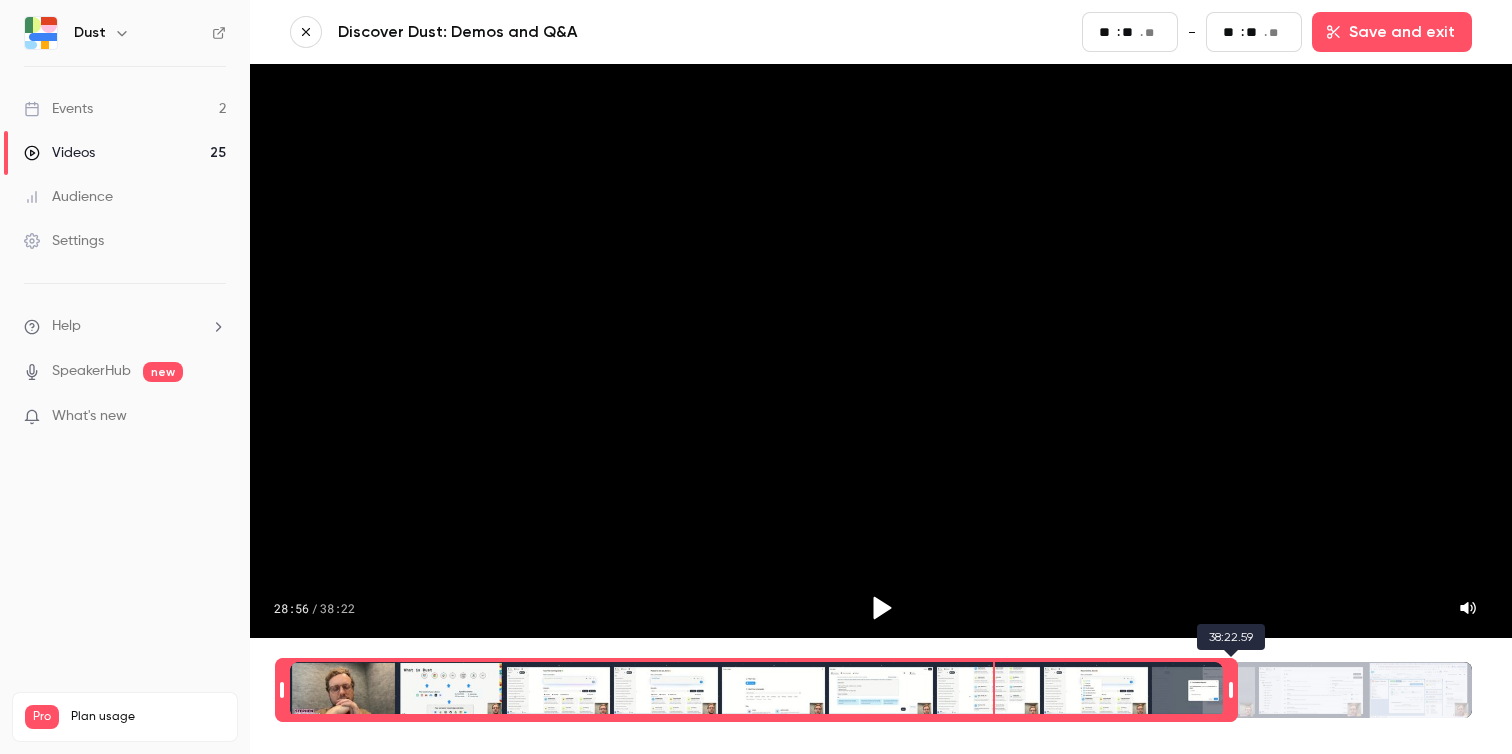 type on "**" 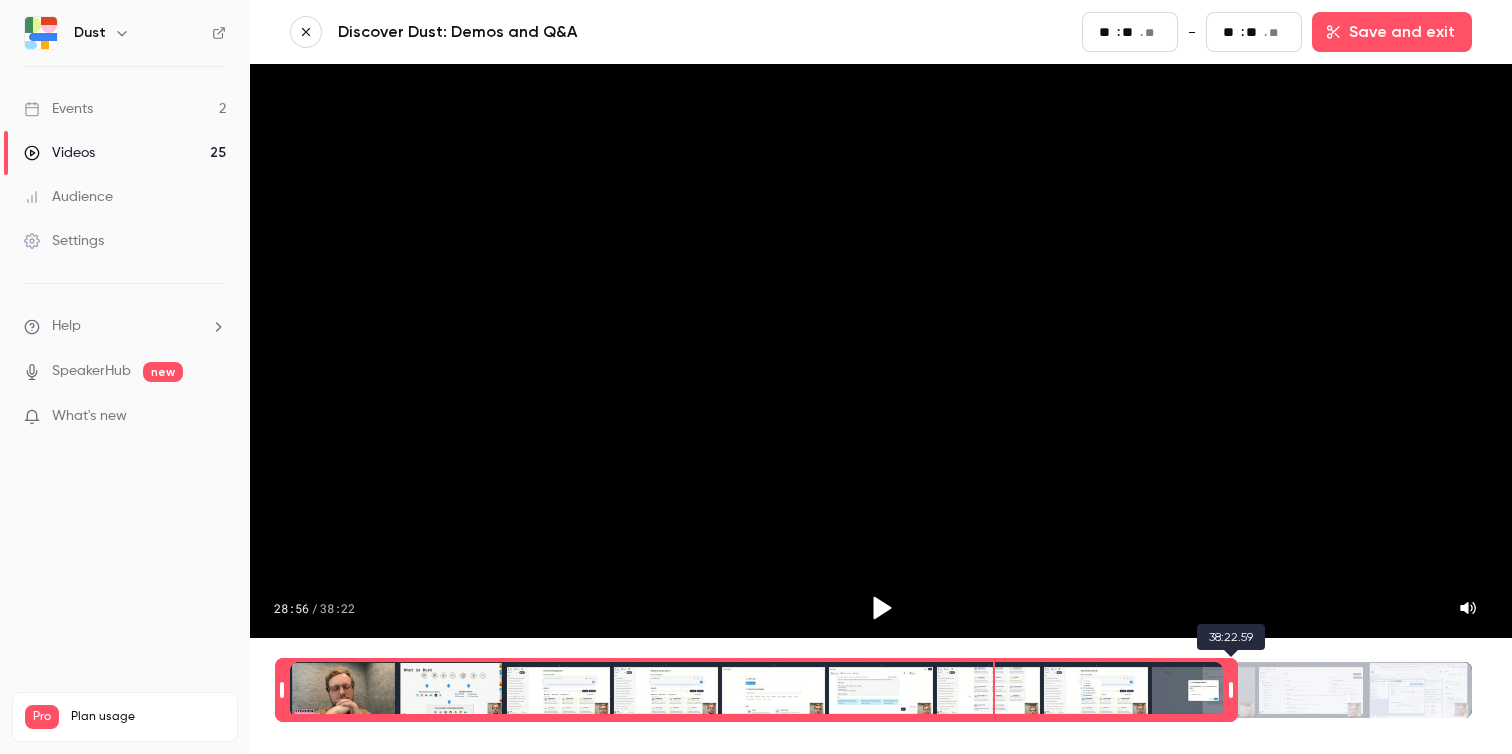type on "**" 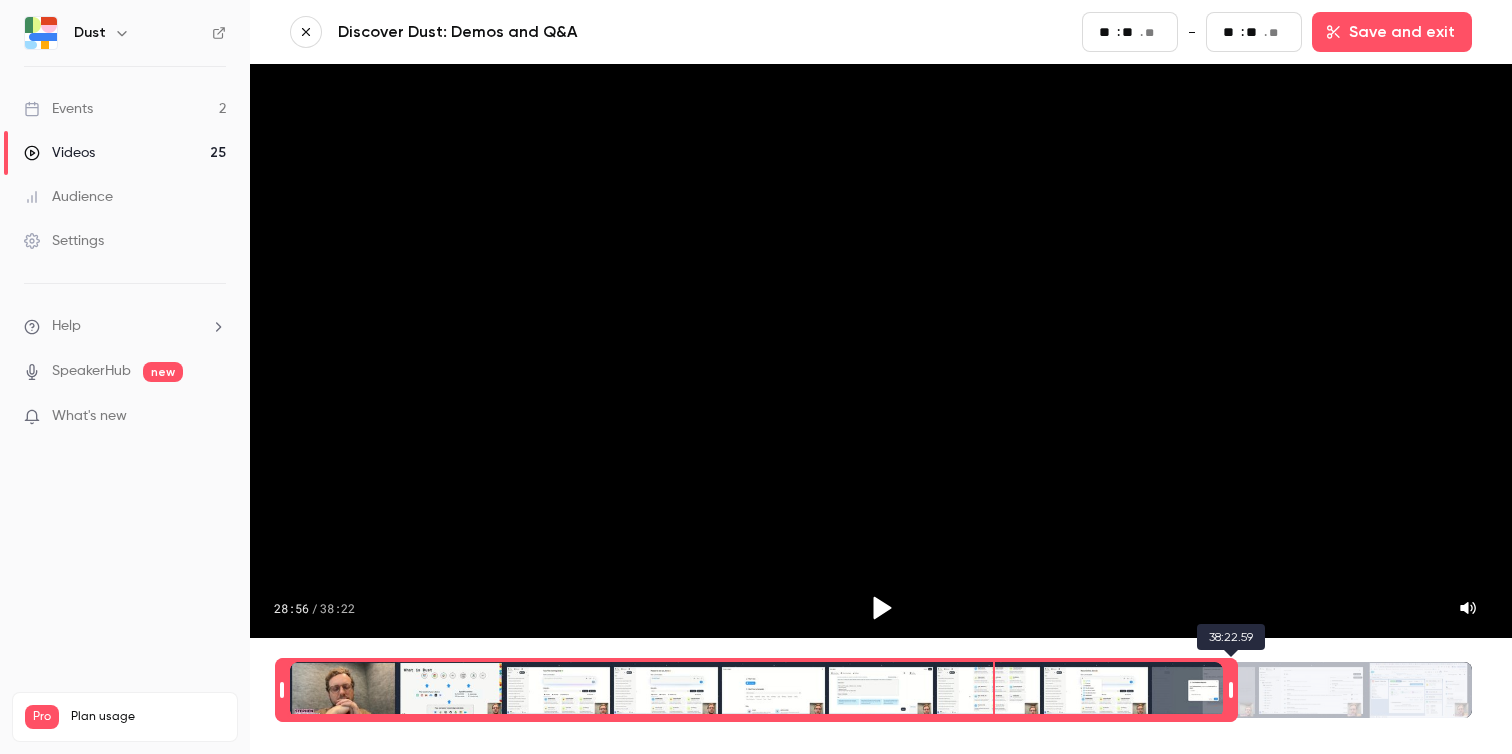 type on "****" 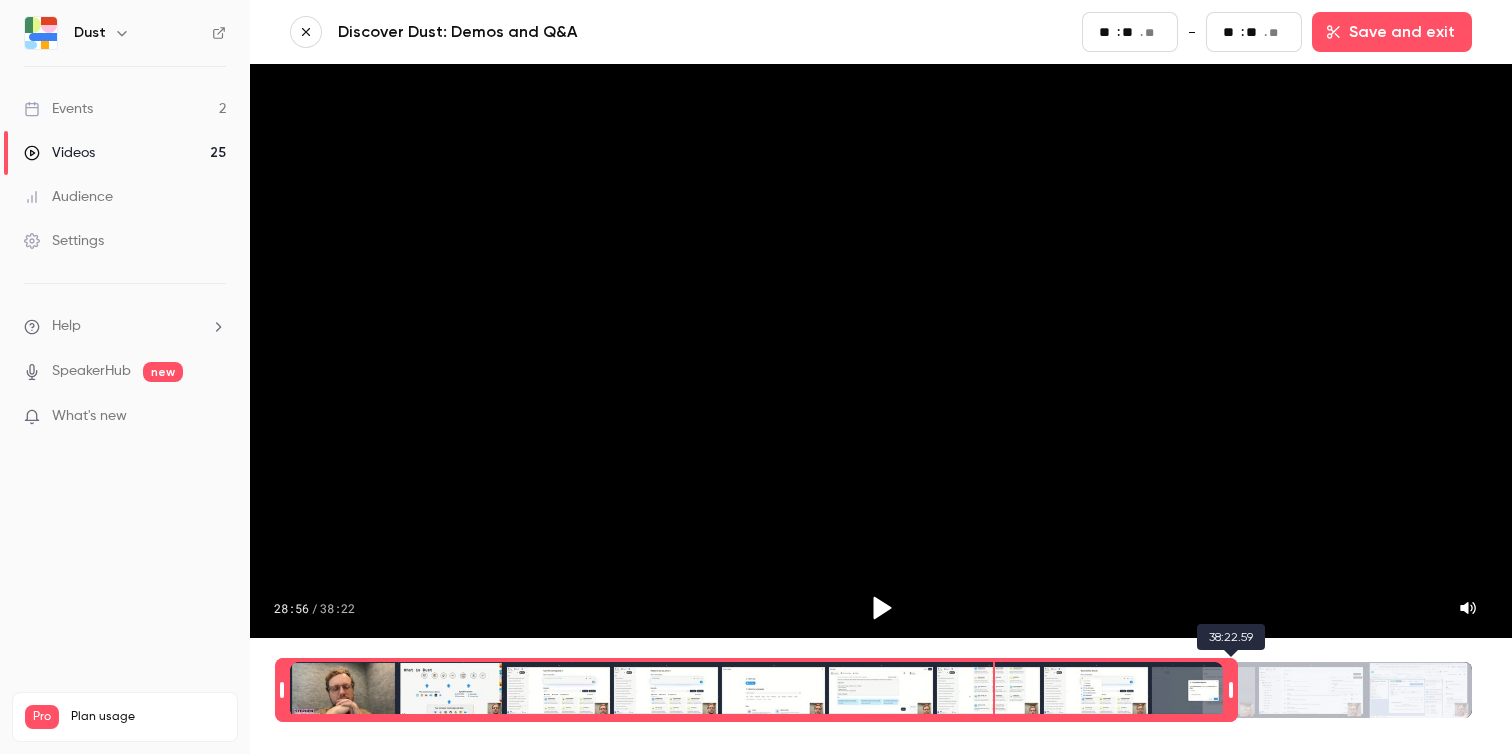type on "**" 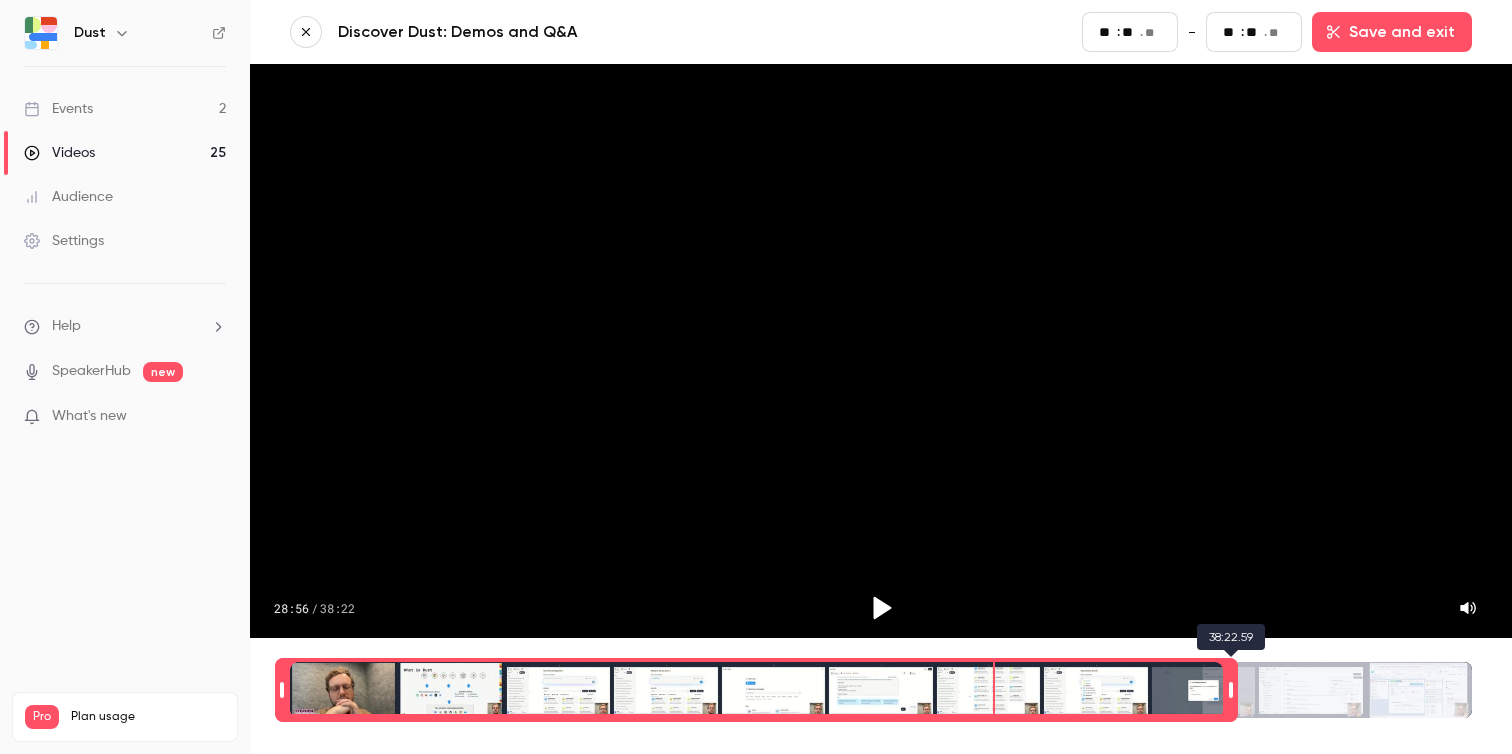 type on "**" 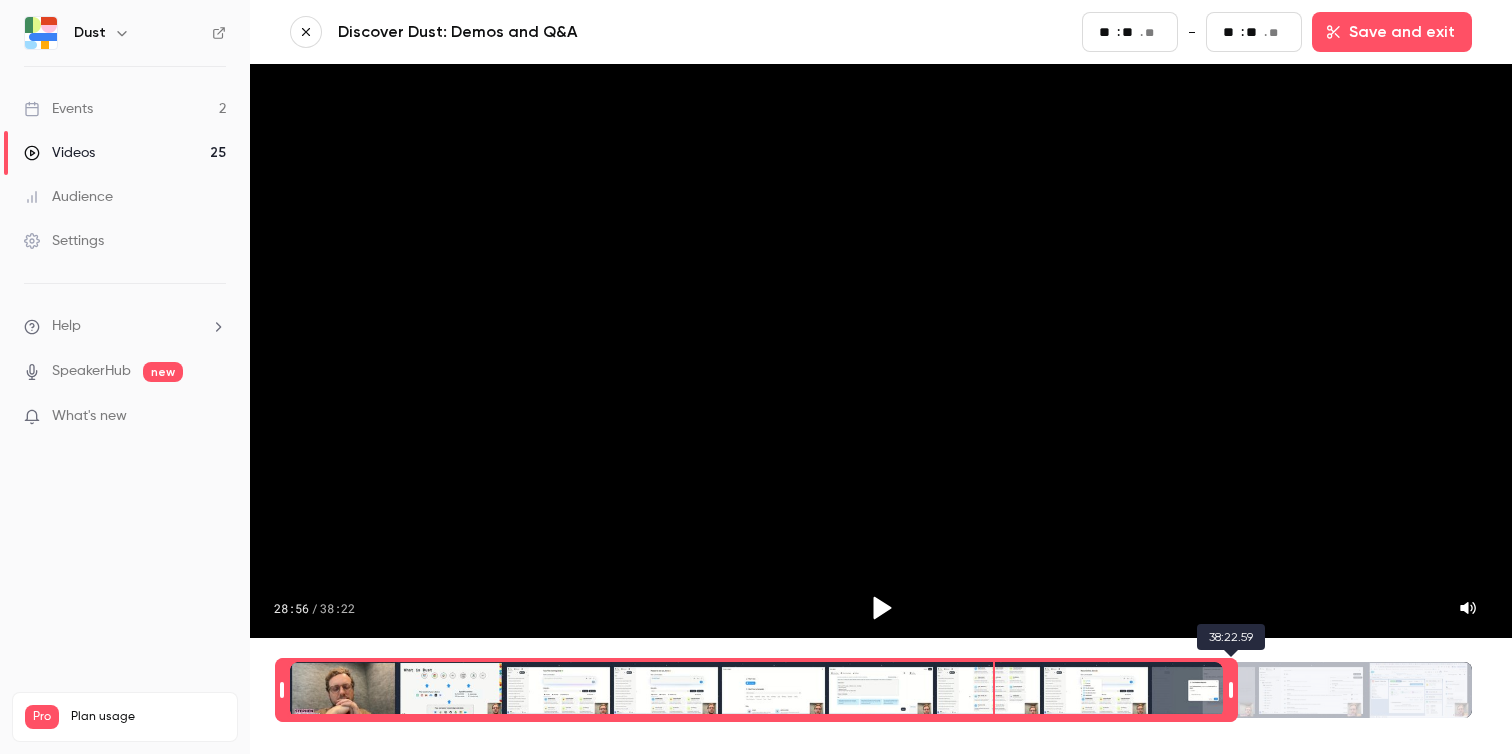 type on "****" 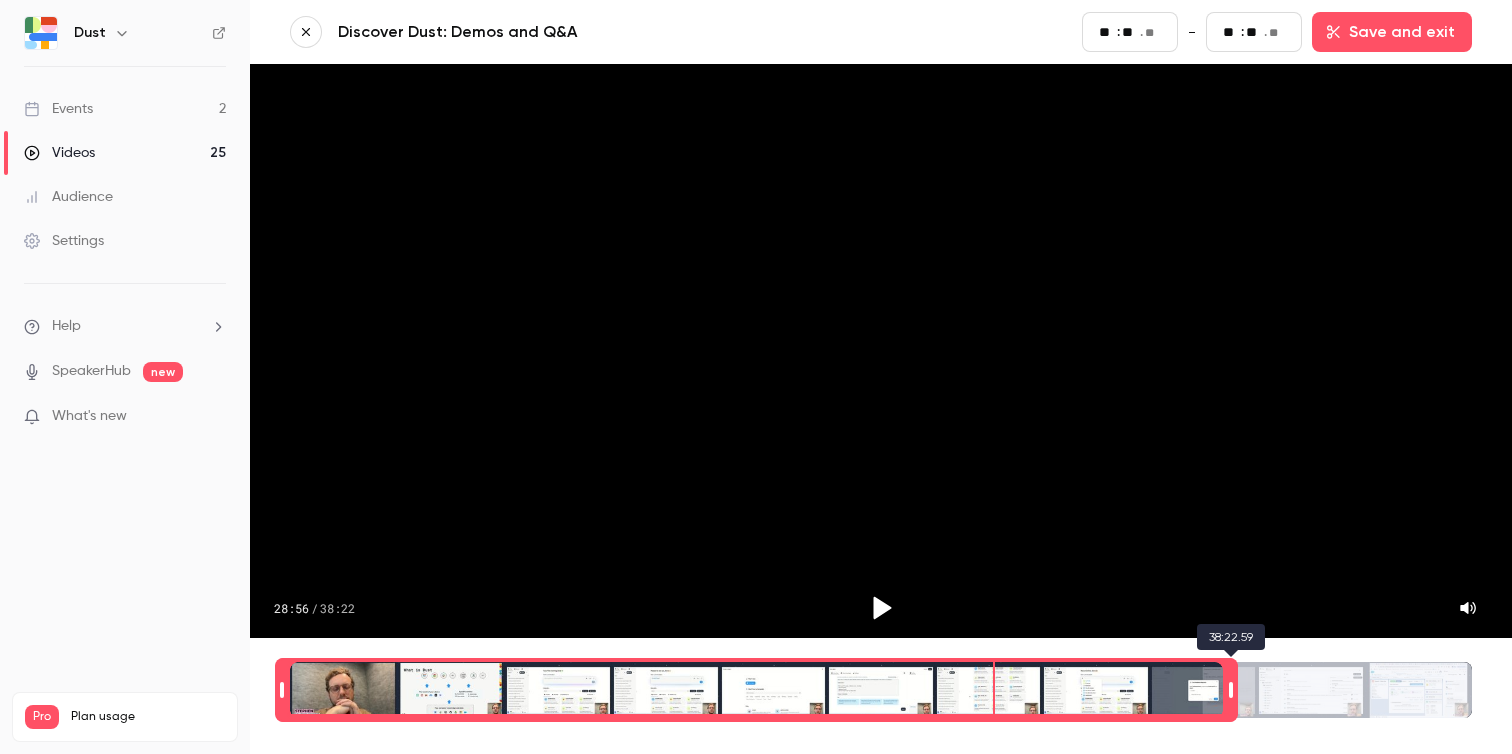 type on "**" 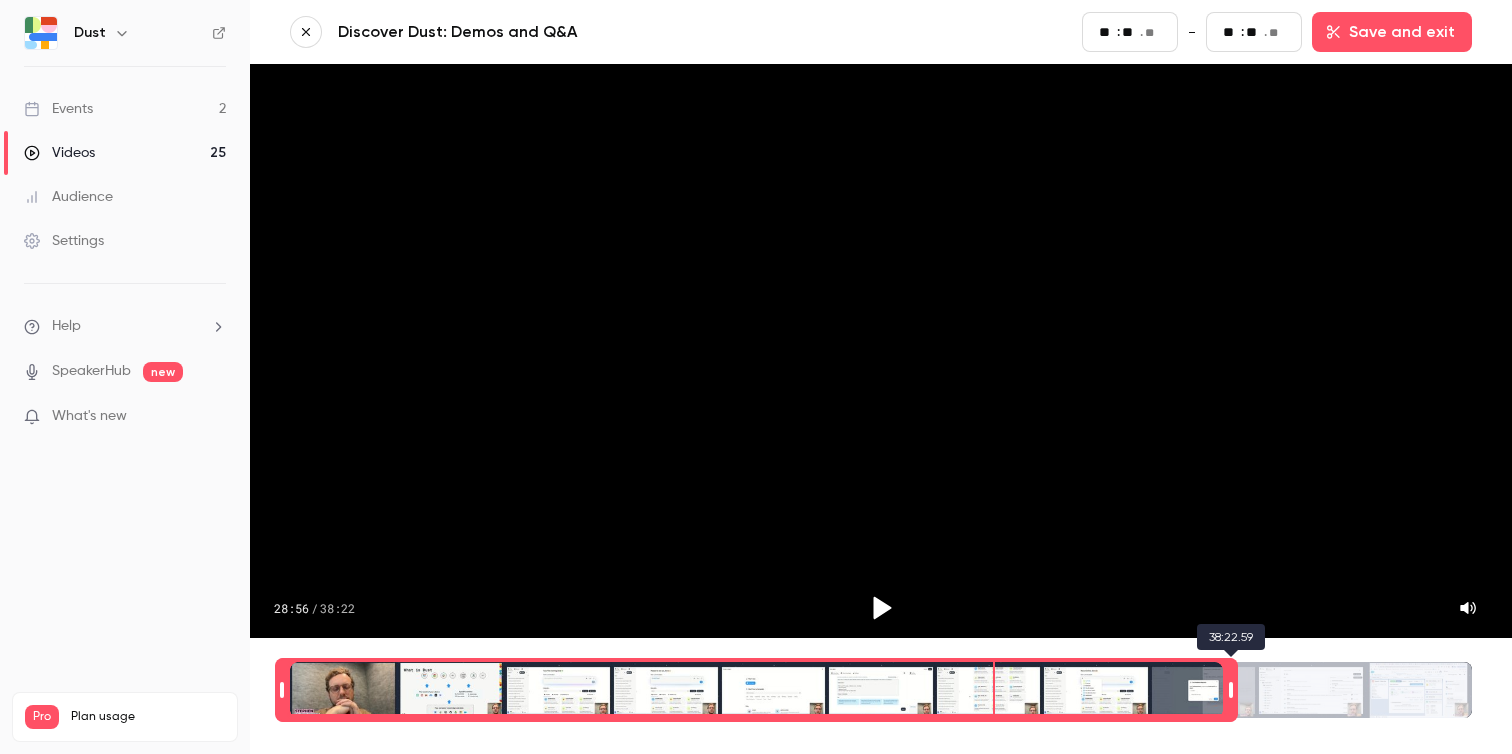 type on "**" 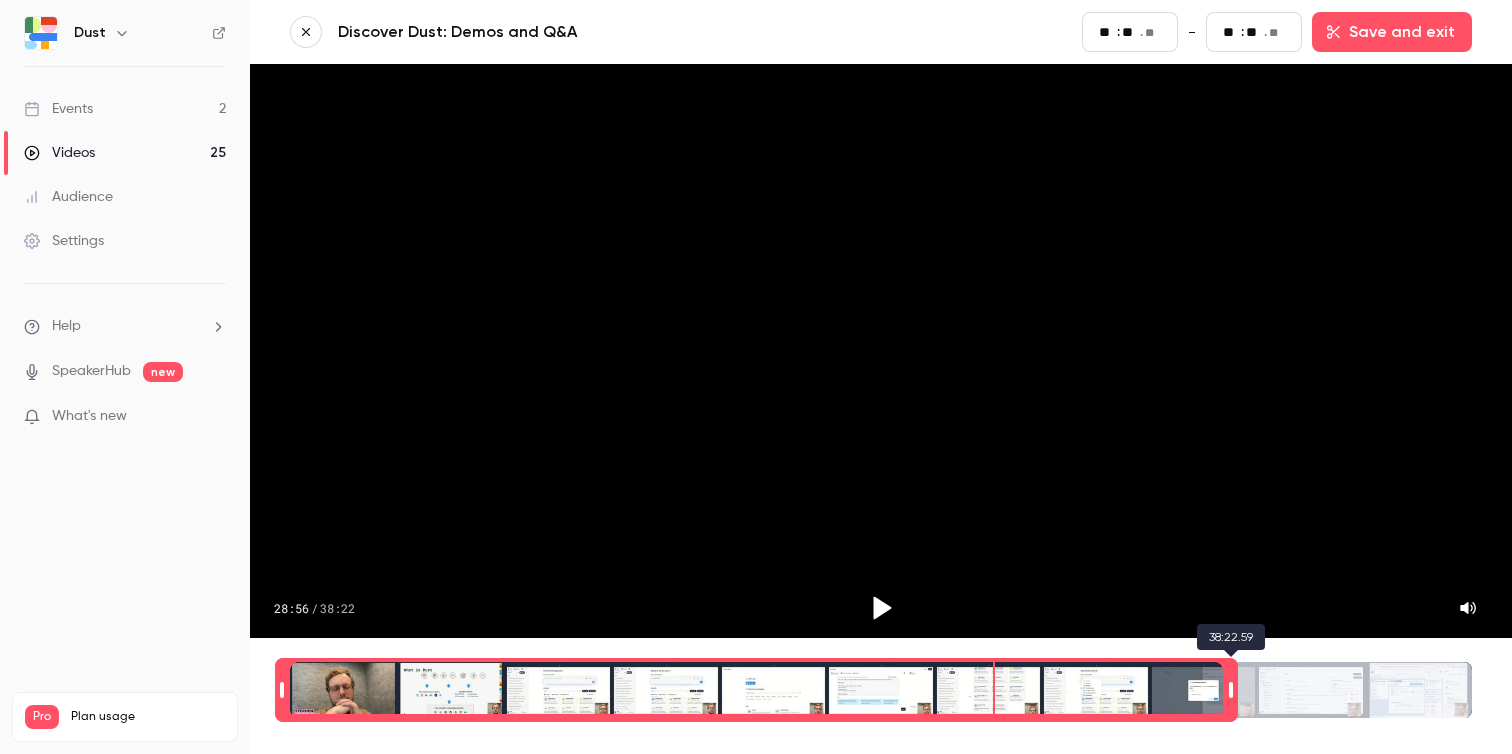 type on "**" 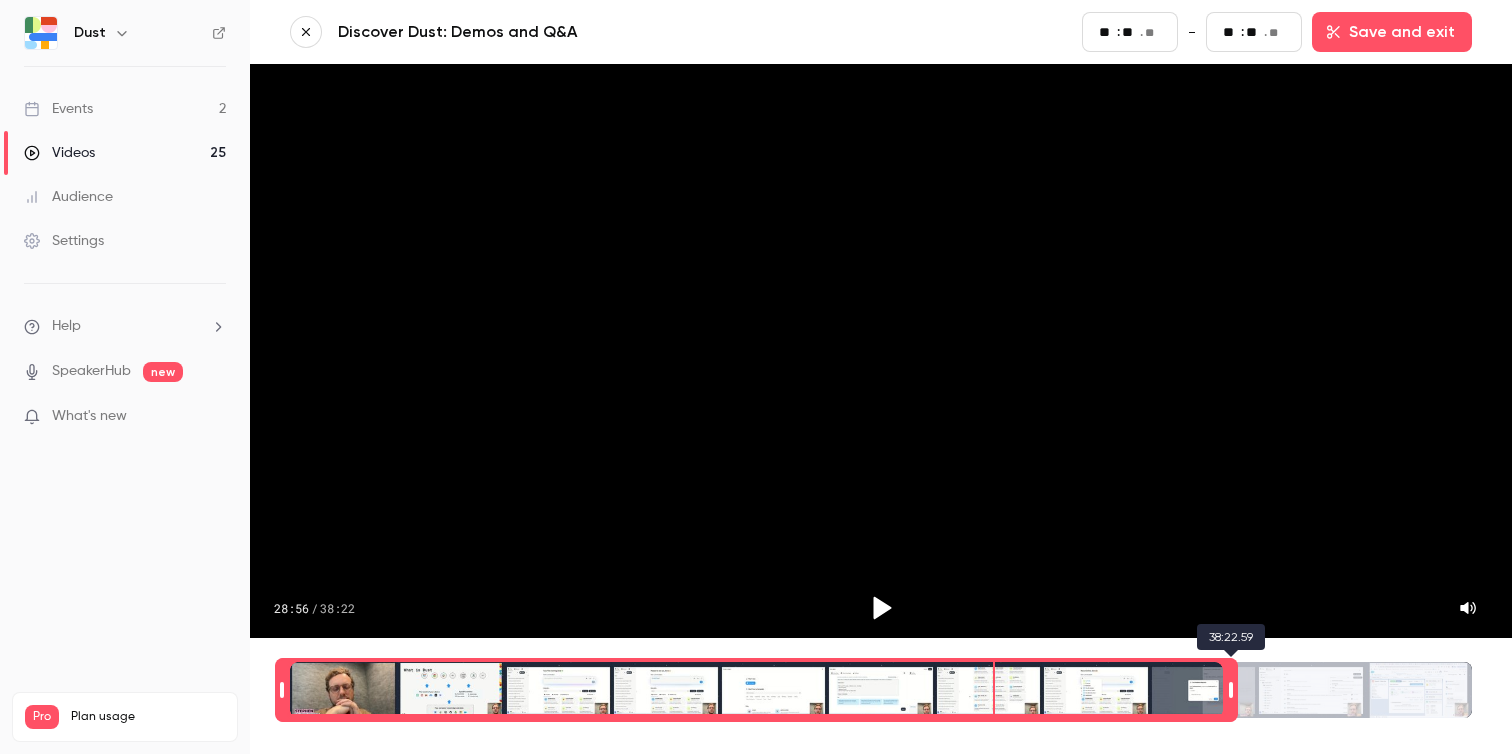 type on "**" 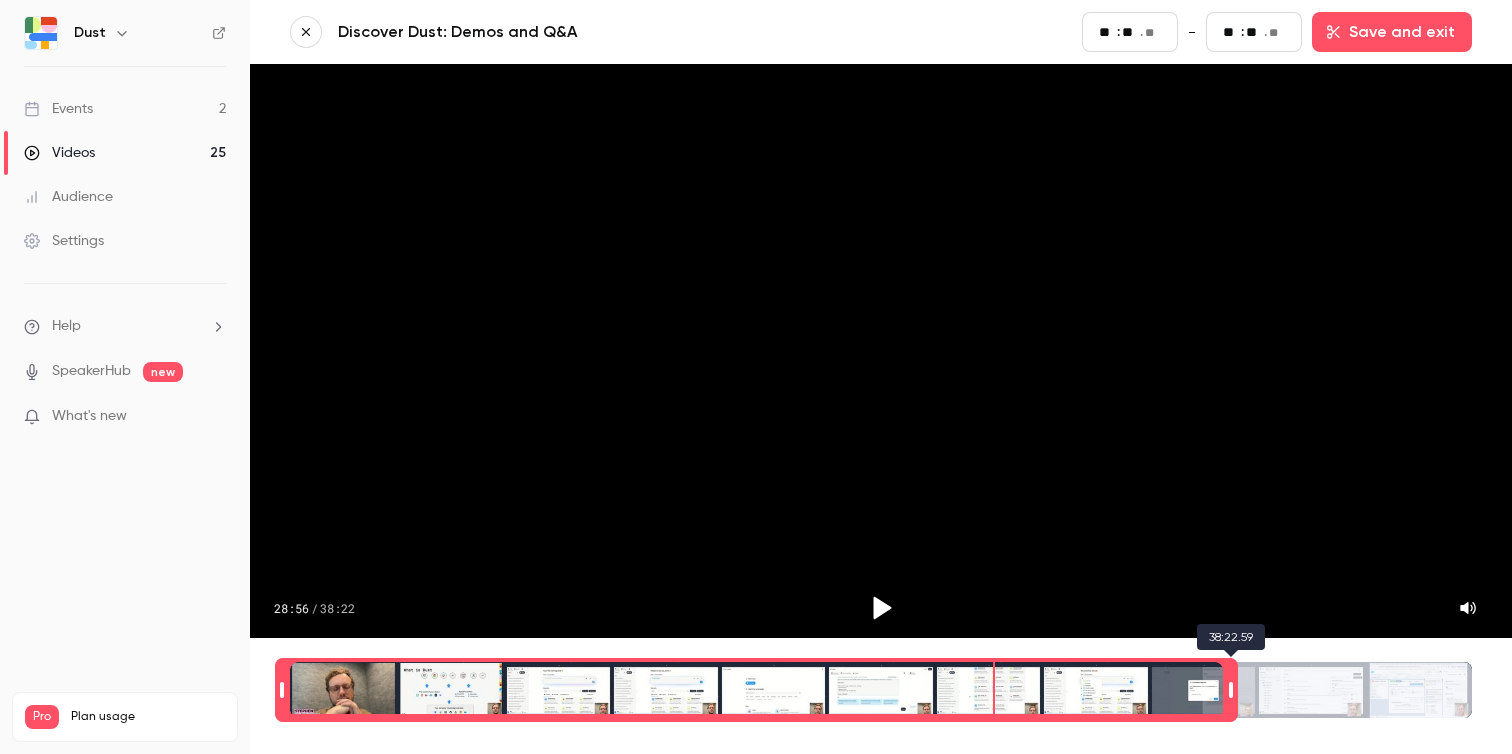 type on "****" 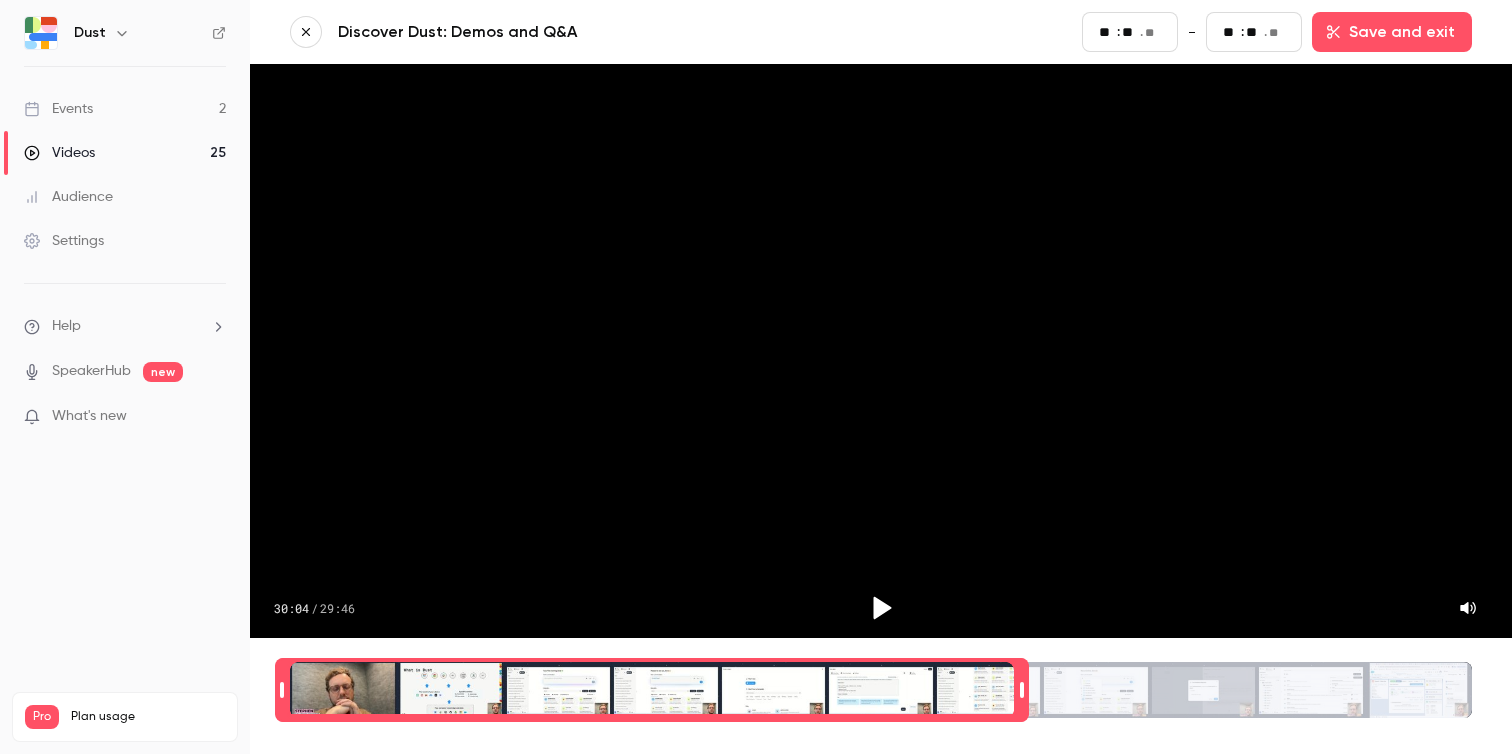 type on "**" 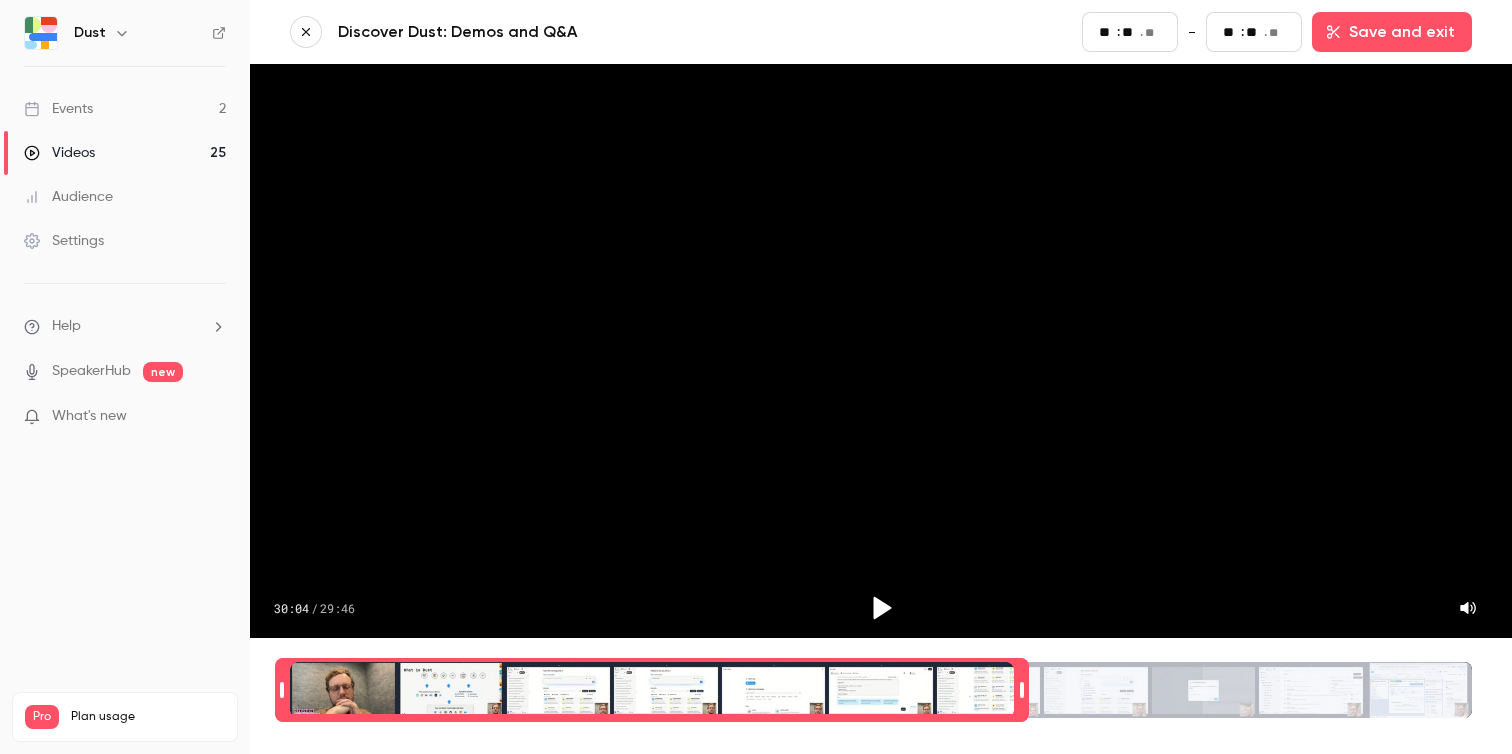 type on "**" 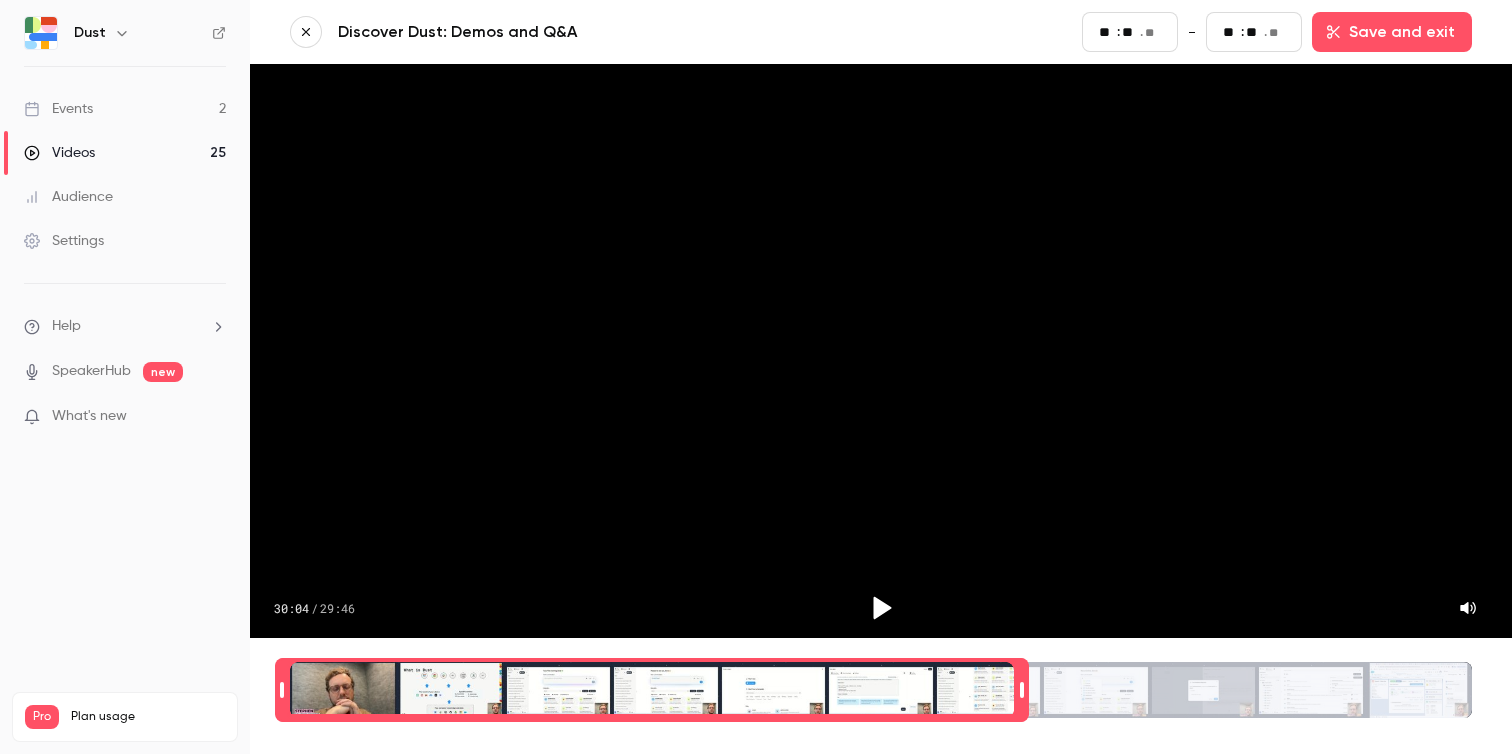 type on "**" 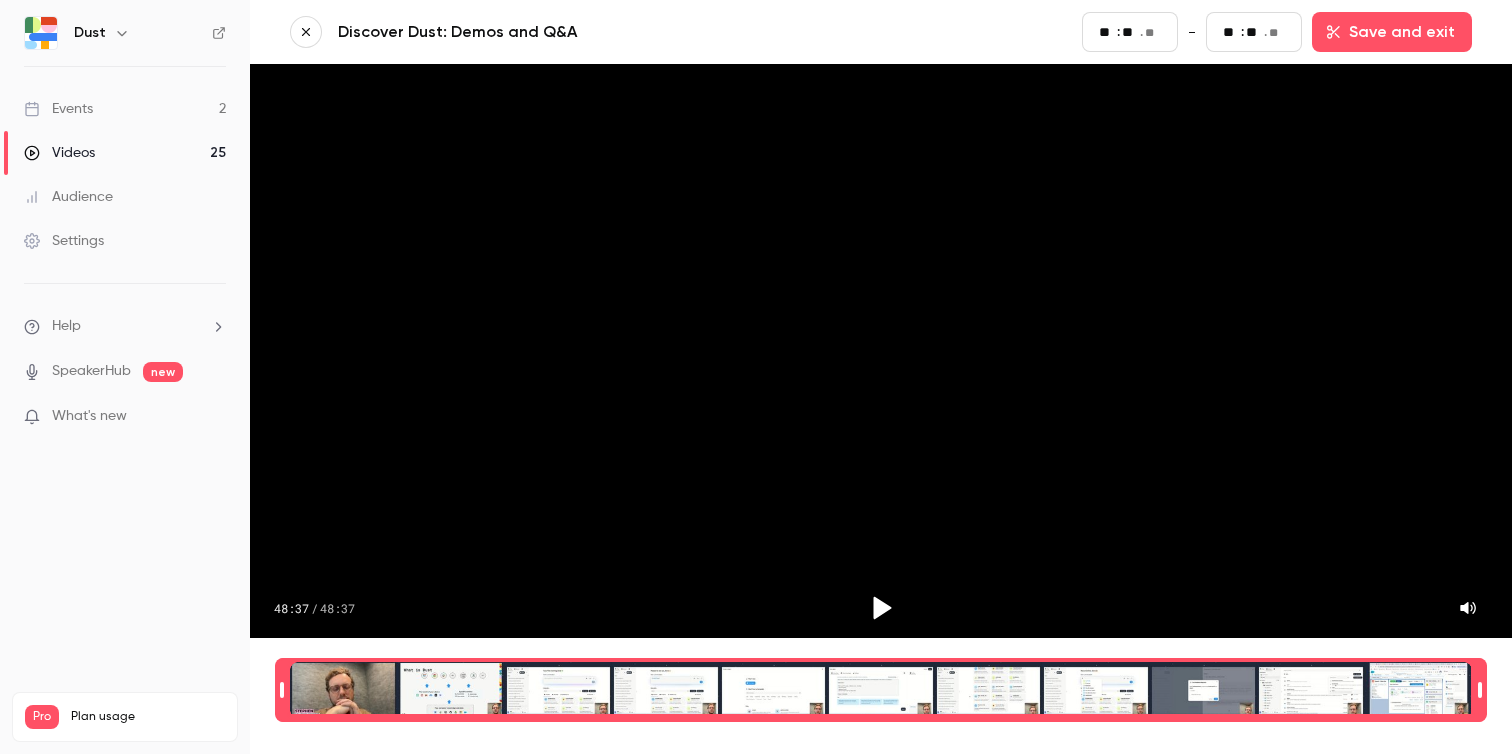 drag, startPoint x: 1479, startPoint y: 685, endPoint x: 1500, endPoint y: 705, distance: 29 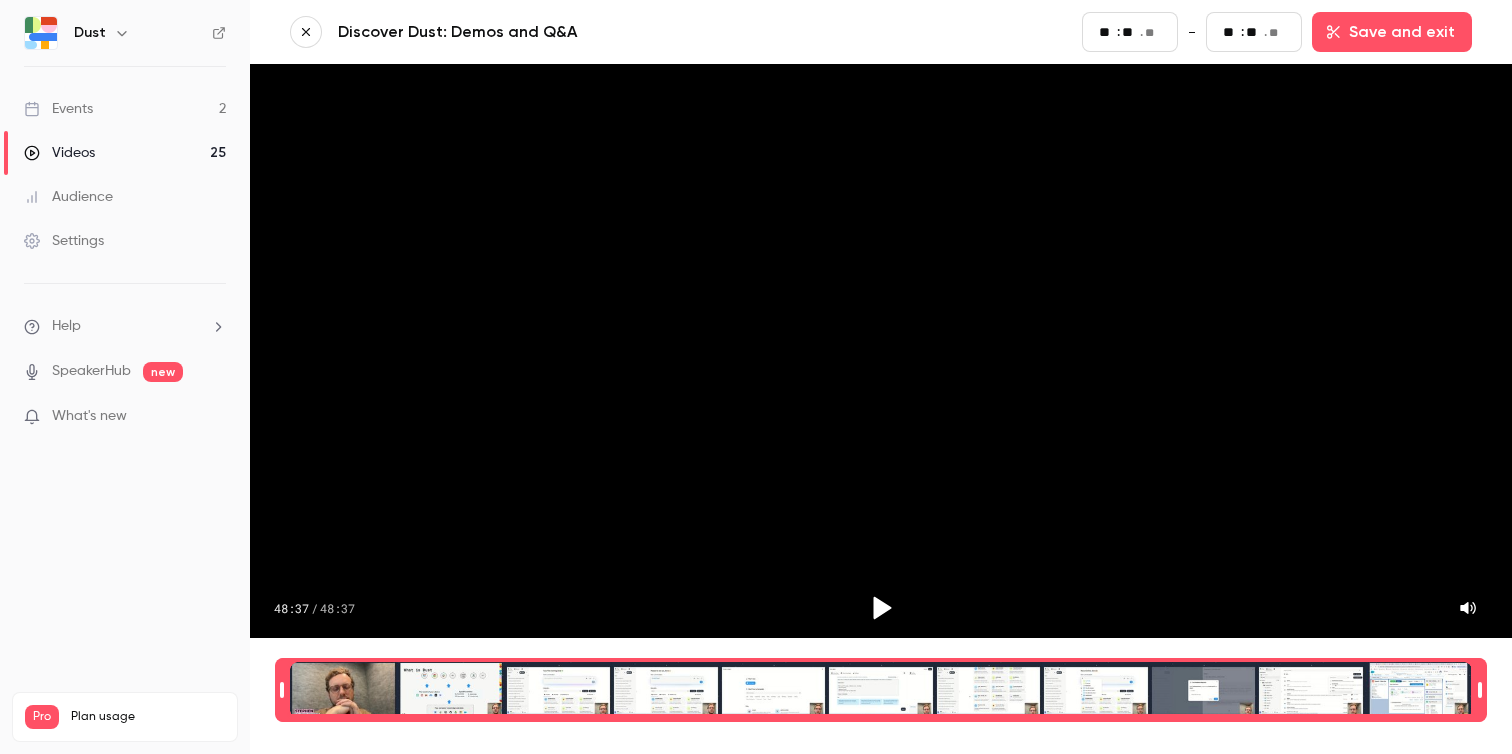click on "Discover Dust: Demos and Q&A Start ** : ** . ** - End ** : ** . ** Save and exit 48:37 / 48:37 48:37.10" at bounding box center [881, 377] 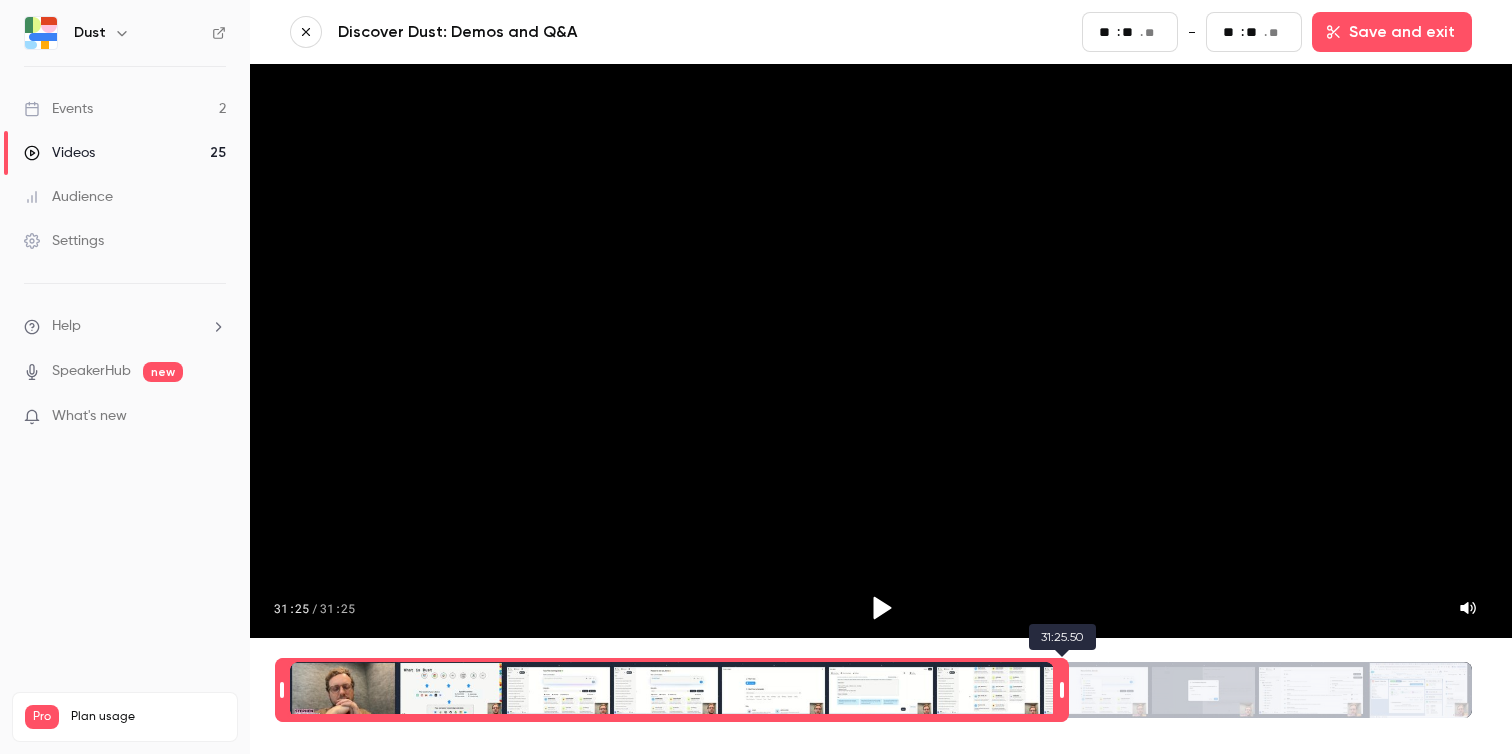 drag, startPoint x: 1478, startPoint y: 684, endPoint x: 1060, endPoint y: 699, distance: 418.26904 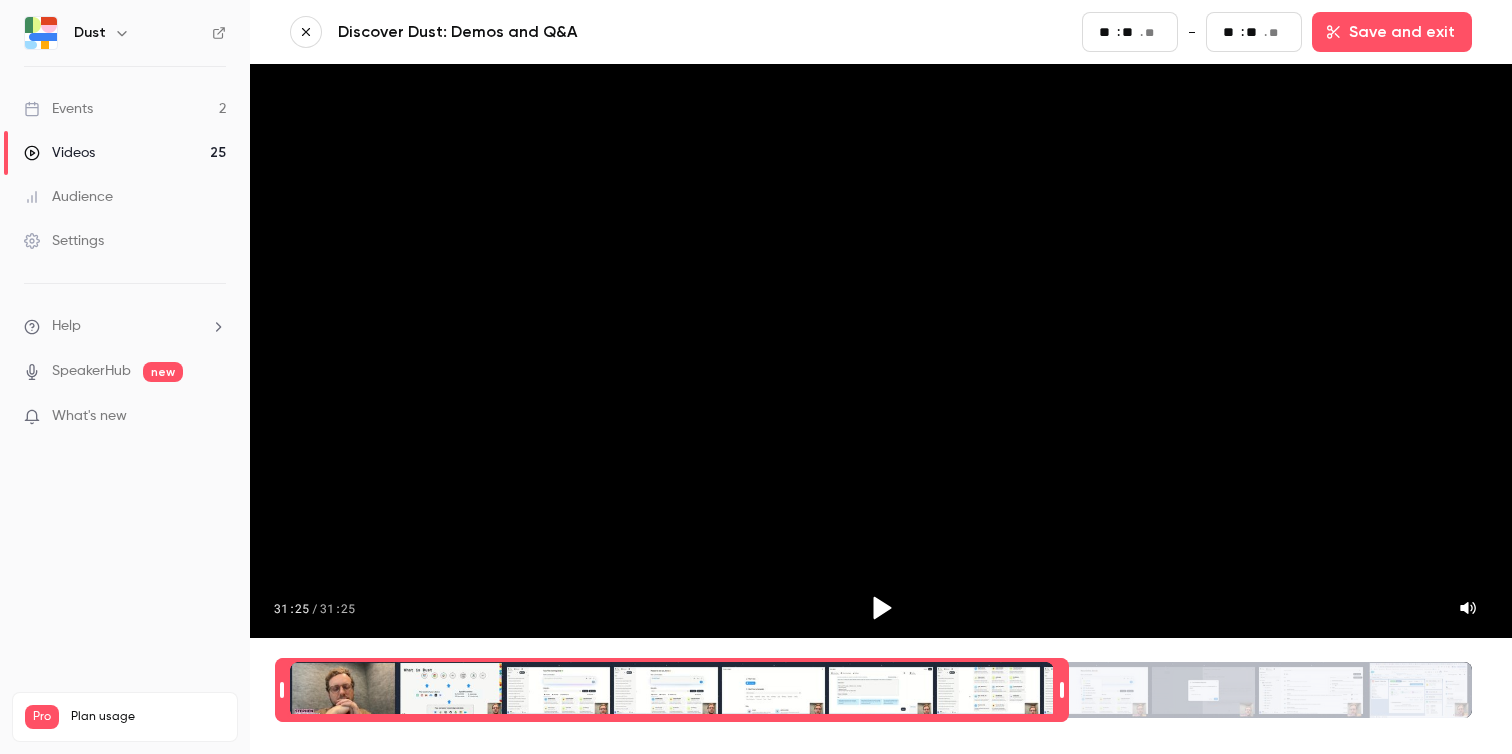 click at bounding box center [1263, 690] 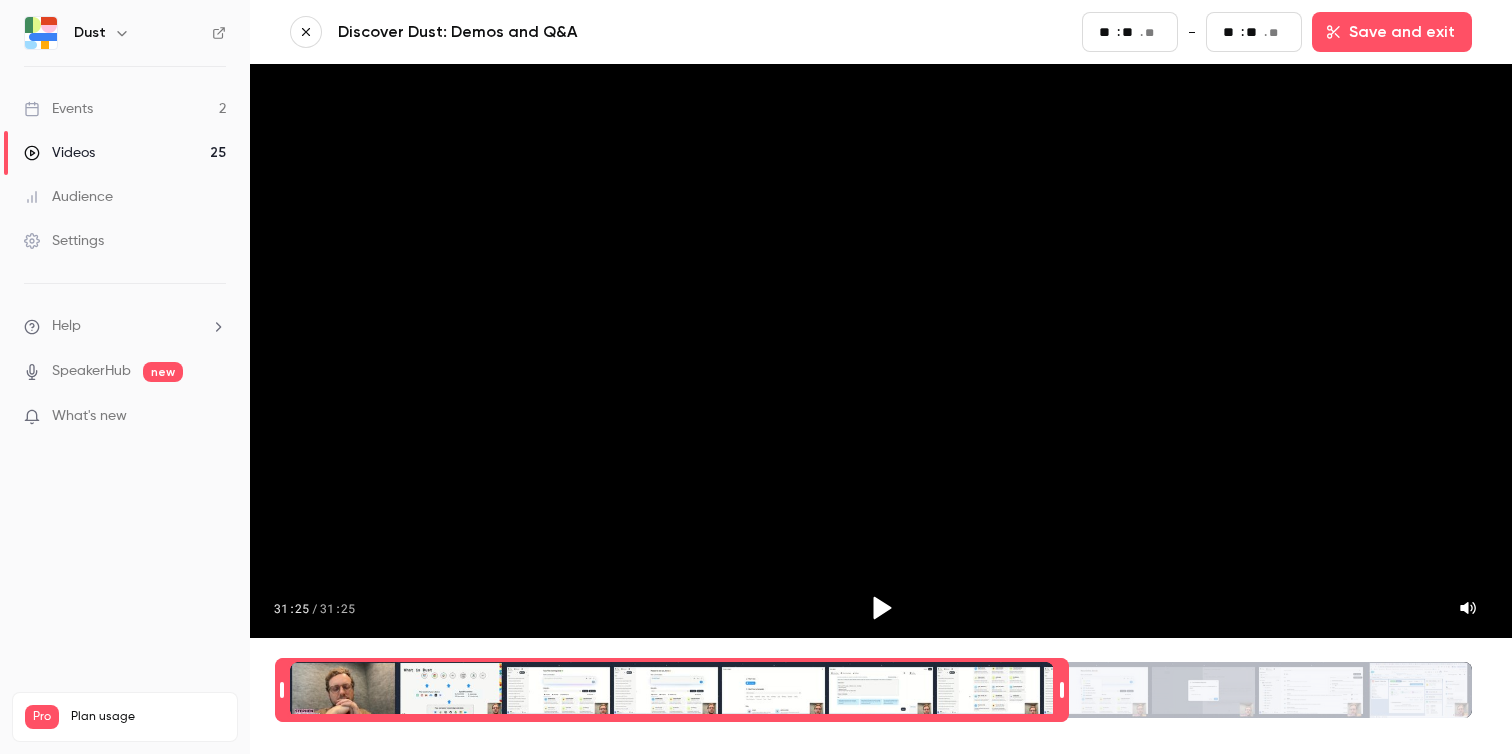 scroll, scrollTop: 20, scrollLeft: 0, axis: vertical 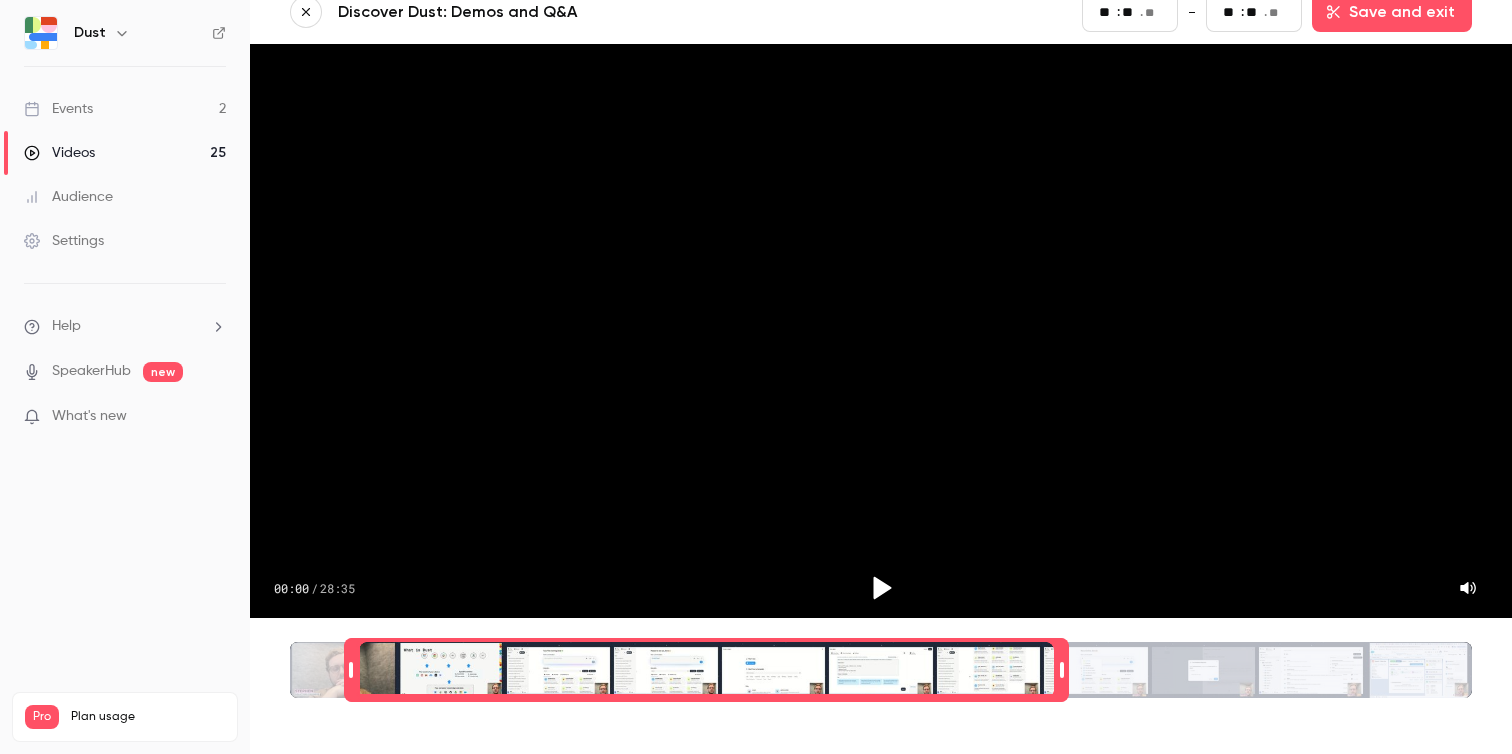 drag, startPoint x: 284, startPoint y: 678, endPoint x: 353, endPoint y: 683, distance: 69.18092 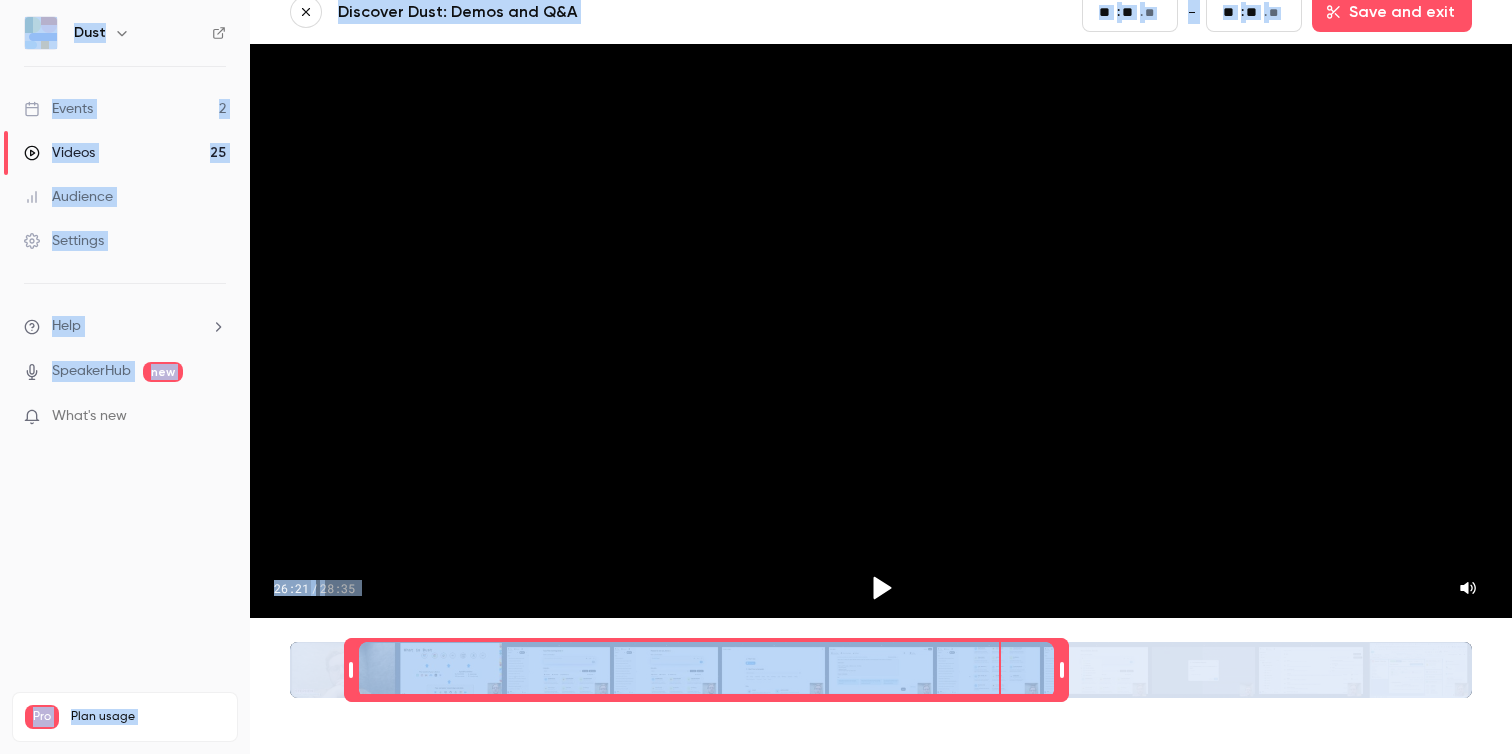click at bounding box center (706, 670) 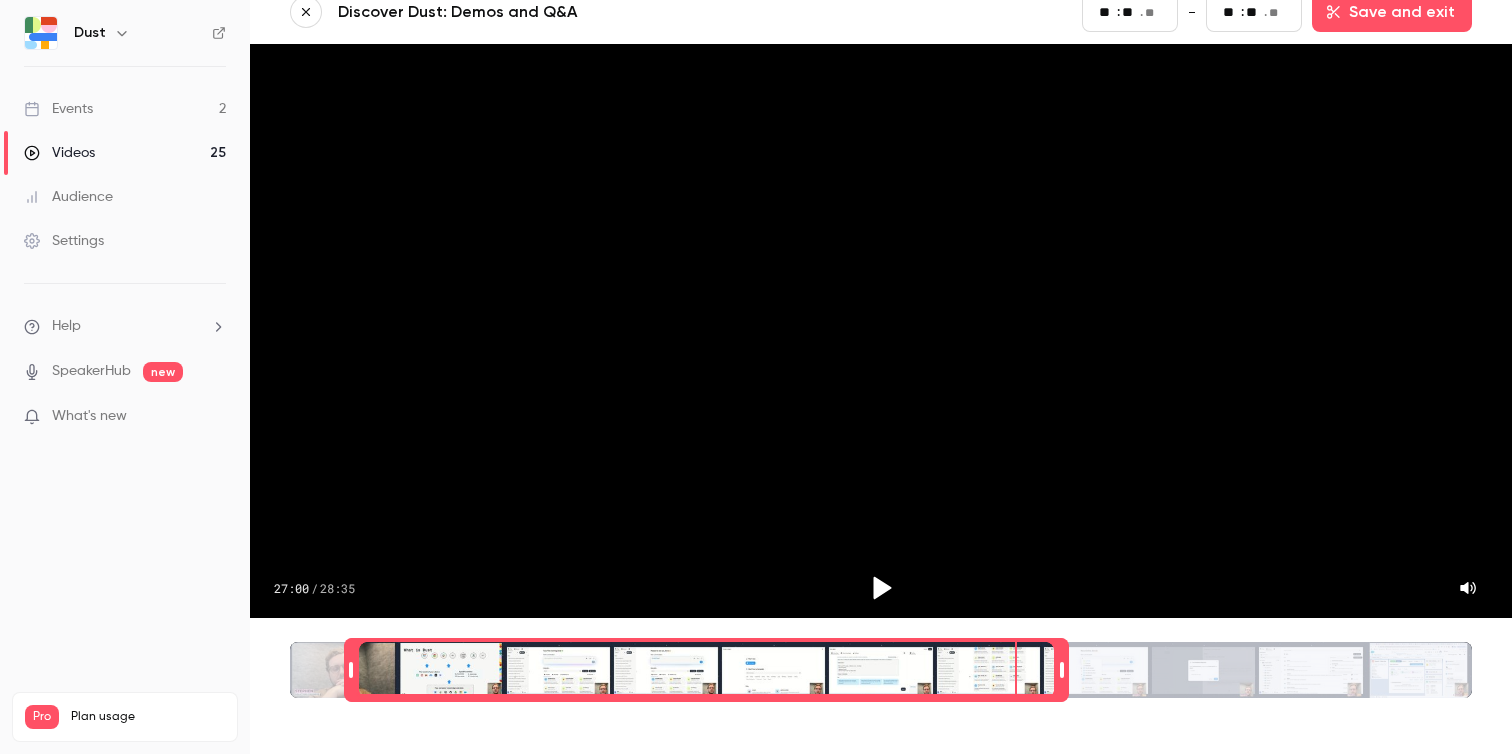 click at bounding box center (706, 670) 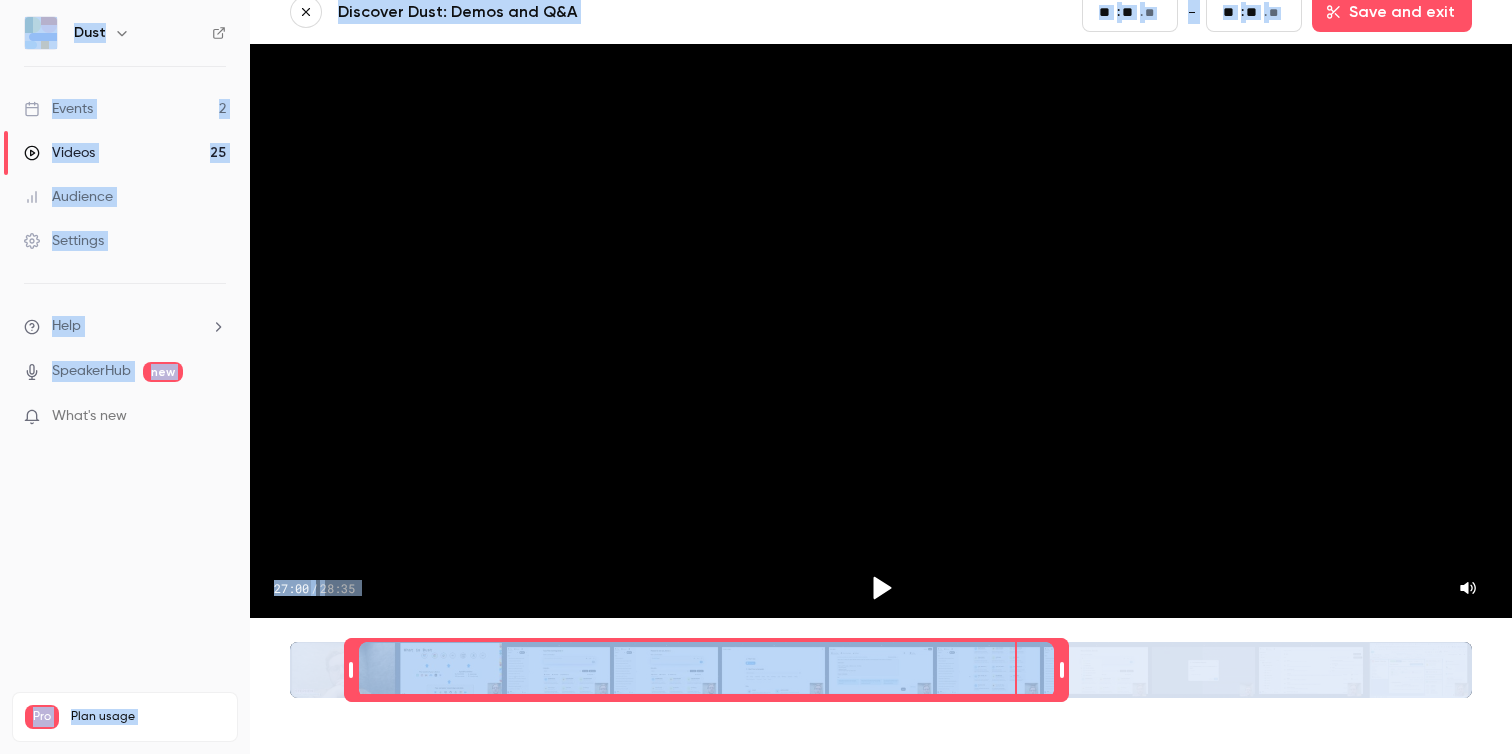 click at bounding box center [706, 670] 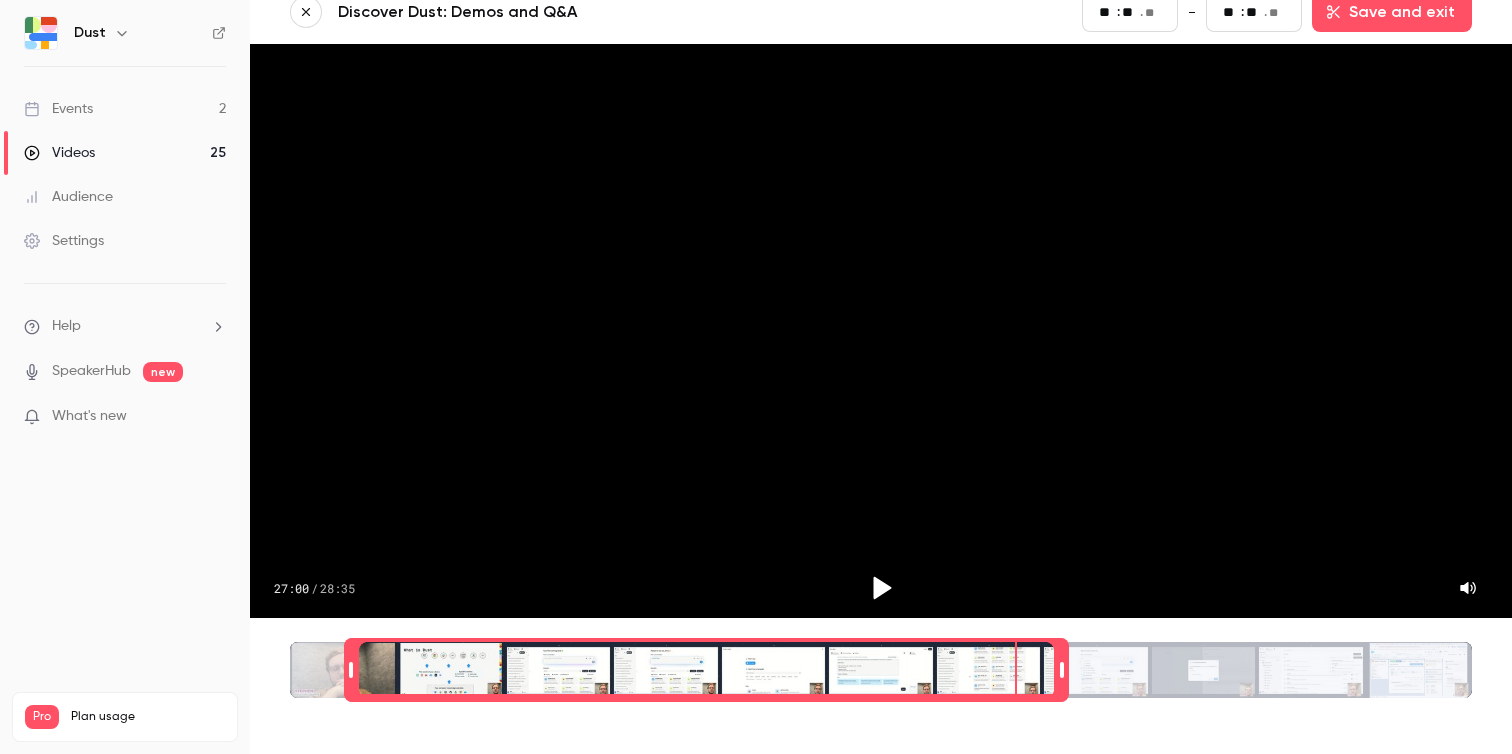 click at bounding box center (706, 670) 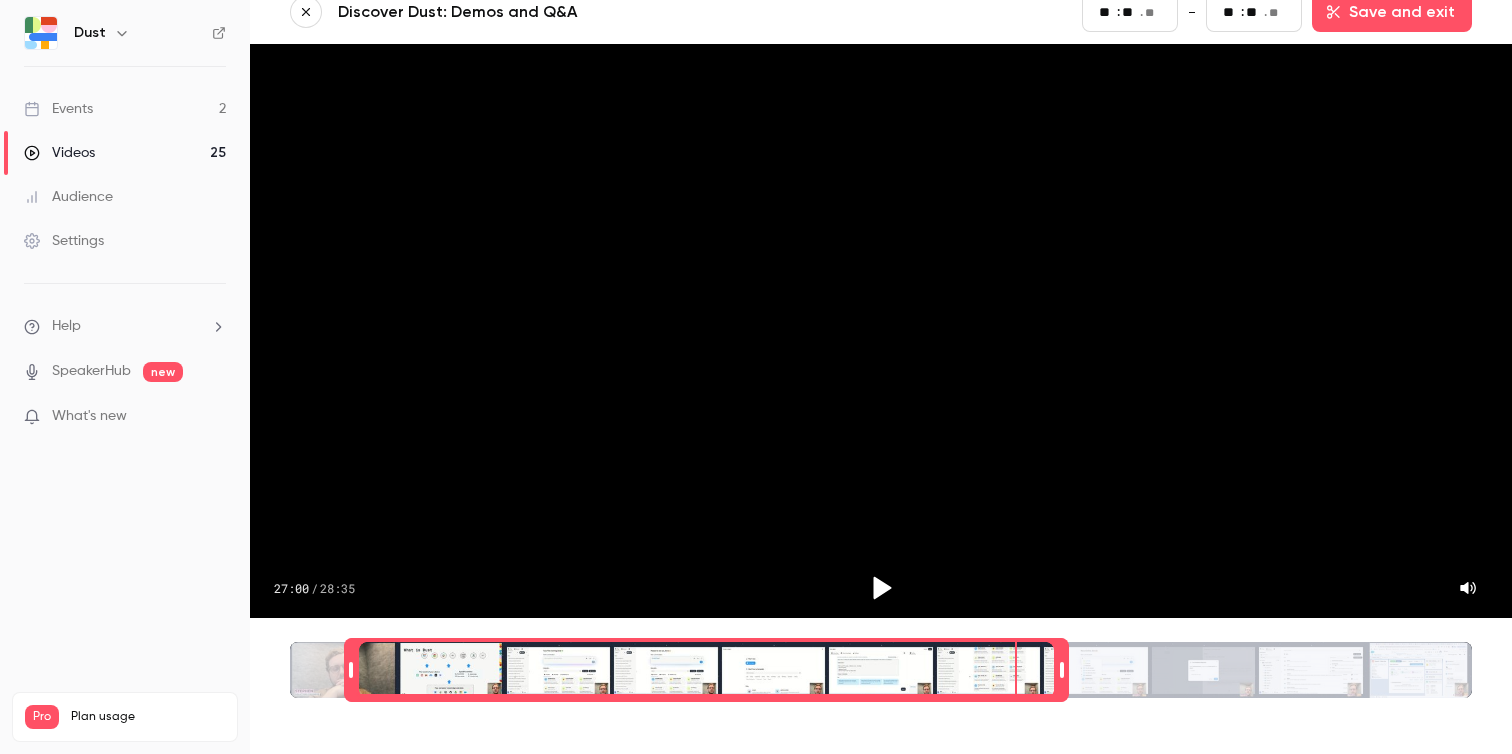 scroll, scrollTop: 0, scrollLeft: 0, axis: both 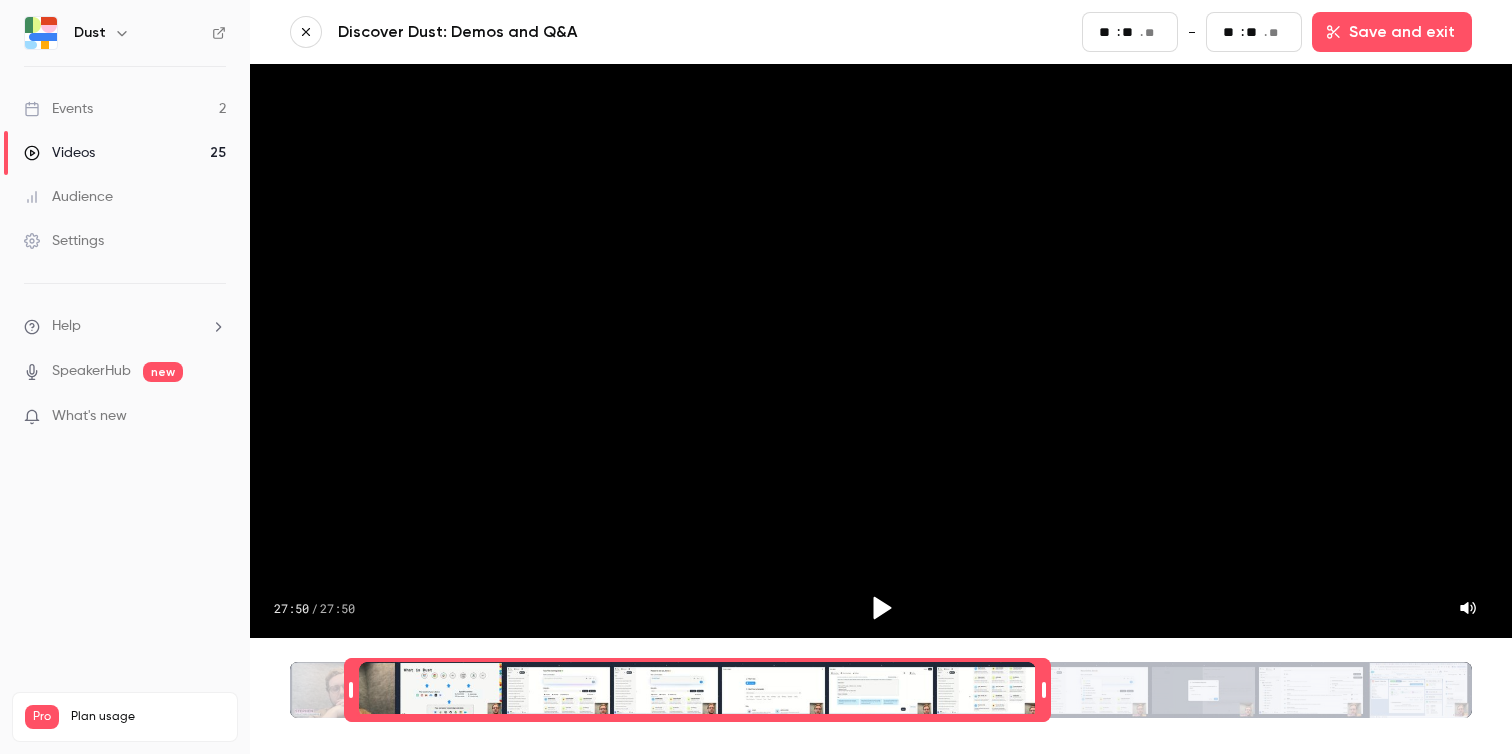 drag, startPoint x: 1060, startPoint y: 689, endPoint x: 1042, endPoint y: 692, distance: 18.248287 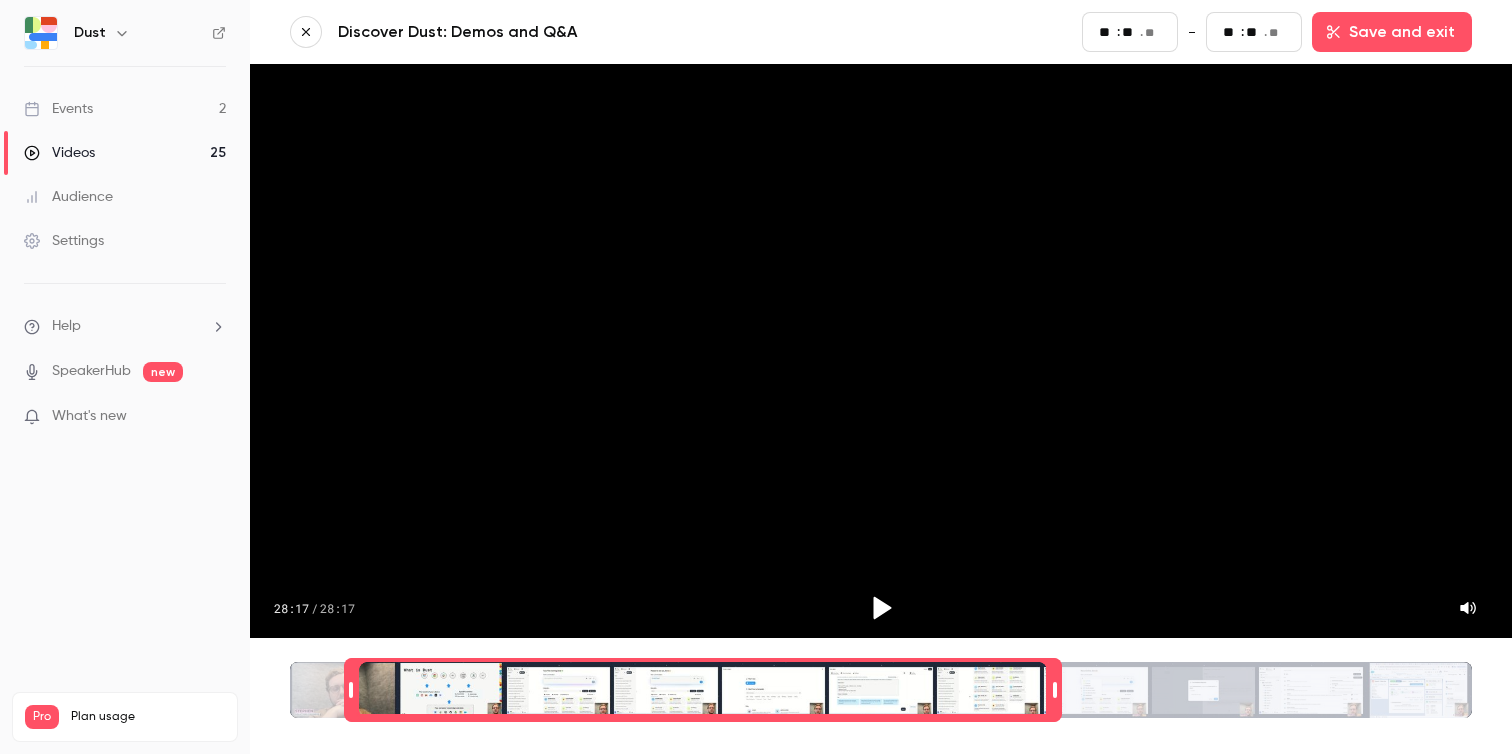 drag, startPoint x: 1043, startPoint y: 697, endPoint x: 1054, endPoint y: 697, distance: 11 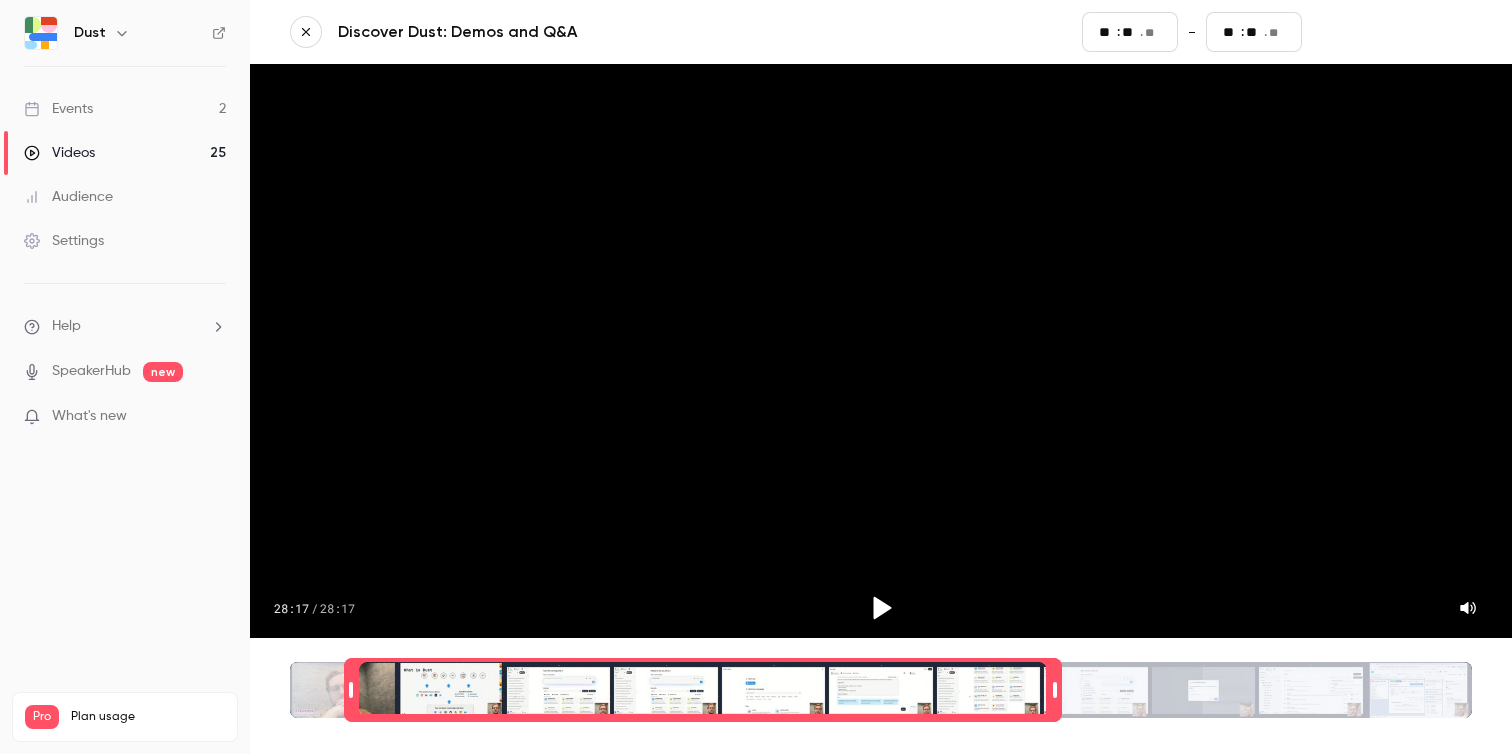 click on "Save and exit" at bounding box center [1392, 32] 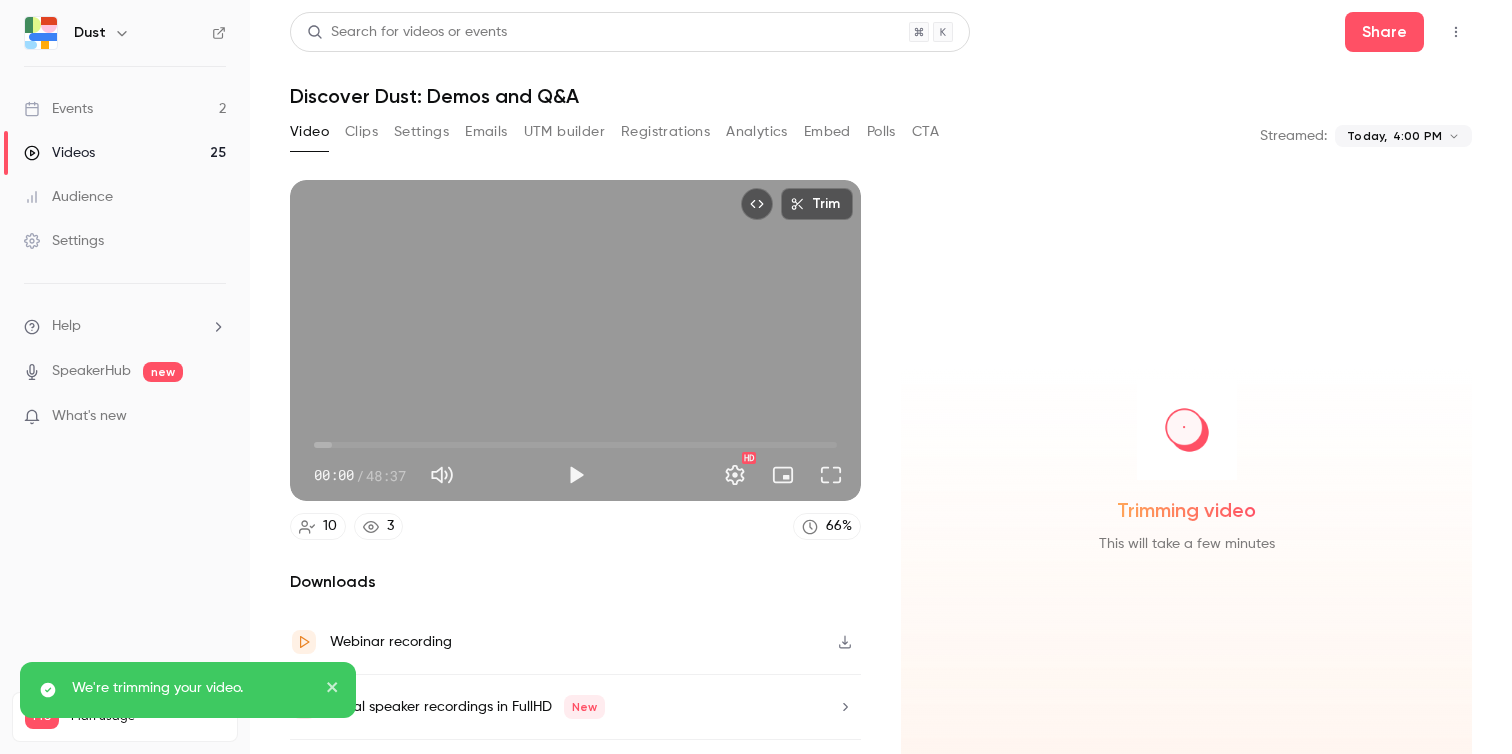 scroll, scrollTop: 50, scrollLeft: 0, axis: vertical 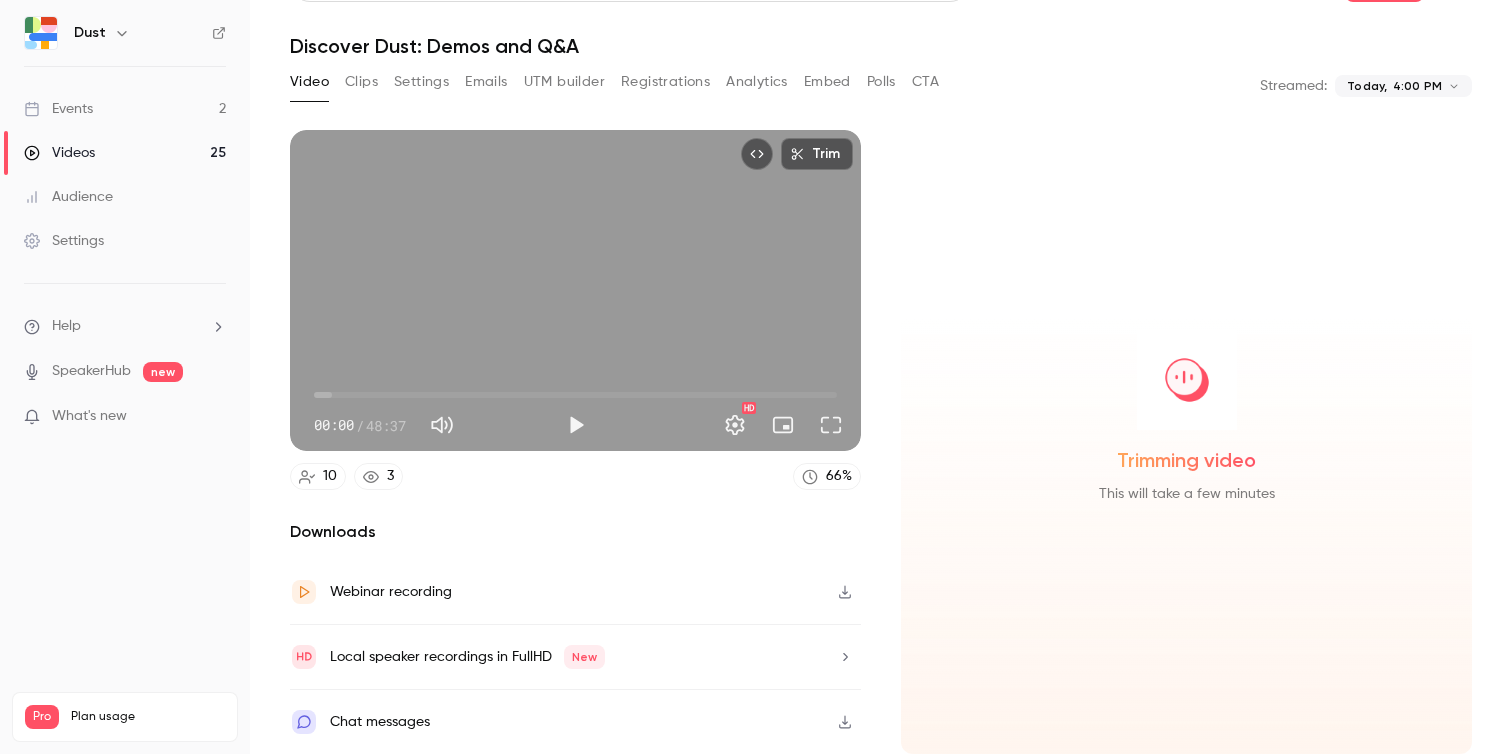 click on "Clips" at bounding box center (361, 82) 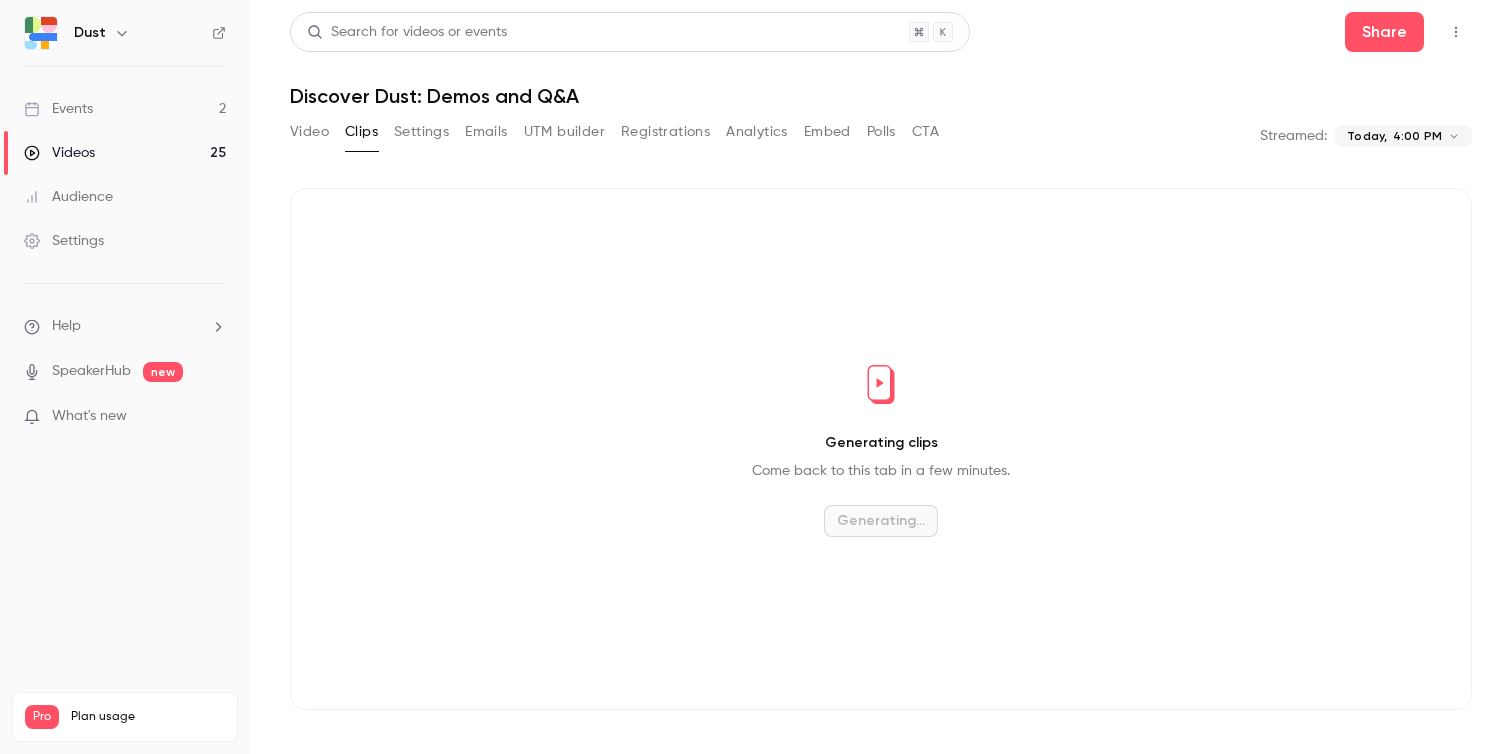scroll, scrollTop: 0, scrollLeft: 0, axis: both 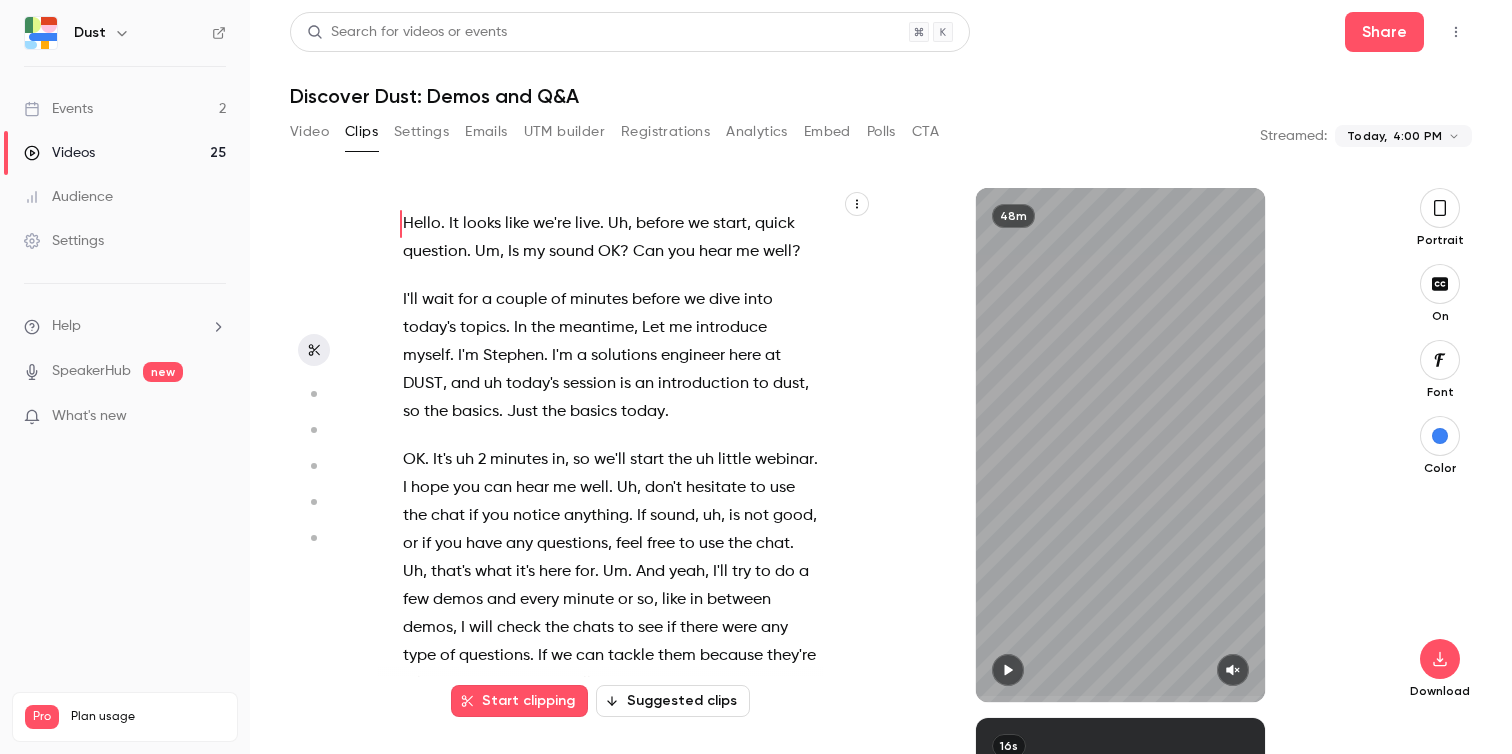 click at bounding box center [1456, 32] 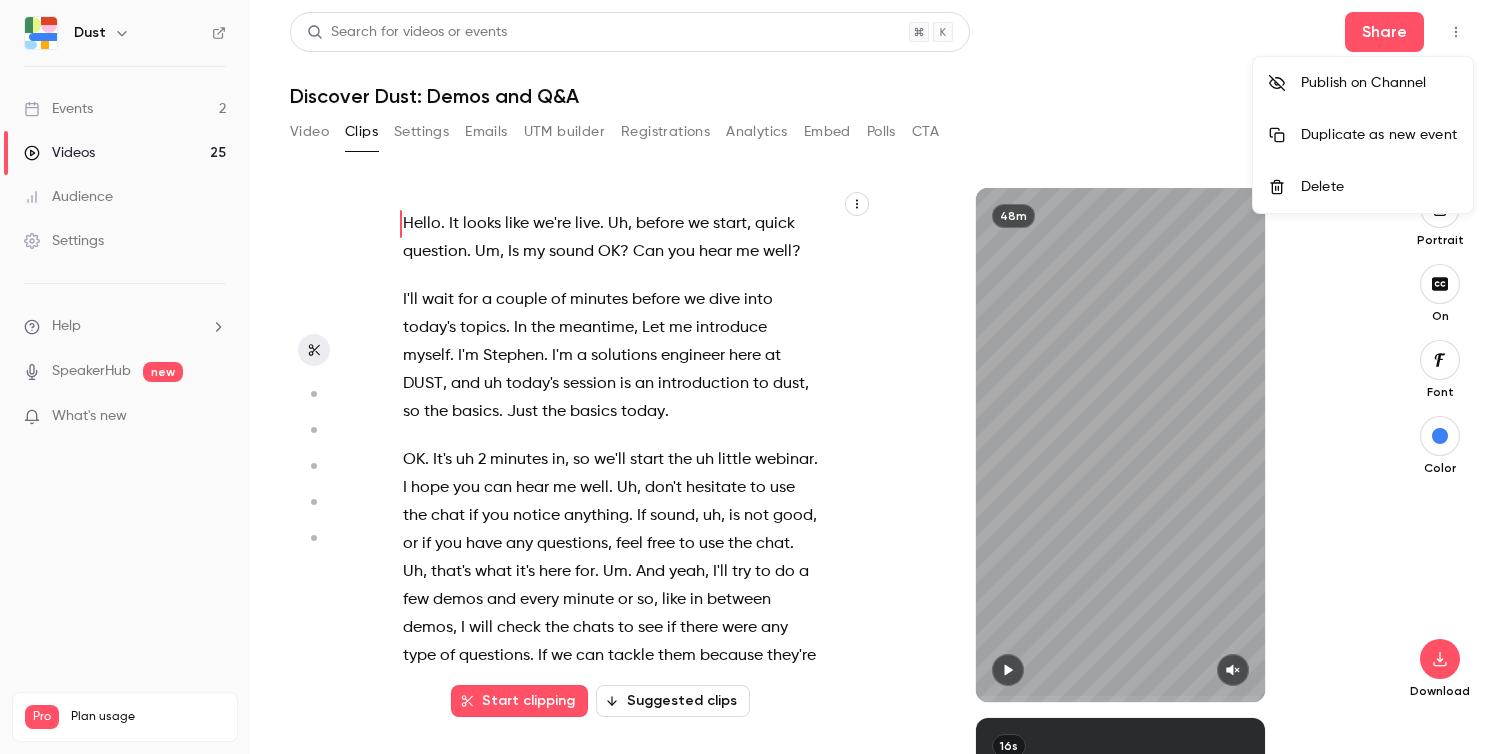 click at bounding box center [756, 377] 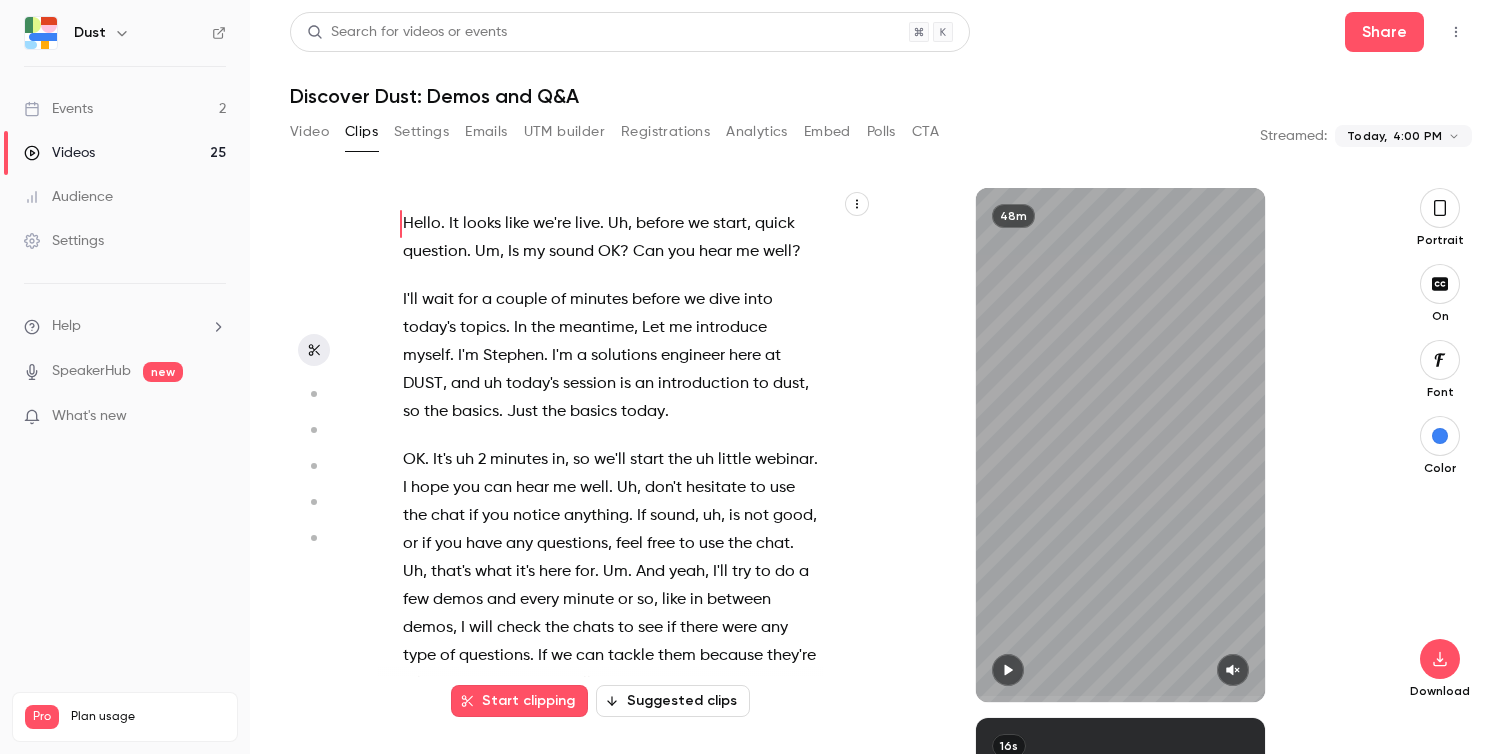 click on "Video" at bounding box center (309, 132) 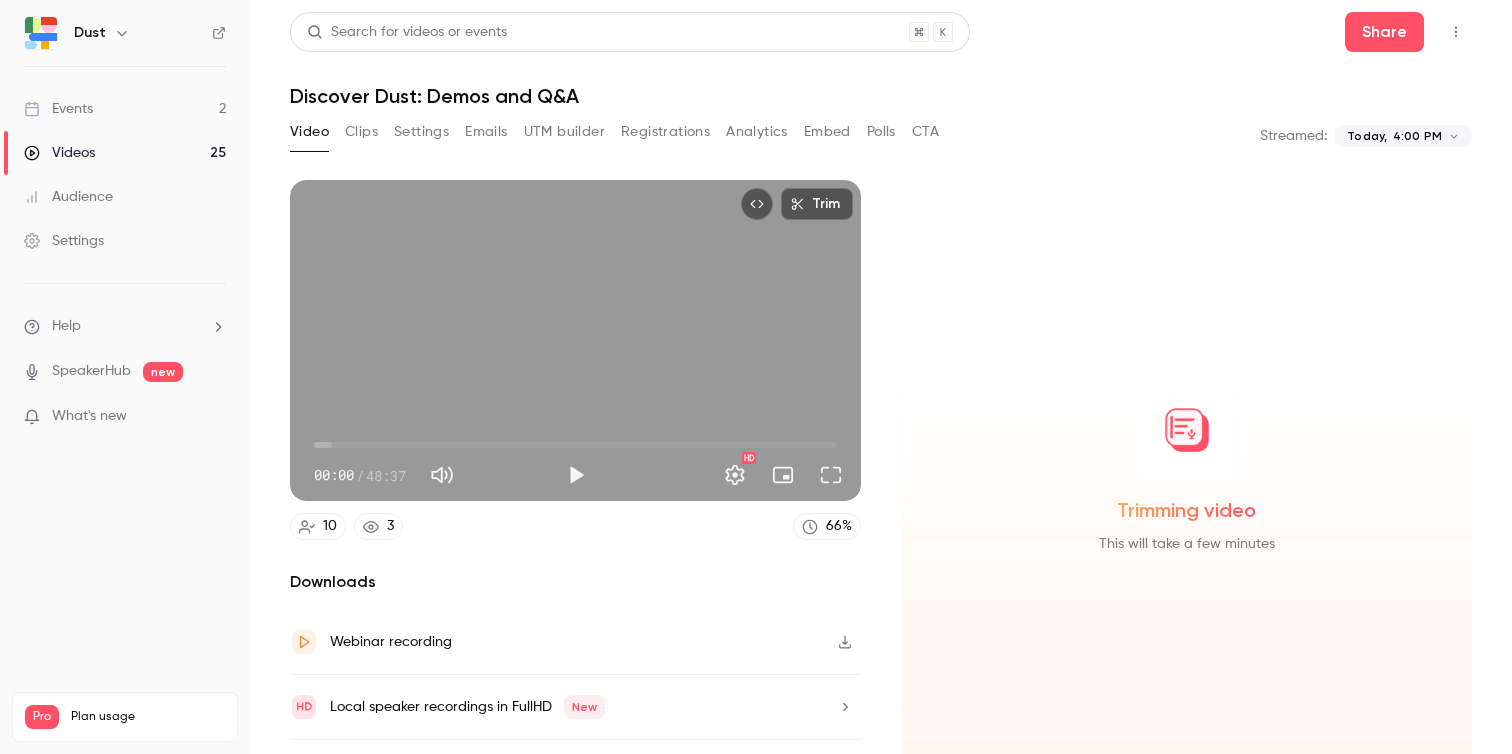 click 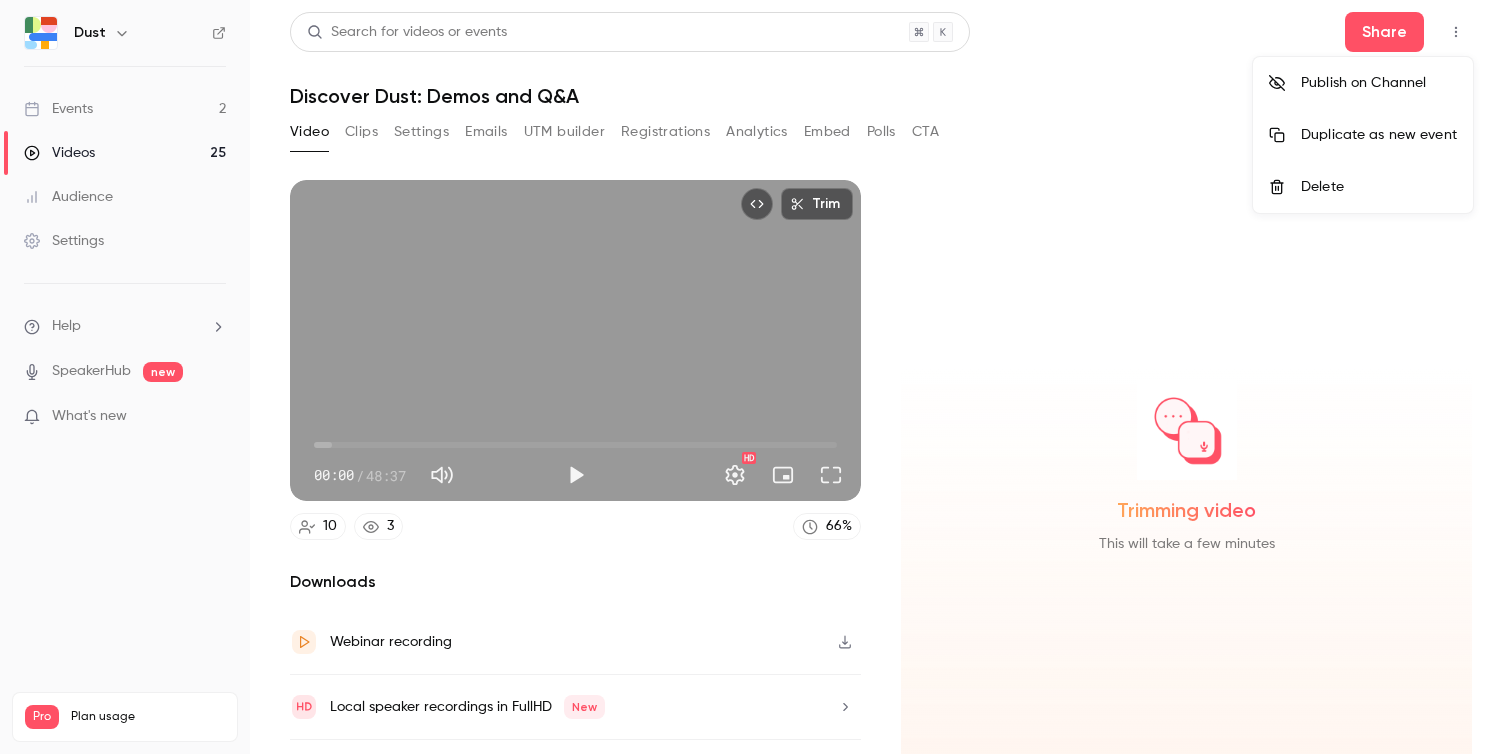 click at bounding box center [756, 377] 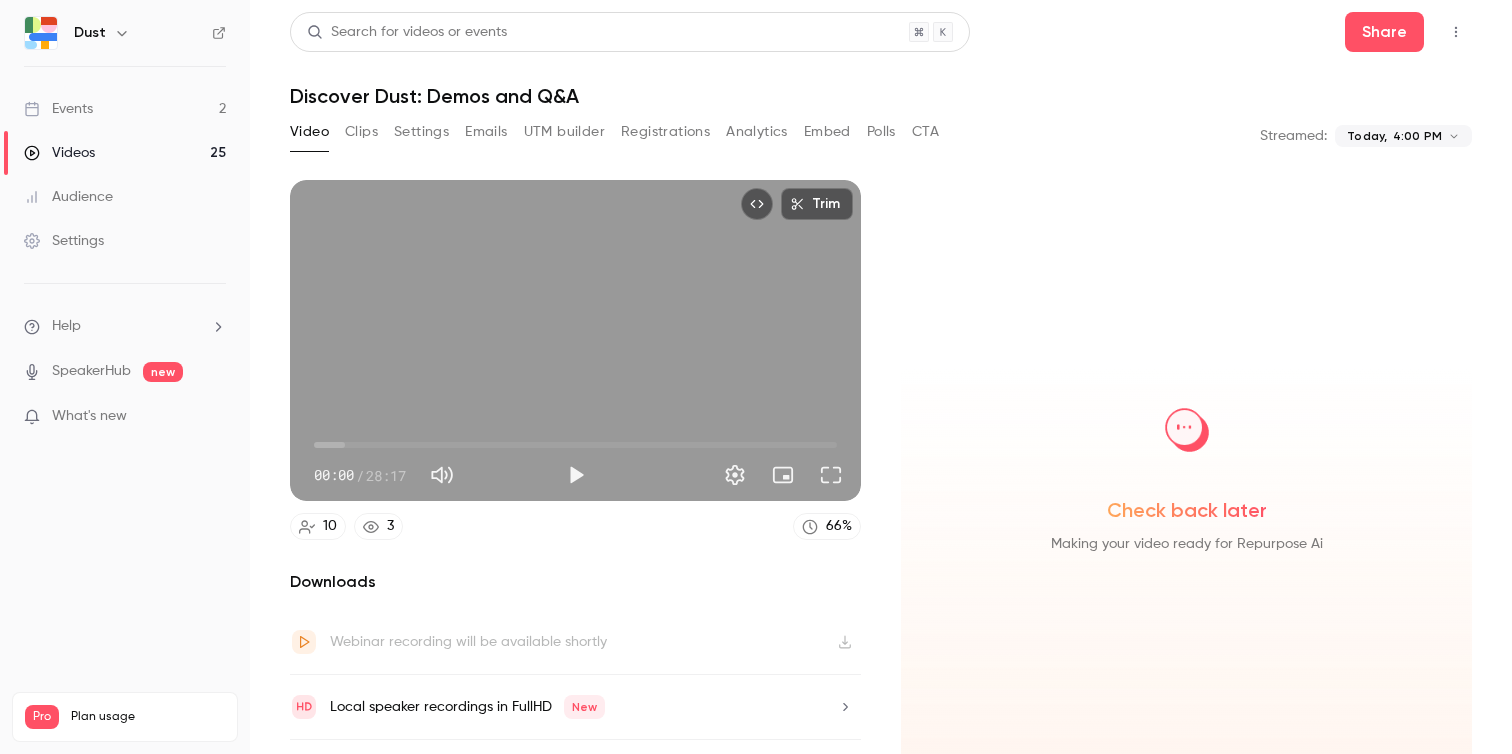 click on "Videos" at bounding box center [59, 153] 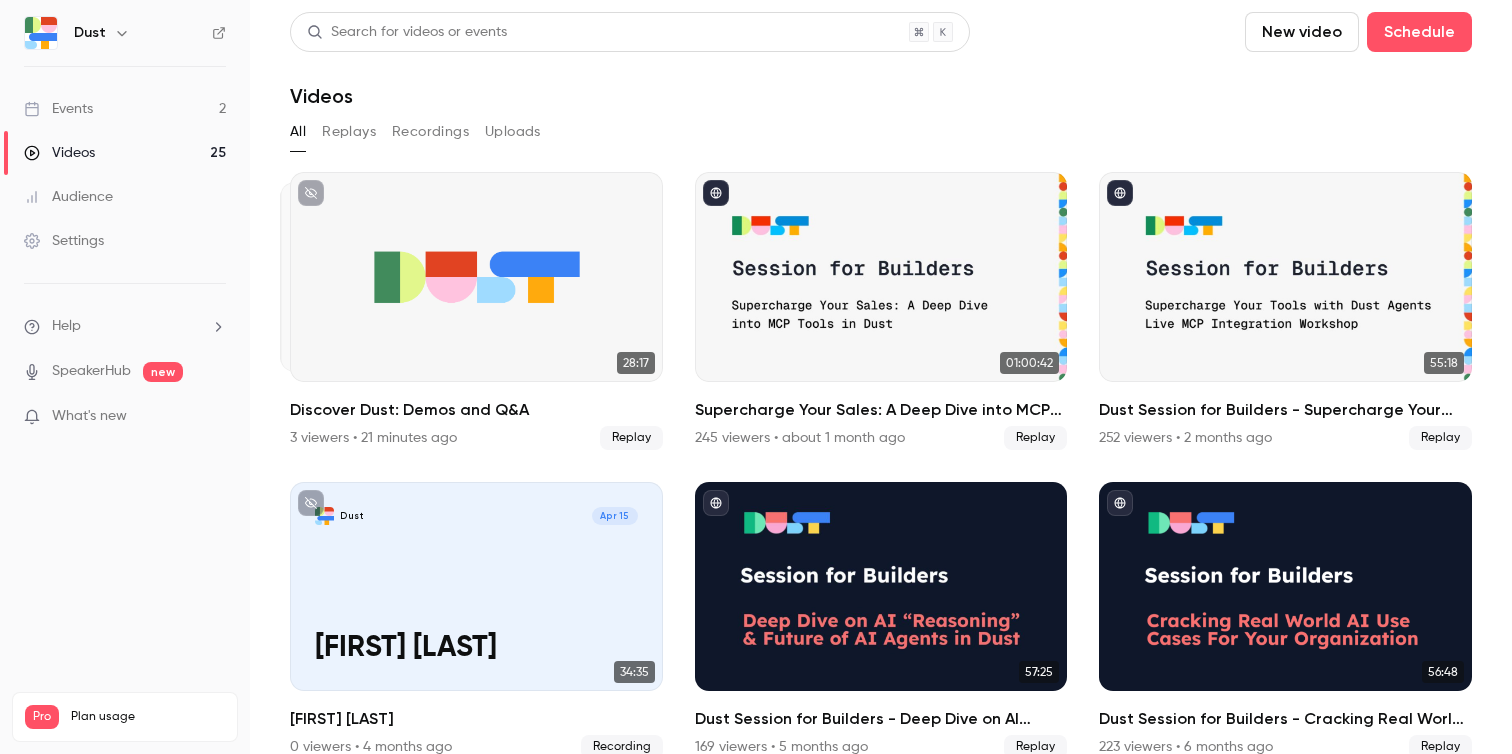 click on "Replays" at bounding box center [349, 132] 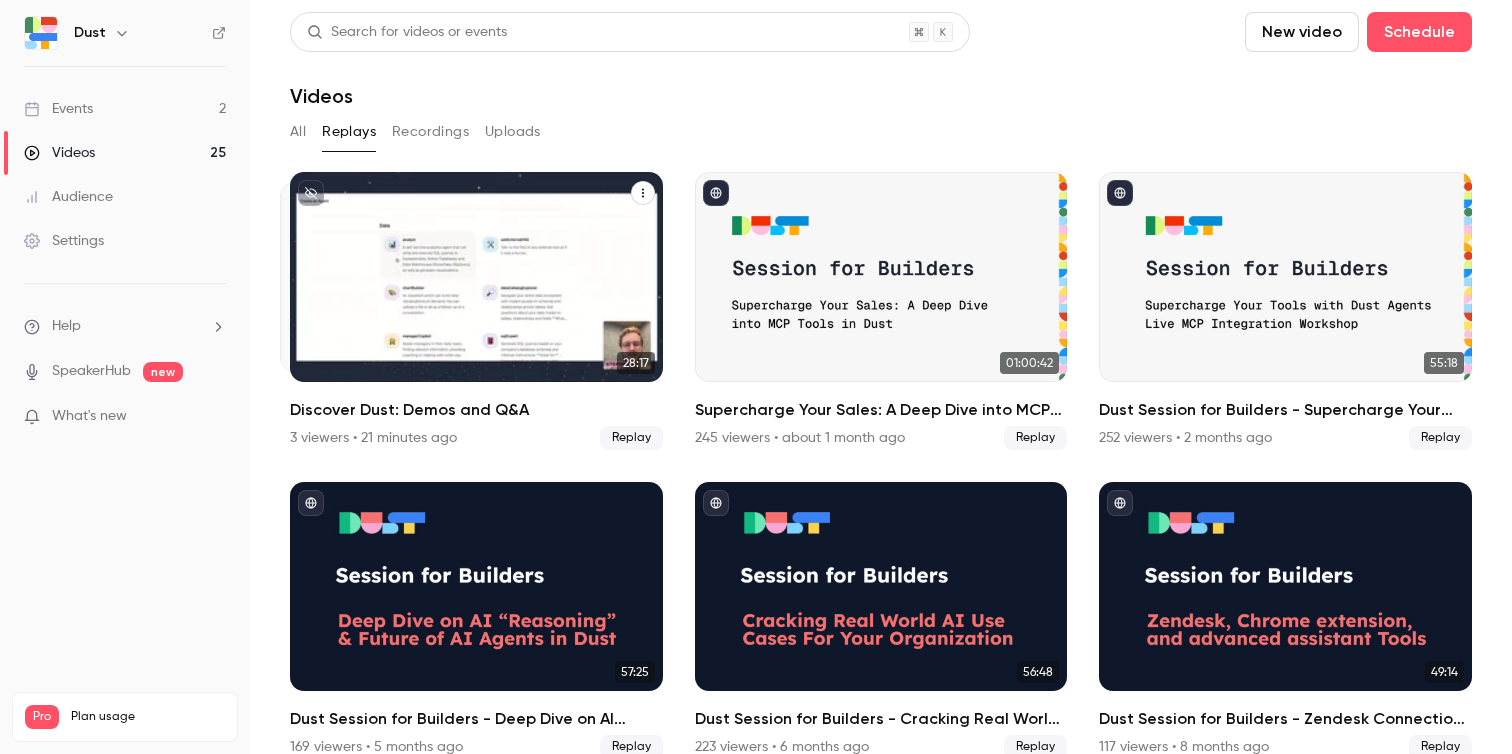 click at bounding box center [476, 277] 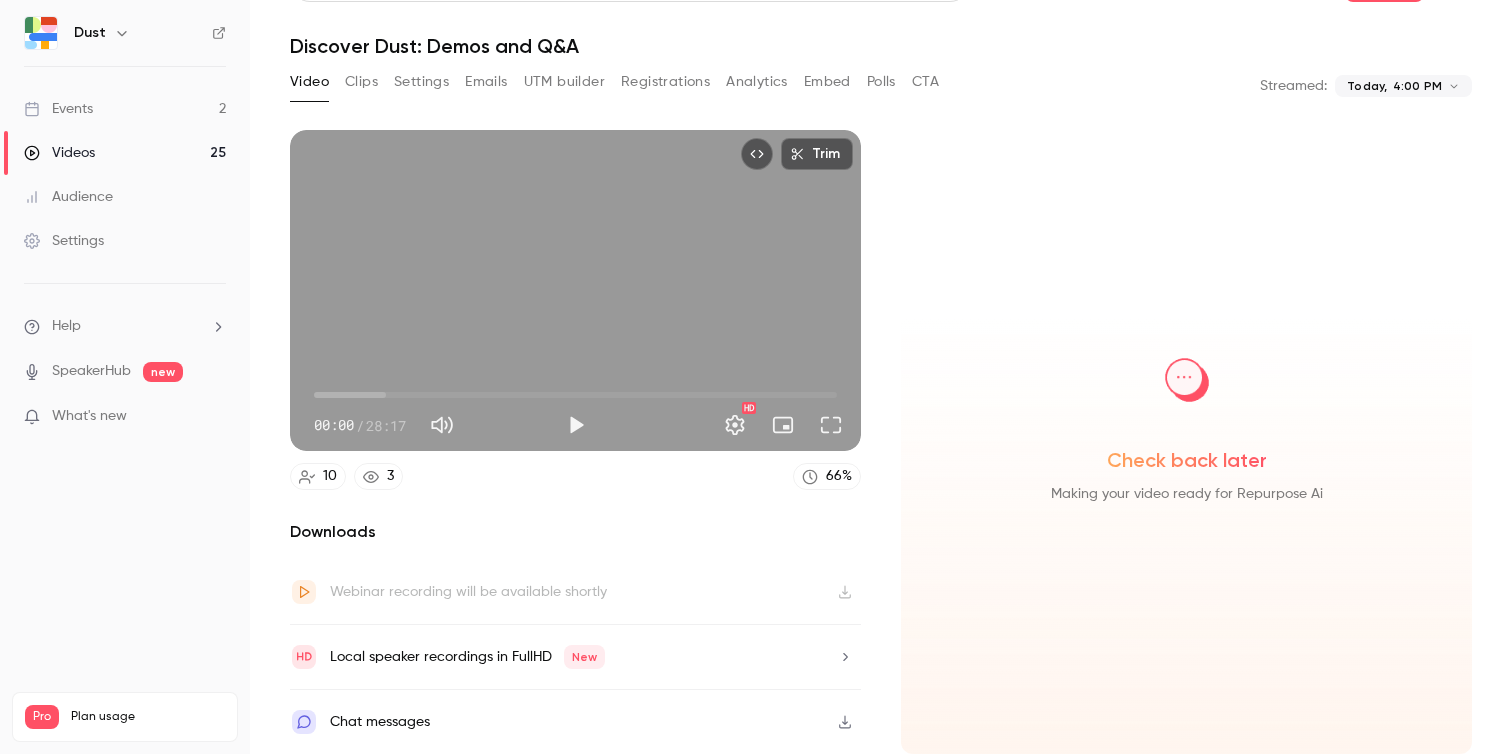 scroll, scrollTop: 0, scrollLeft: 0, axis: both 